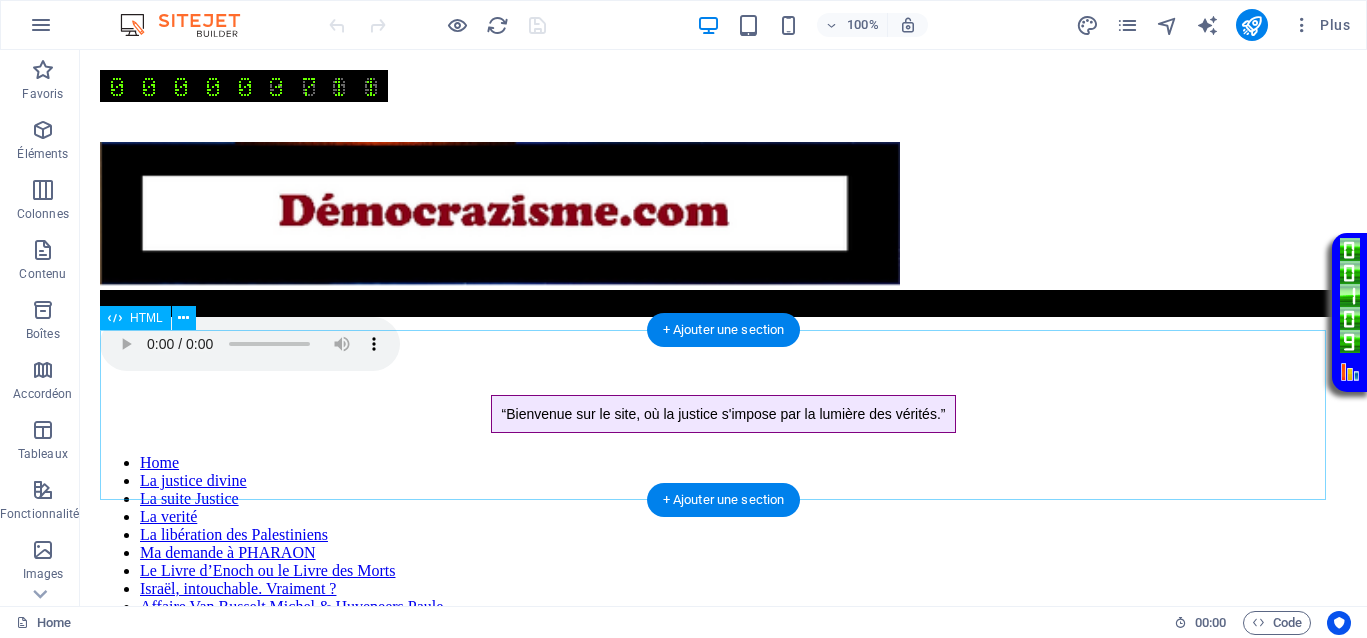 scroll, scrollTop: 0, scrollLeft: 0, axis: both 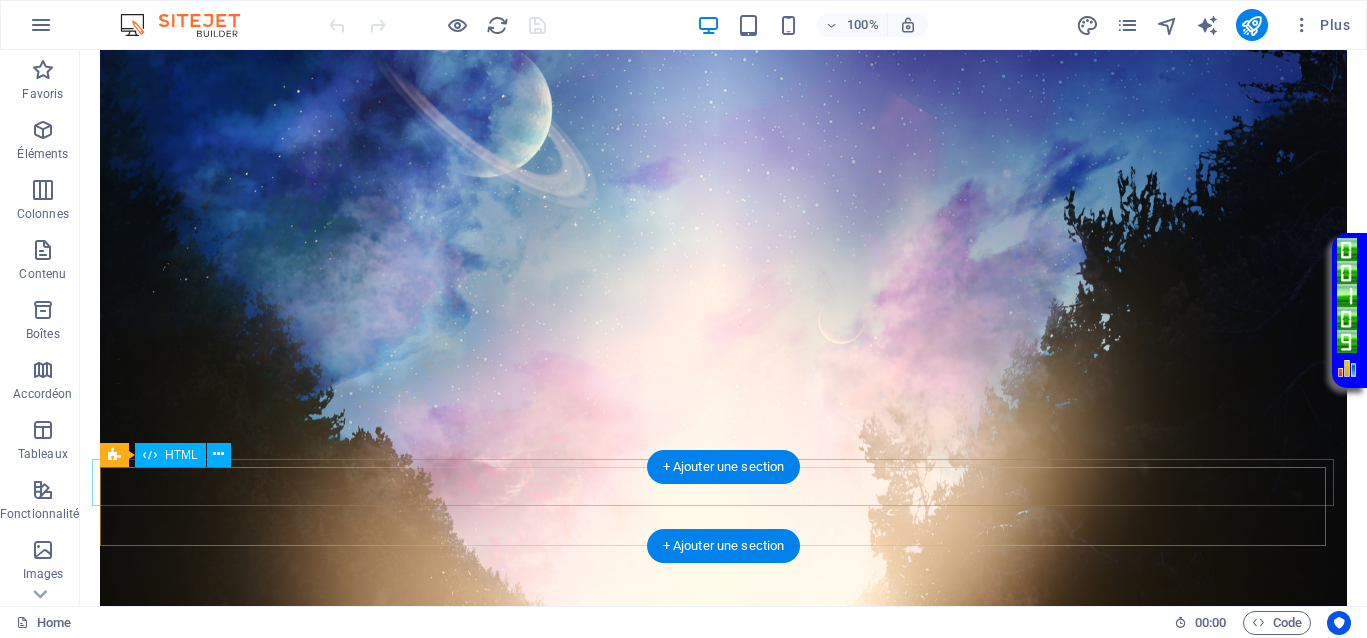 click at bounding box center [723, 866] 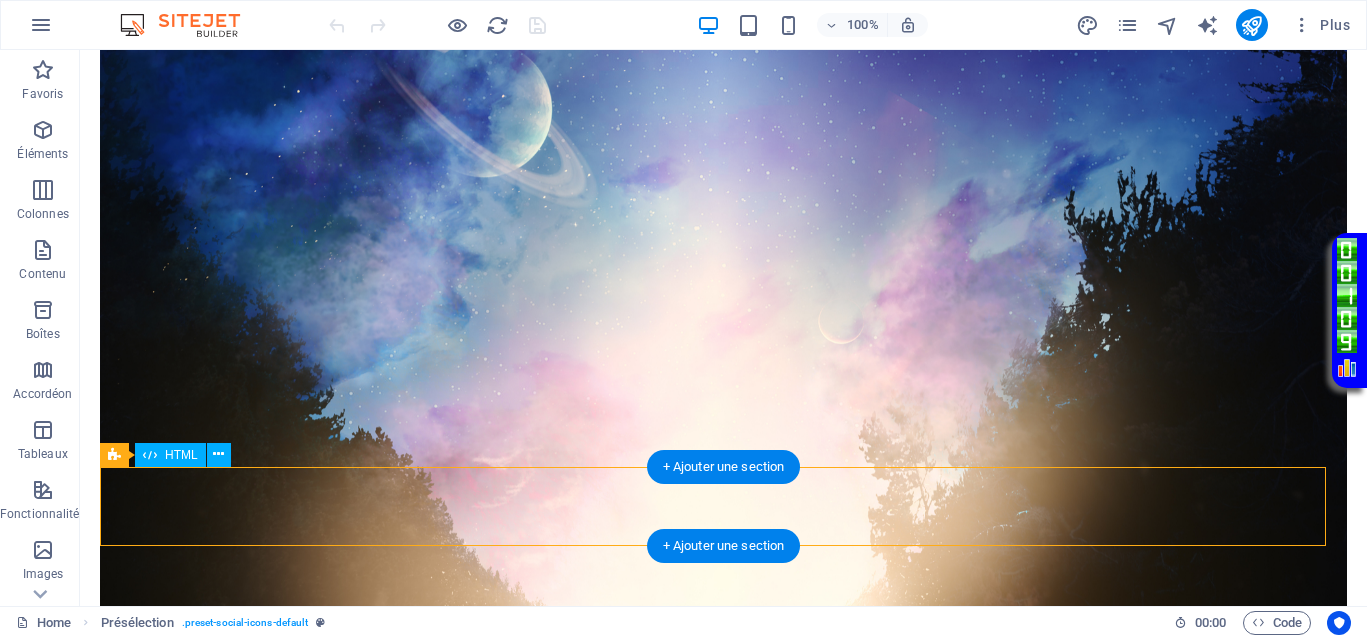 click at bounding box center (723, 866) 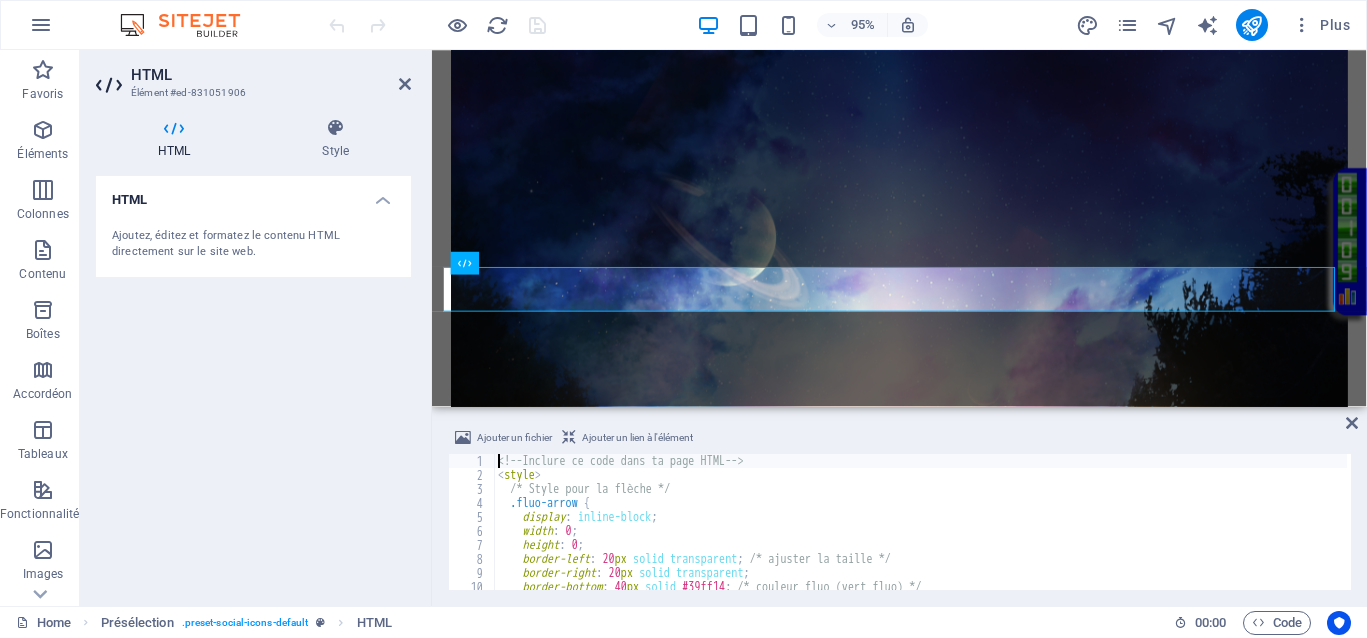 scroll, scrollTop: 1687, scrollLeft: 0, axis: vertical 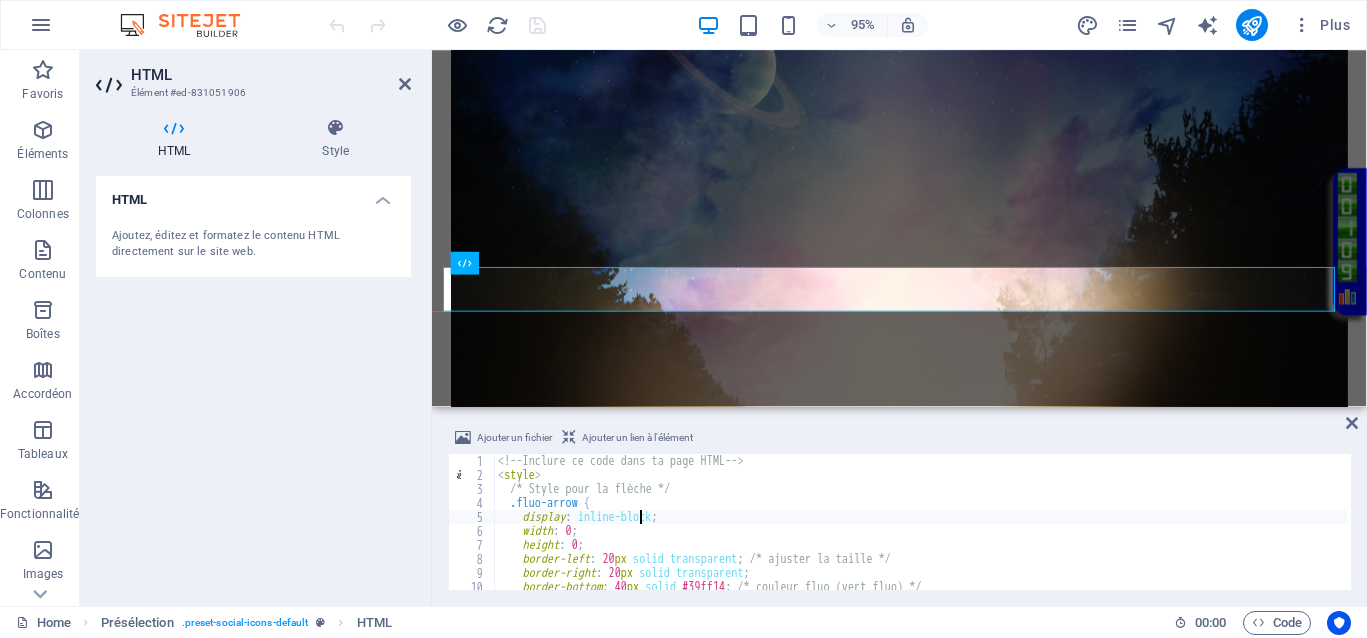 type on "<div class="fluo-arrow"></div>" 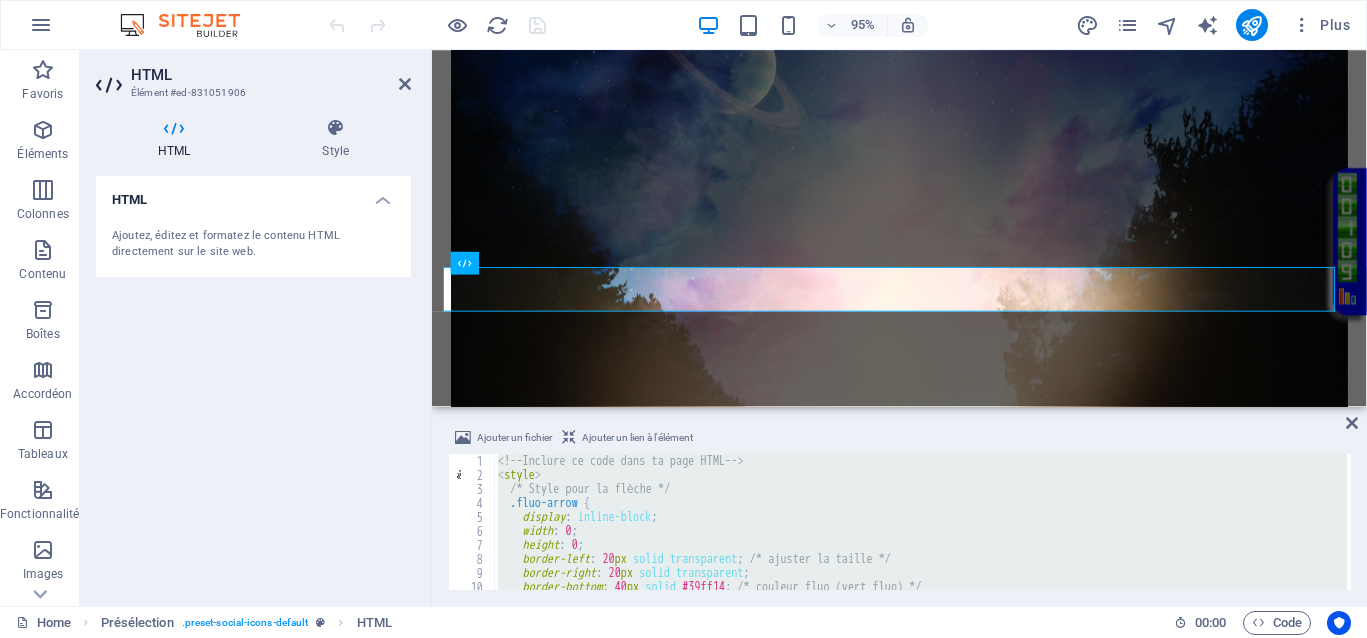 type 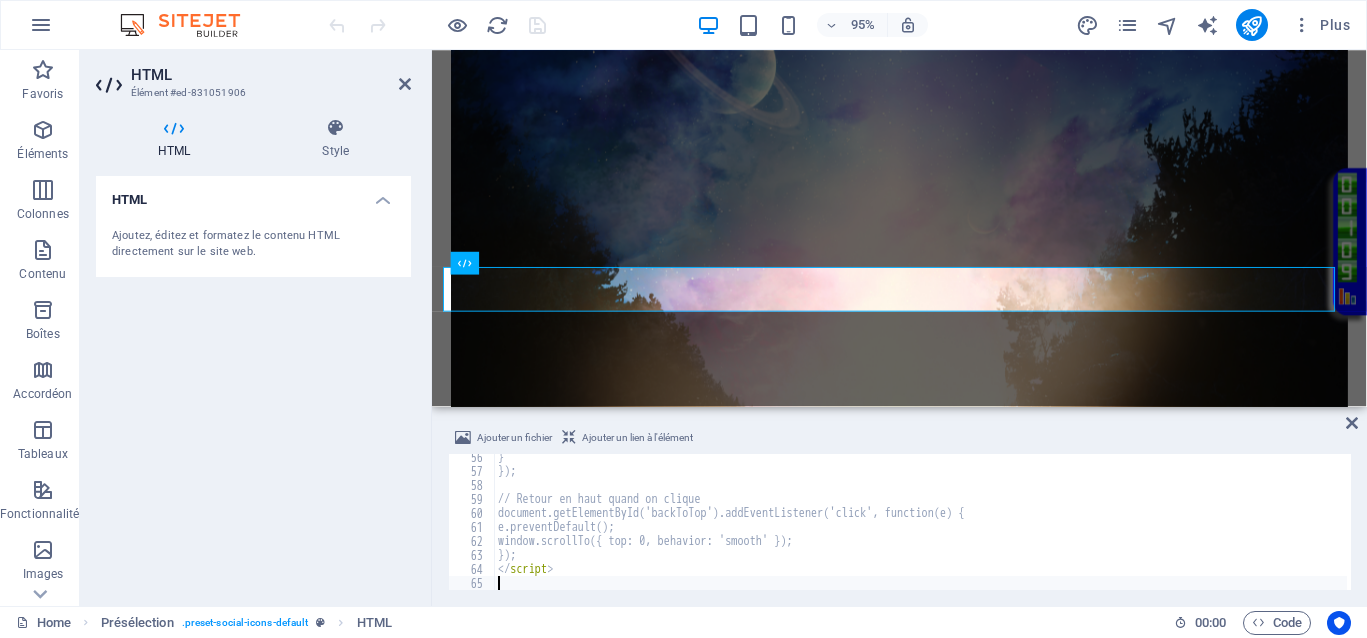 scroll, scrollTop: 774, scrollLeft: 0, axis: vertical 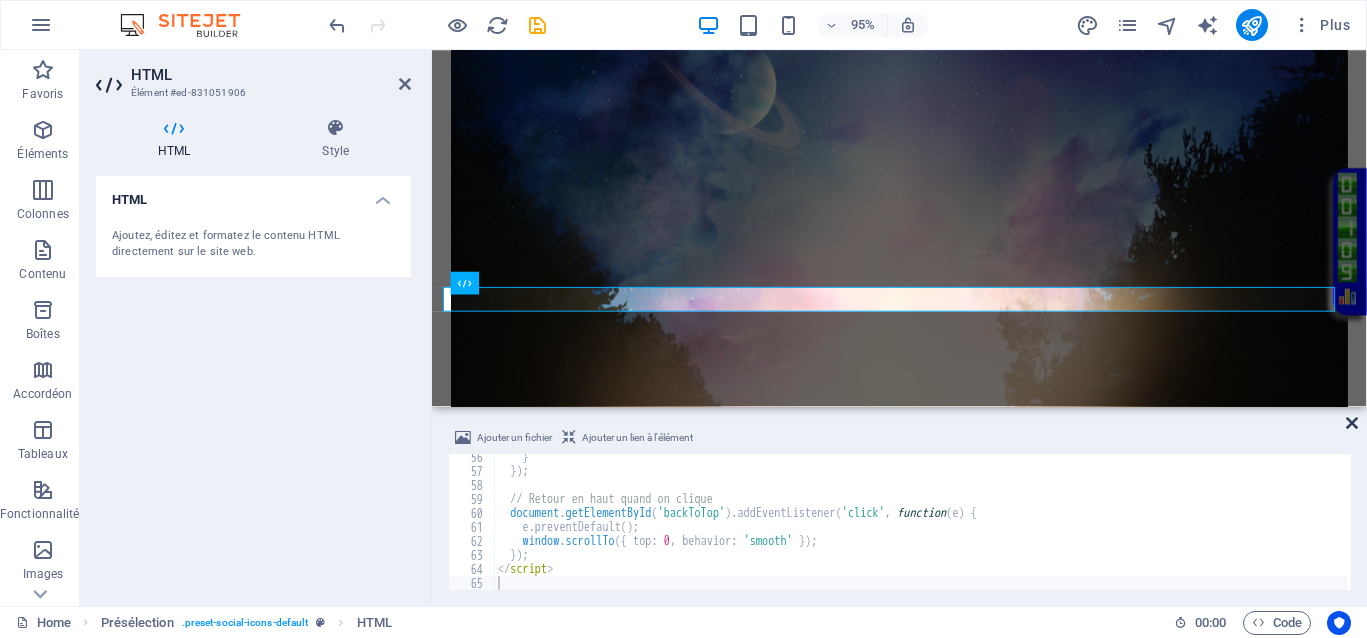 drag, startPoint x: 1350, startPoint y: 419, endPoint x: 1270, endPoint y: 368, distance: 94.873604 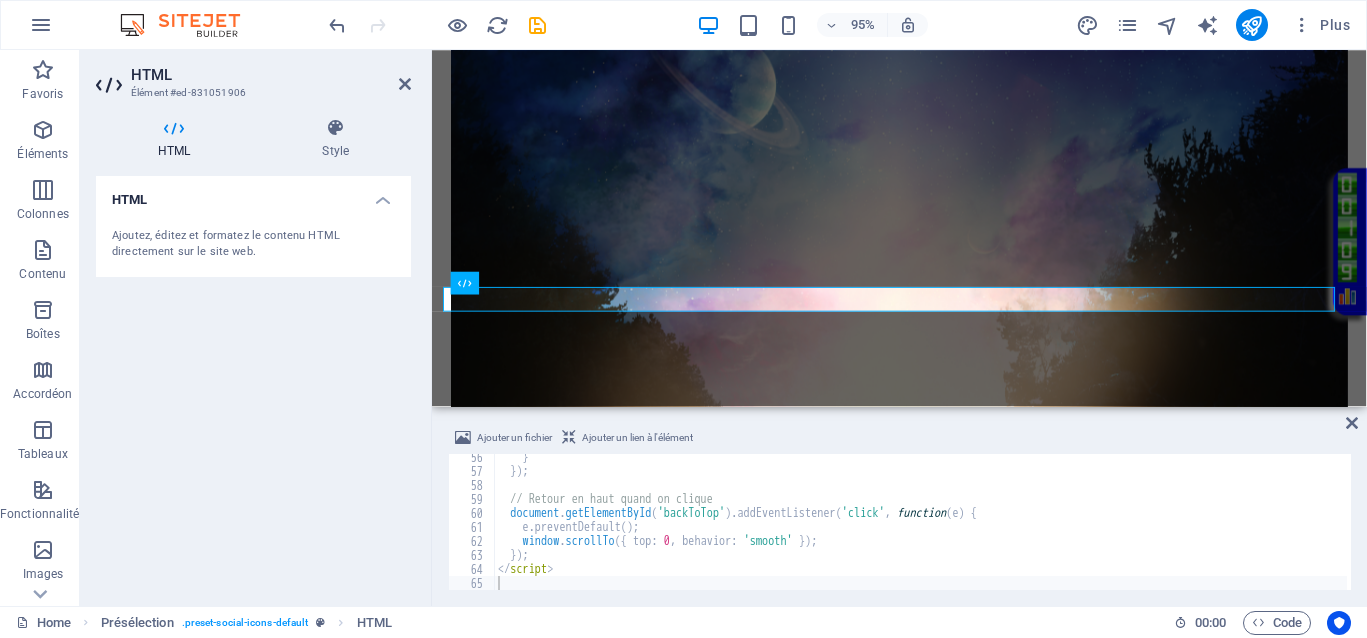 scroll, scrollTop: 1485, scrollLeft: 0, axis: vertical 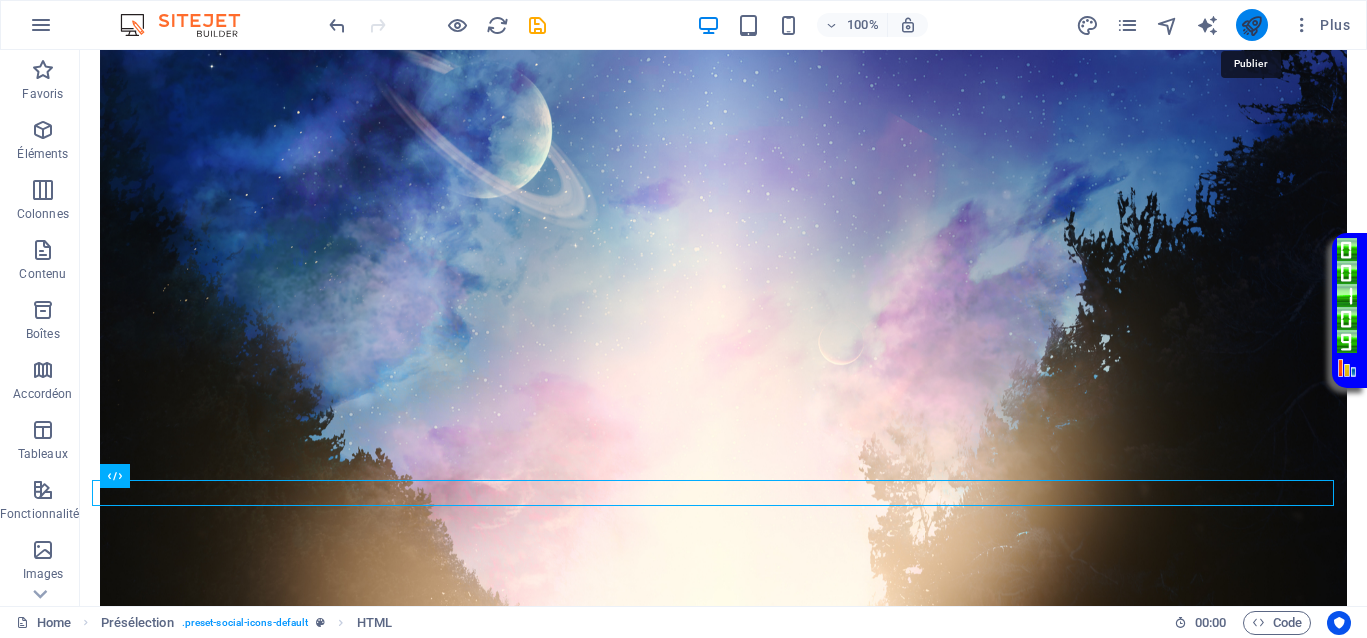 click at bounding box center [1251, 25] 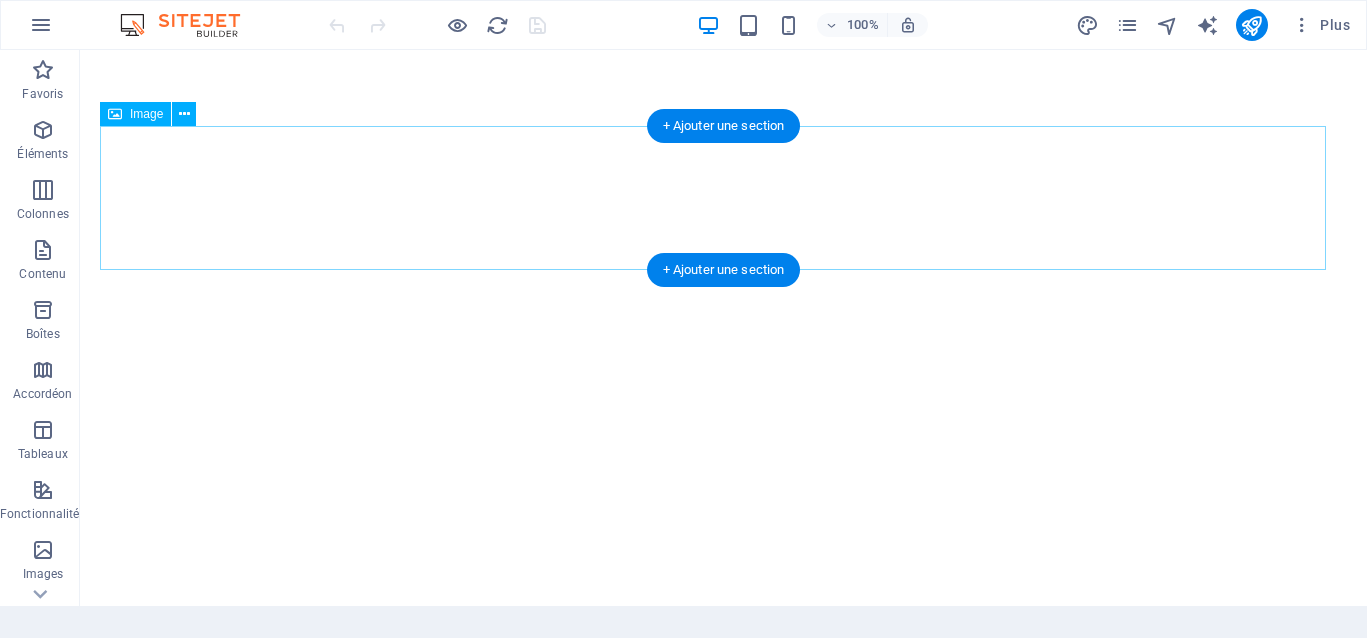 scroll, scrollTop: 0, scrollLeft: 0, axis: both 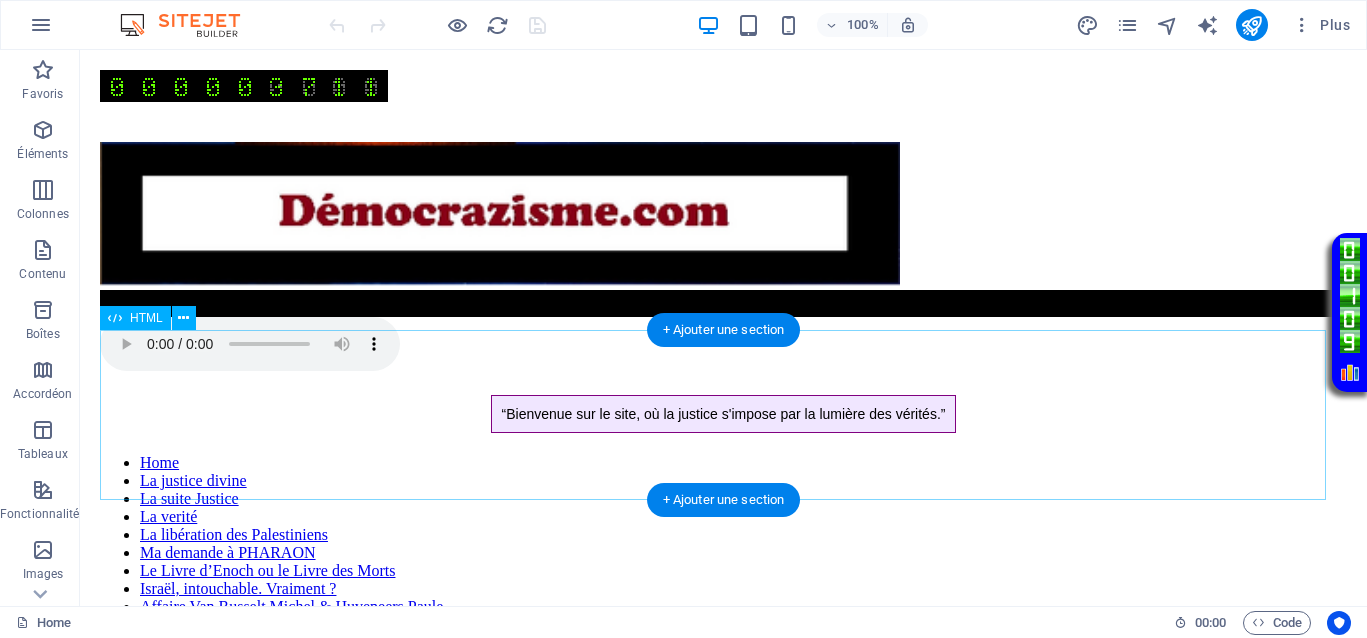 click on "Page avec musique d'ouverture
“Bienvenue sur le site, où la justice s'impose par la lumière des vérités.”" at bounding box center [723, 375] 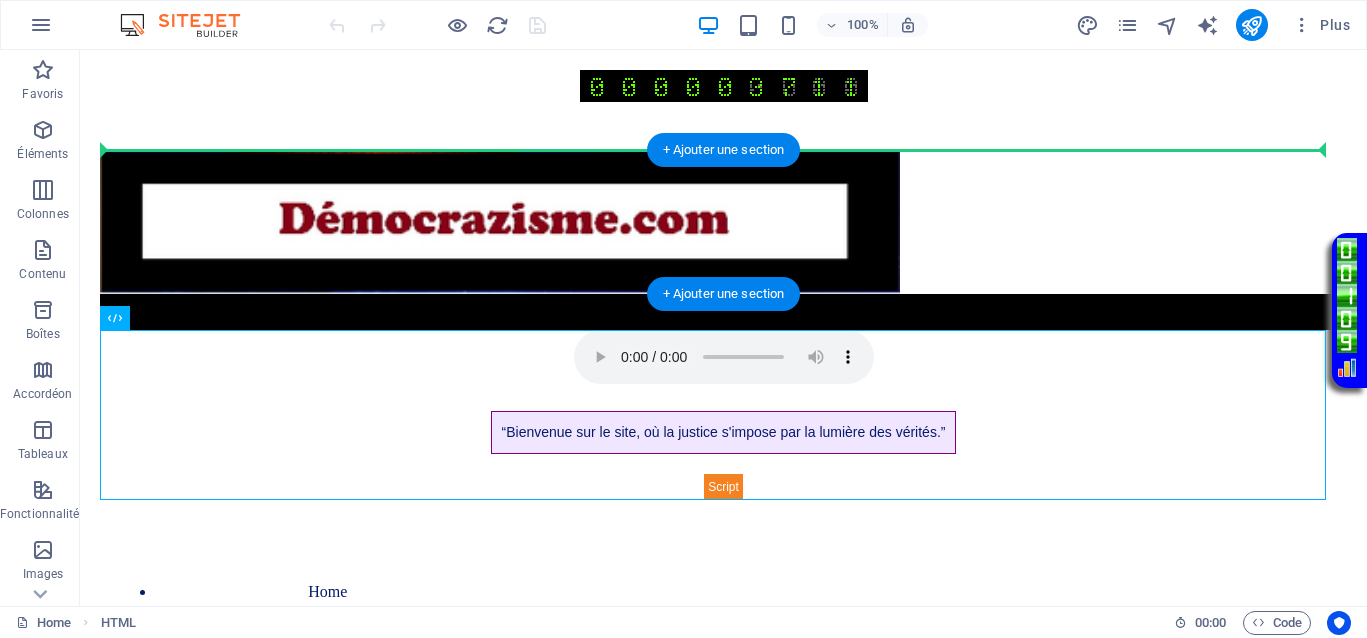 drag, startPoint x: 1171, startPoint y: 429, endPoint x: 1153, endPoint y: 203, distance: 226.71568 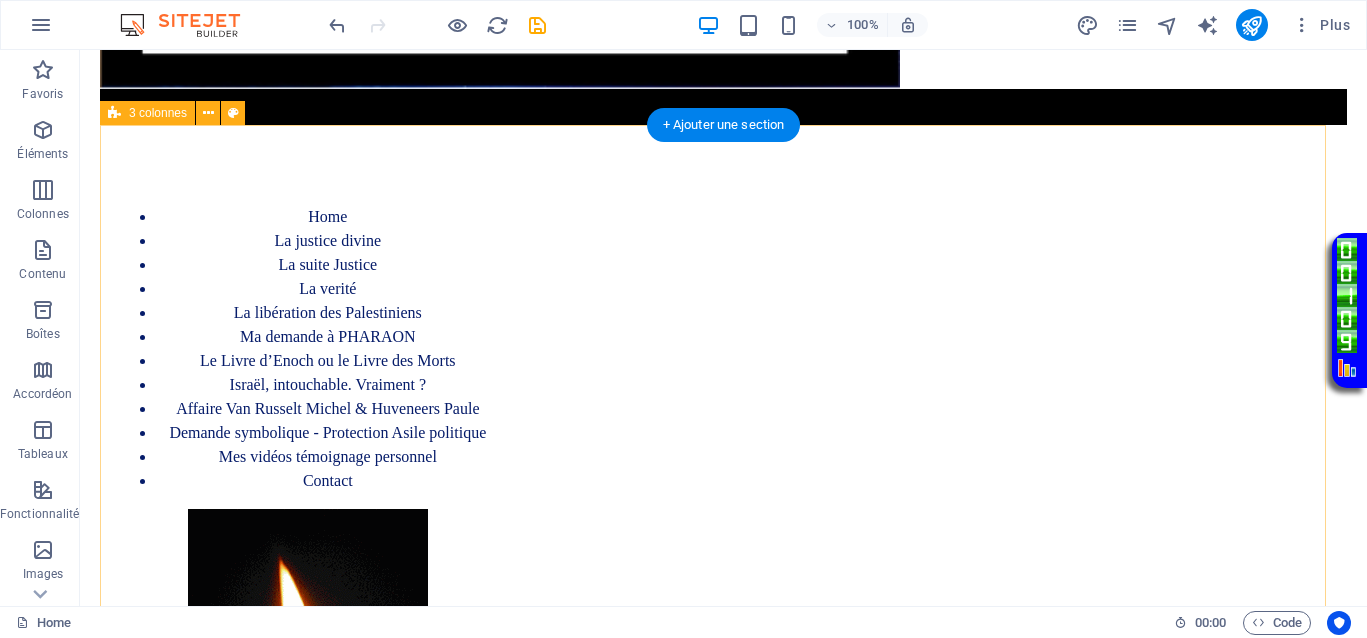 scroll, scrollTop: 125, scrollLeft: 0, axis: vertical 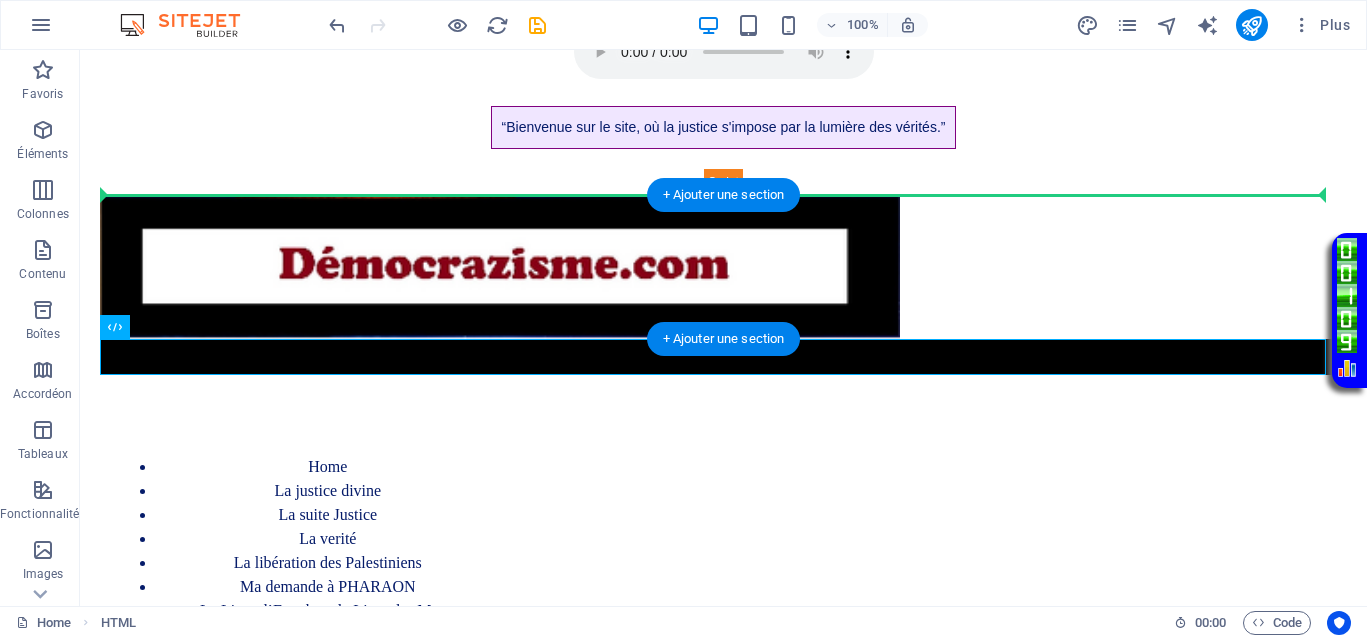 drag, startPoint x: 965, startPoint y: 352, endPoint x: 973, endPoint y: 232, distance: 120.26637 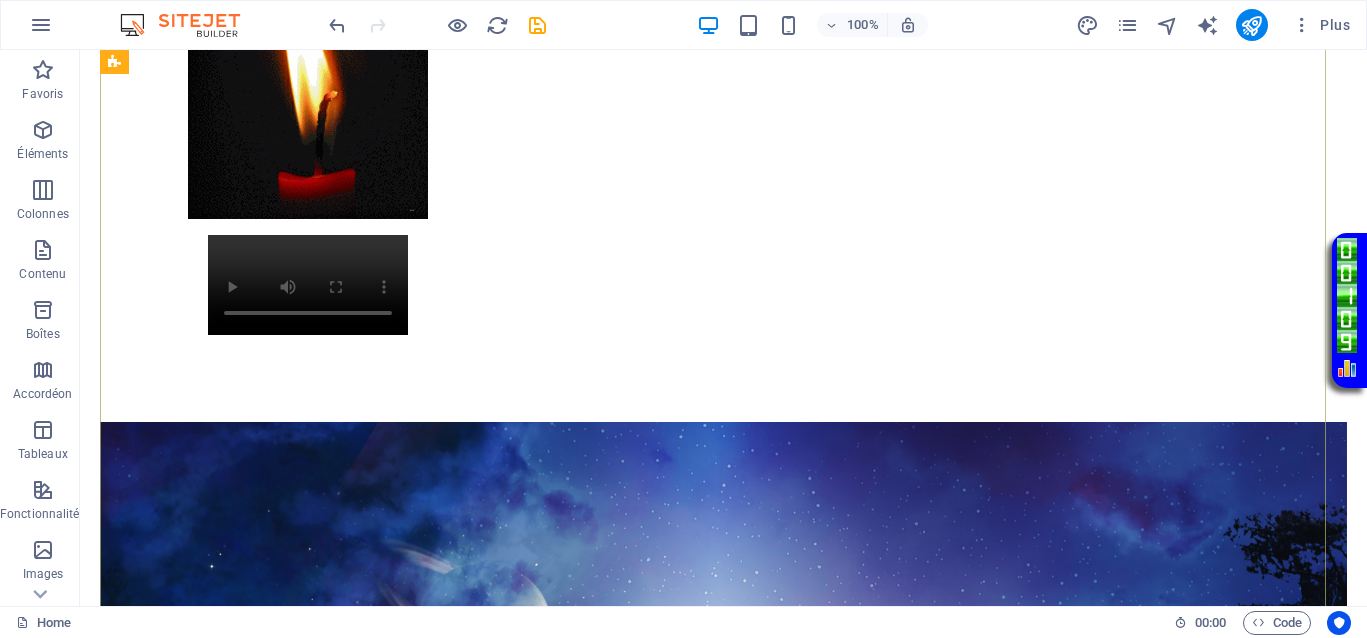scroll, scrollTop: 1110, scrollLeft: 0, axis: vertical 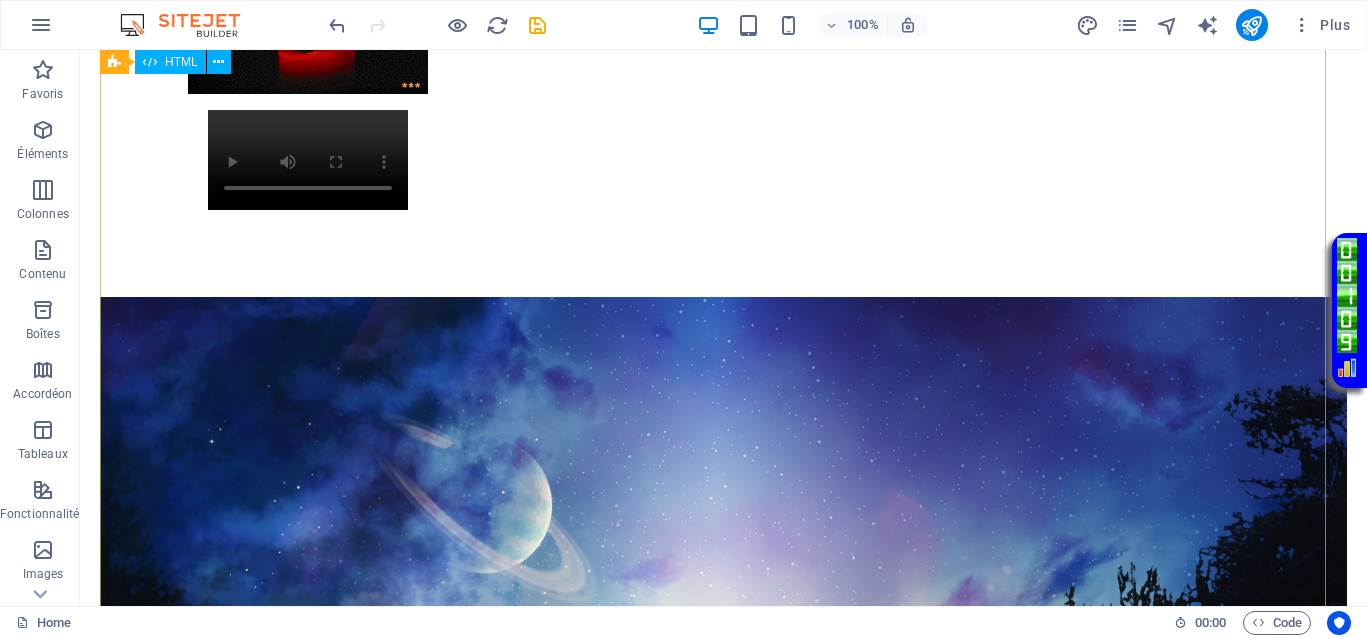 click on "Conditions pour instaurer la justice
Conditions pour instaurer la justice de manière immédiate et instantanée
1. L'injustice doit être dénoncée publiquement et au sein de l'opinion publique.
2. Mettre en lumière les criminels qui se cachent dans l'ombre.
3. Donner un ultimatum de 3 jours, durant lequel le criminel peut faire un pas vers sa victime pour expliquer ses actions, faire amende honorable, et tenter de restaurer la situation, y compris ses droits matériels et psychologiques.
Voulez-vous vraiment laisser le monde disparaître à cause d'individus comme eux ? Cela rappelle la Shoah. Il est temps d'agir, de dire non à la barbarie. La justice ne doit pas attendre. La liberté, la paix, et la sécurité doivent revenir pour tous." at bounding box center (723, 1635) 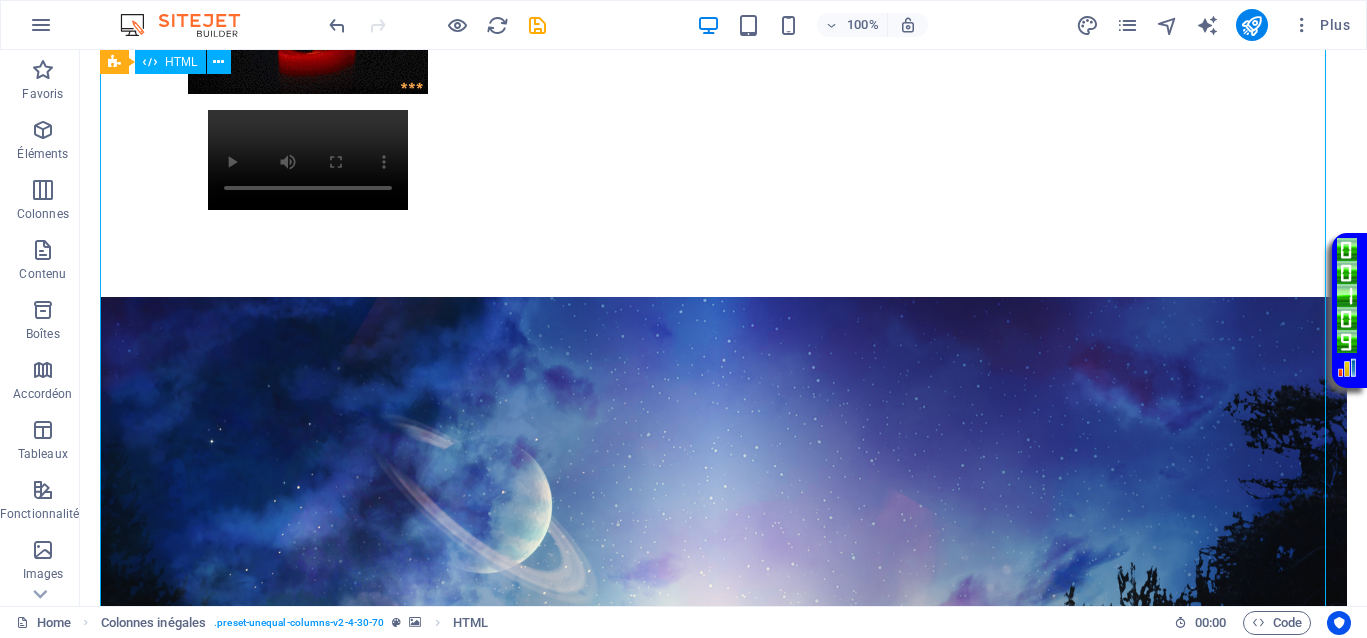 click on "Conditions pour instaurer la justice
Conditions pour instaurer la justice de manière immédiate et instantanée
1. L'injustice doit être dénoncée publiquement et au sein de l'opinion publique.
2. Mettre en lumière les criminels qui se cachent dans l'ombre.
3. Donner un ultimatum de 3 jours, durant lequel le criminel peut faire un pas vers sa victime pour expliquer ses actions, faire amende honorable, et tenter de restaurer la situation, y compris ses droits matériels et psychologiques.
Voulez-vous vraiment laisser le monde disparaître à cause d'individus comme eux ? Cela rappelle la Shoah. Il est temps d'agir, de dire non à la barbarie. La justice ne doit pas attendre. La liberté, la paix, et la sécurité doivent revenir pour tous." at bounding box center [723, 1635] 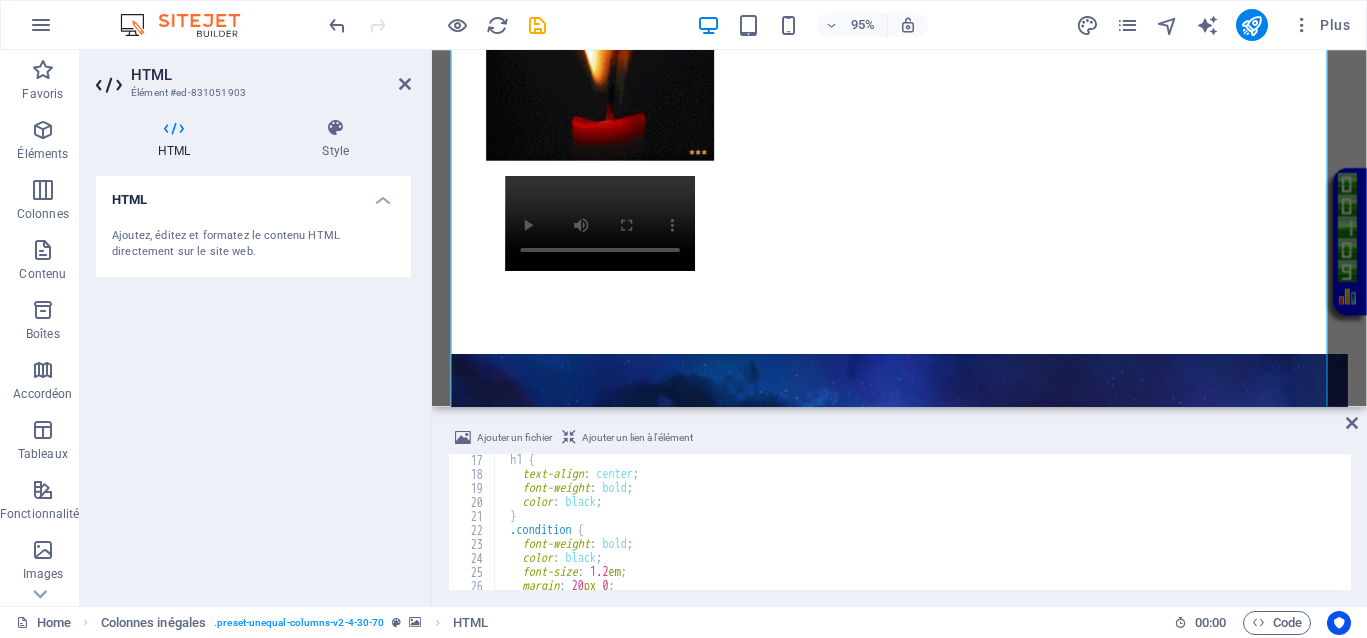 scroll, scrollTop: 225, scrollLeft: 0, axis: vertical 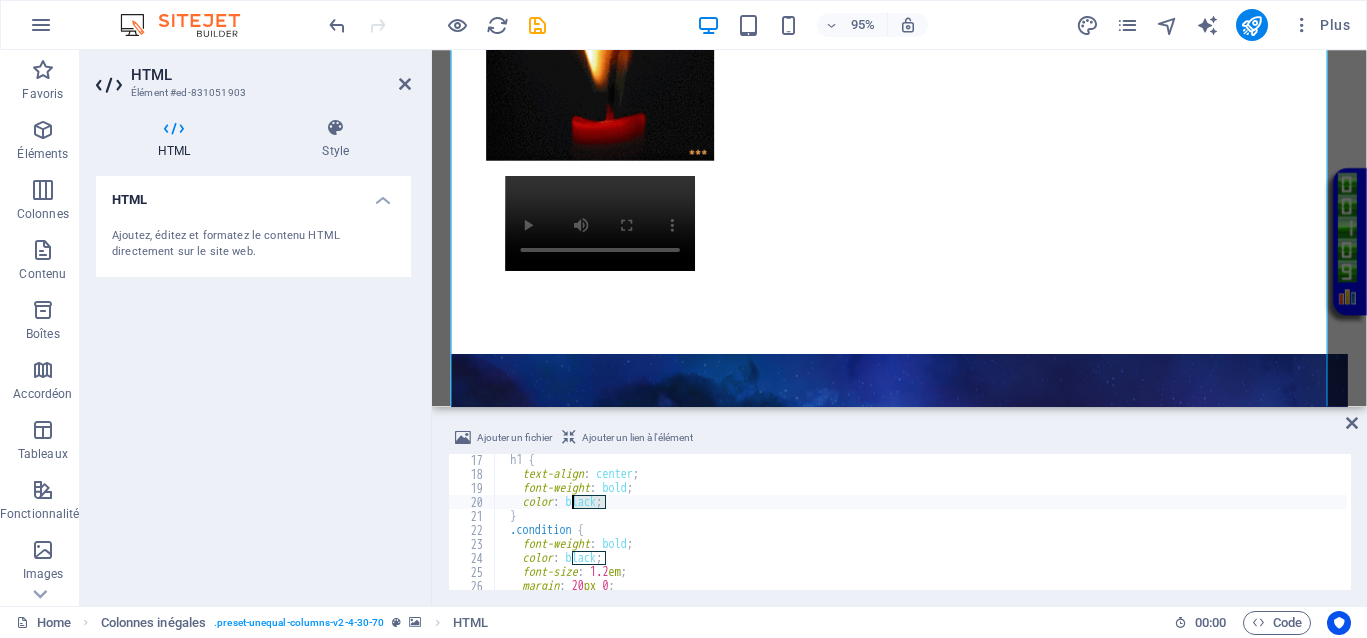 drag, startPoint x: 606, startPoint y: 500, endPoint x: 573, endPoint y: 503, distance: 33.13608 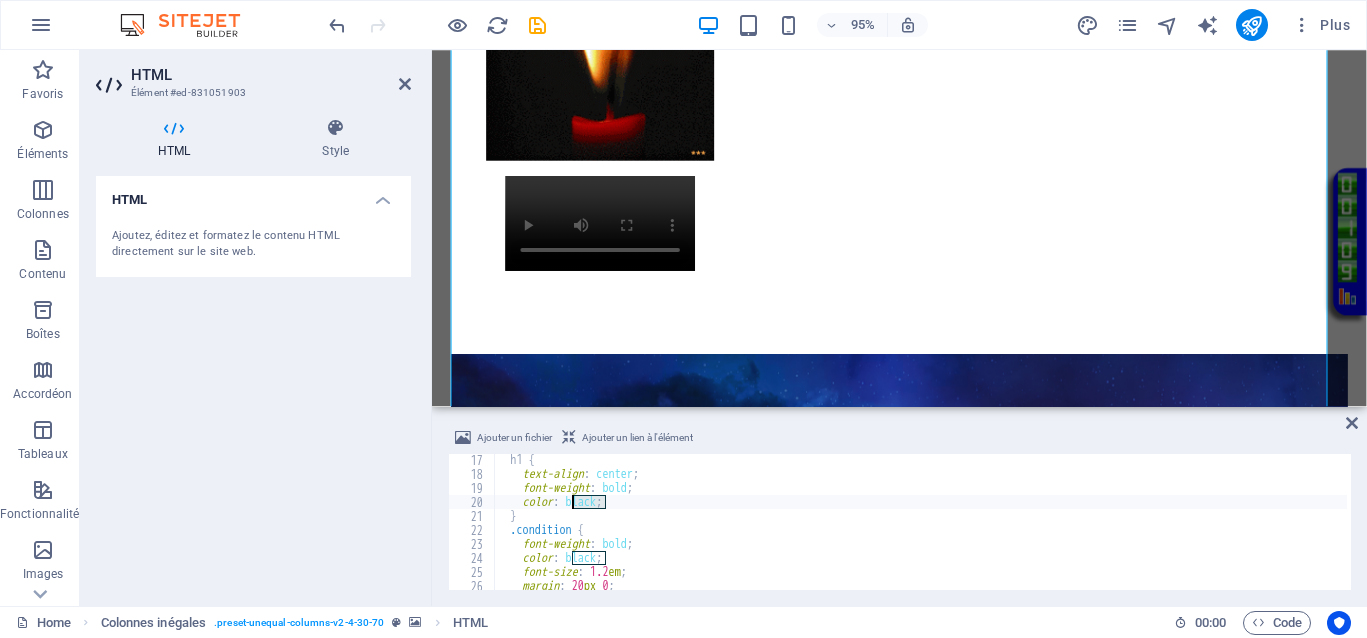 click on "h1   {      text-align :   center ;      font-weight :   bold ;      color :   black ;    }    .condition   {      font-weight :   bold ;      color :   black ;      font-size :   1.2 em ;      margin :   20 px   0 ;      padding :   10 px ;" at bounding box center (4389, 533) 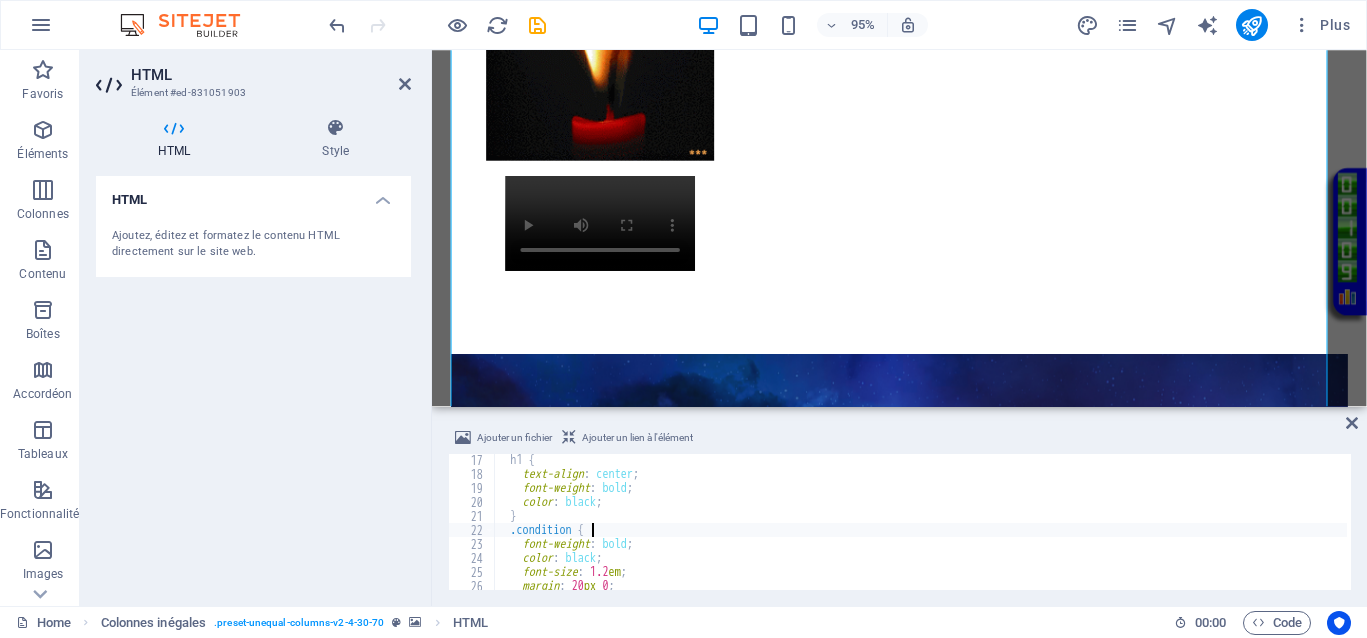 click on "h1   {      text-align :   center ;      font-weight :   bold ;      color :   black ;    }    .condition   {      font-weight :   bold ;      color :   black ;      font-size :   1.2 em ;      margin :   20 px   0 ;      padding :   10 px ;" at bounding box center (4389, 533) 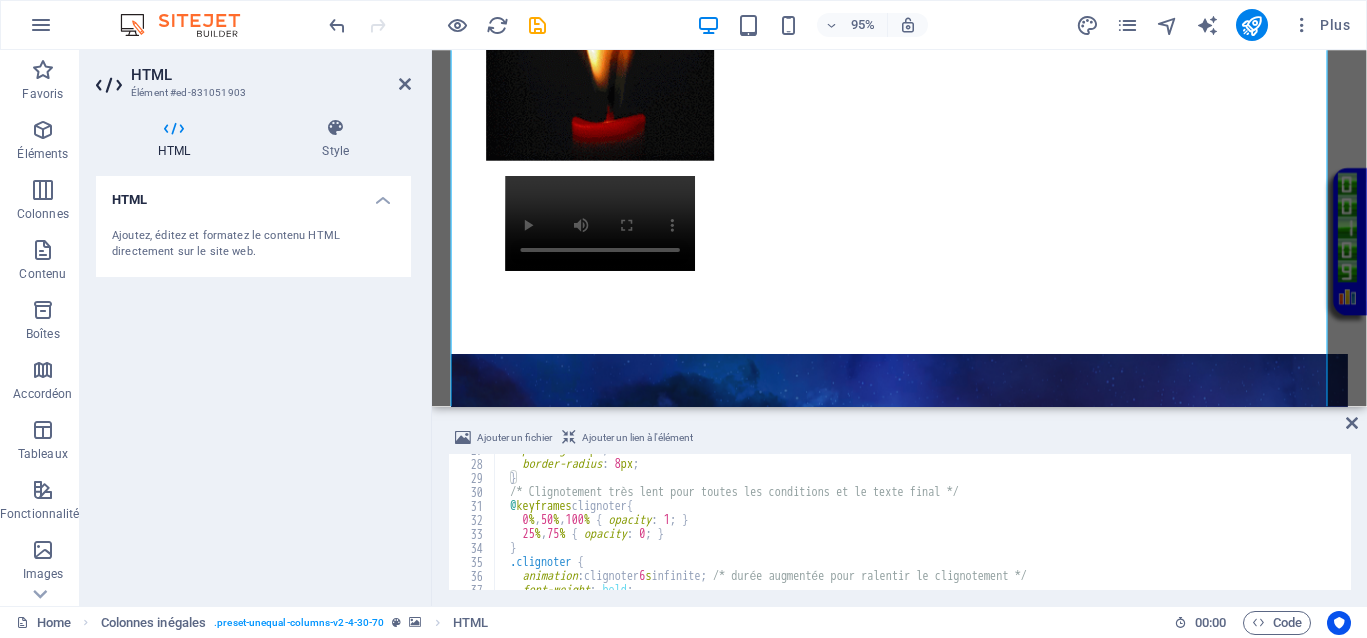scroll, scrollTop: 450, scrollLeft: 0, axis: vertical 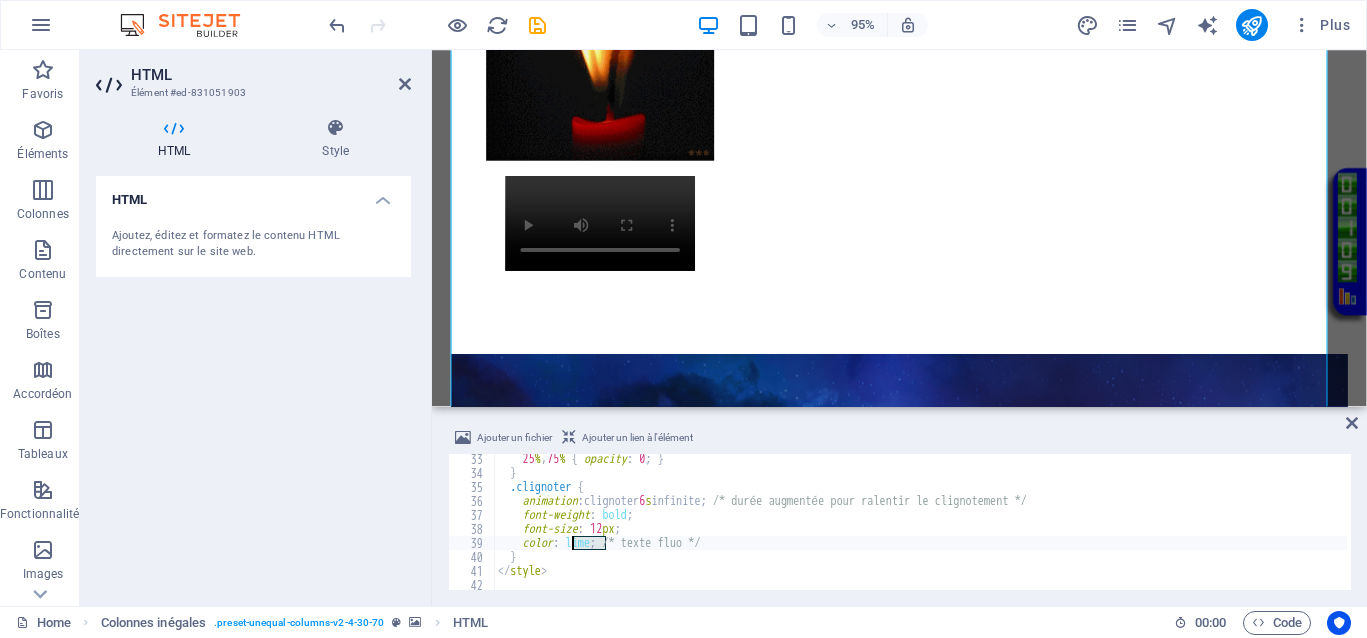 drag, startPoint x: 605, startPoint y: 538, endPoint x: 574, endPoint y: 539, distance: 31.016125 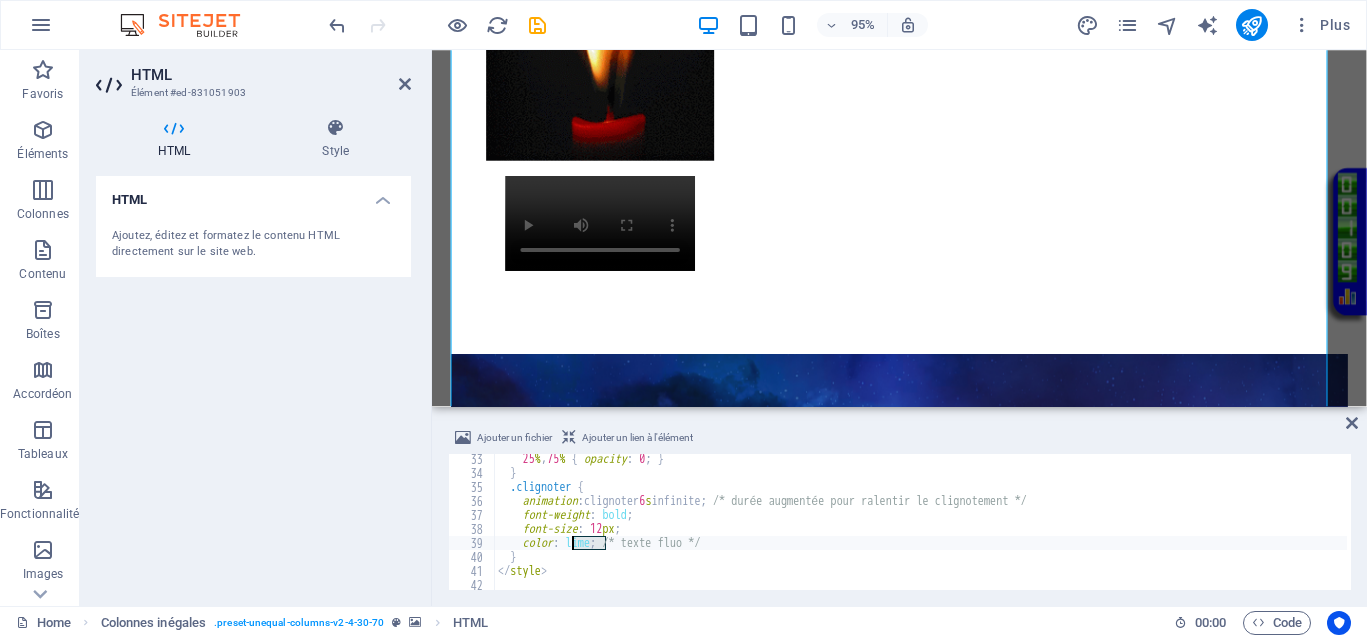 click on "25 % ,  75 %   {   opacity :   0 ;   }    }    .clignoter   {      animation :  clignoter  6 s  infinite ;   /* durée augmentée pour ralentir le clignotement */      font-weight :   bold ;      font-size :   12 px ;      color :   lime ;   /* texte fluo */    } </ style >" at bounding box center (4389, 532) 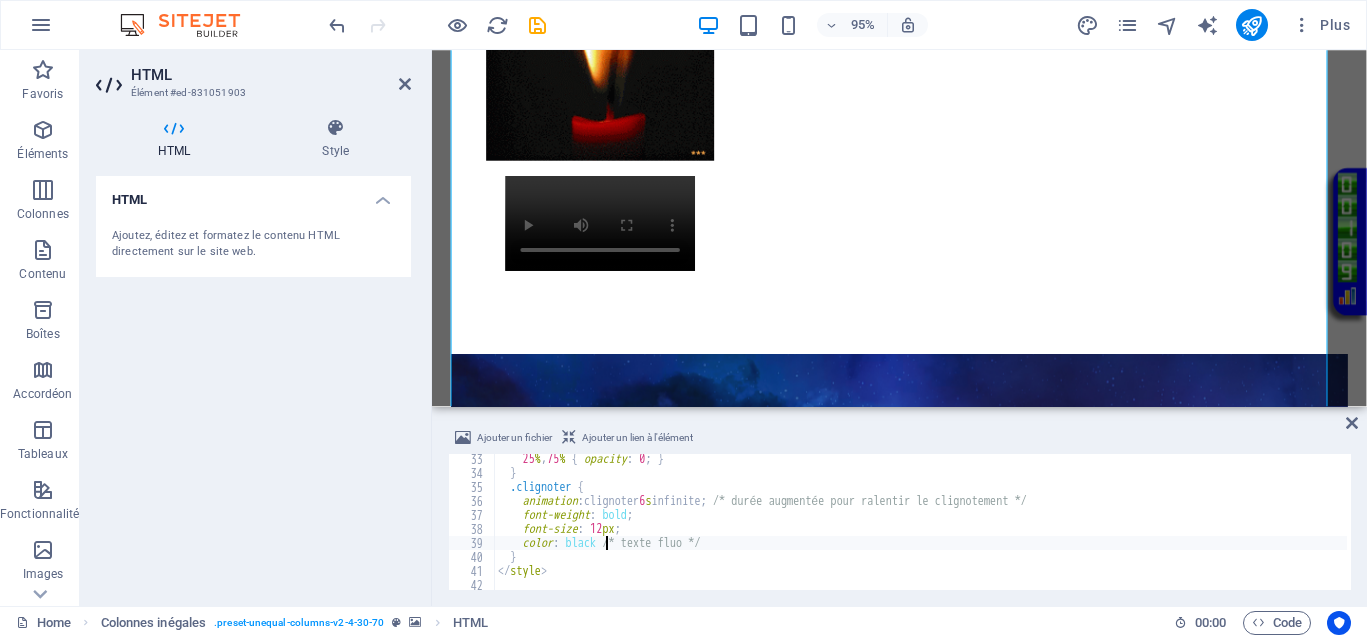 click on "25 % ,  75 %   {   opacity :   0 ;   }    }    .clignoter   {      animation :  clignoter  6 s  infinite ;   /* durée augmentée pour ralentir le clignotement */      font-weight :   bold ;      font-size :   12 px ;      color :   black   /* texte fluo */    } </ style >" at bounding box center [4389, 532] 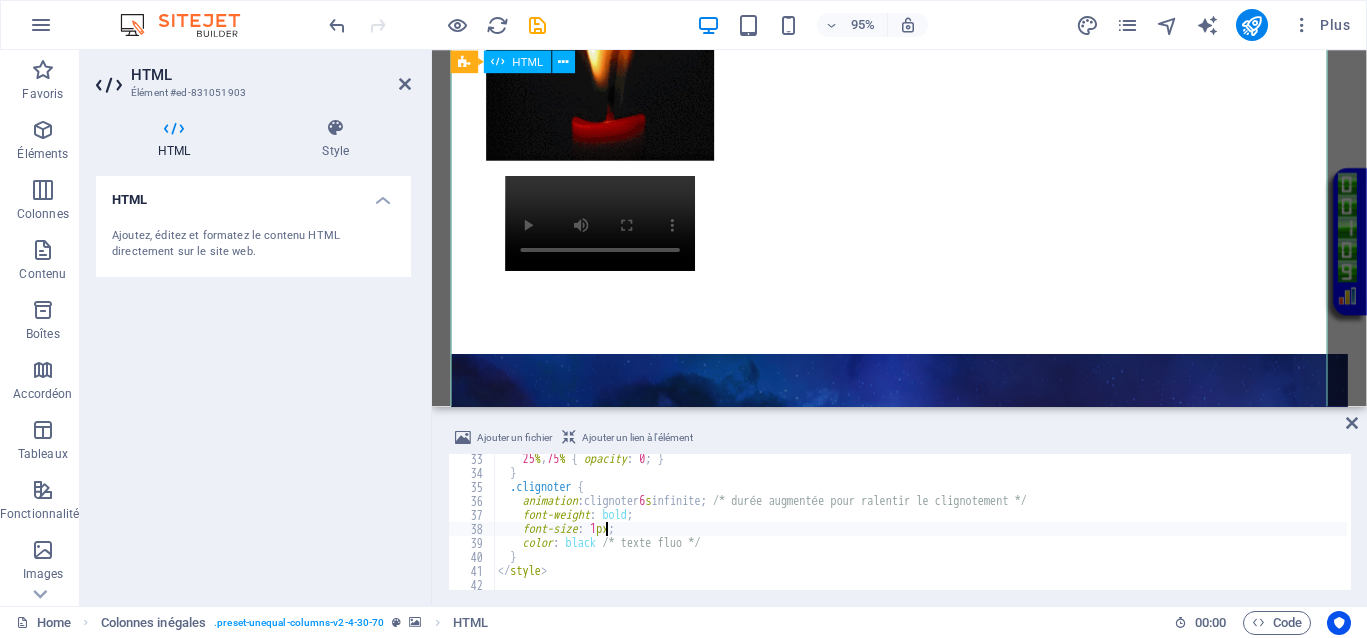 scroll, scrollTop: 0, scrollLeft: 10, axis: horizontal 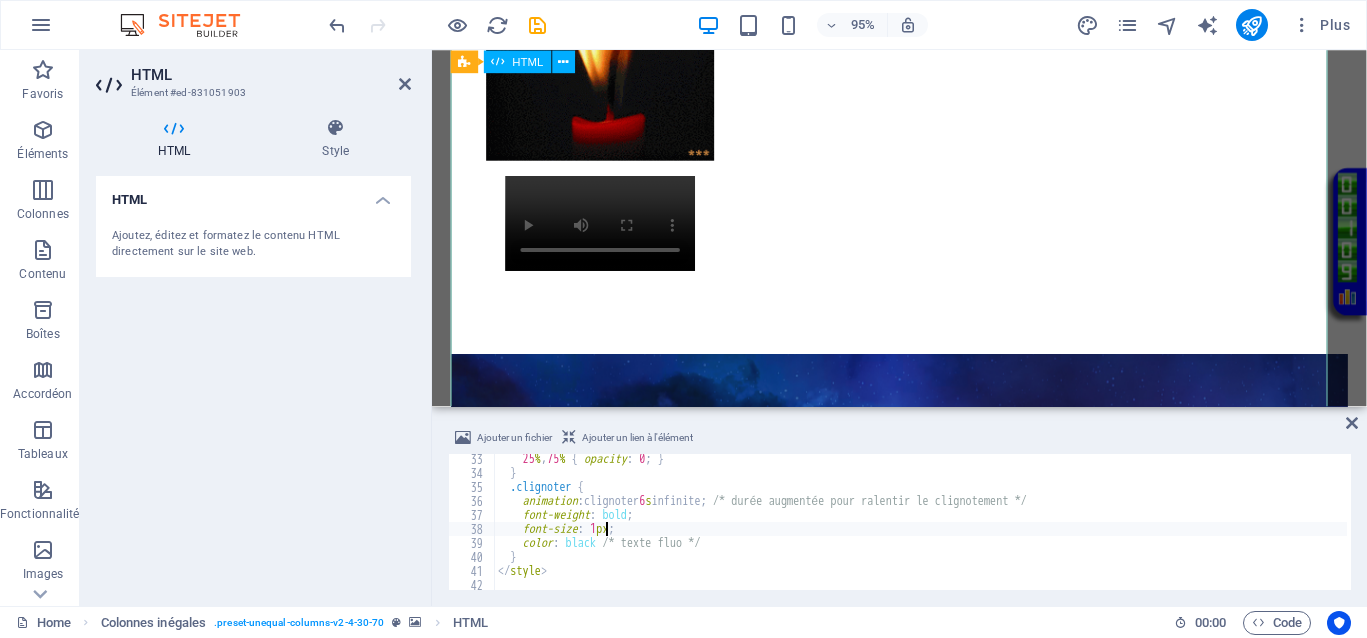 type on "font-size: 18px;" 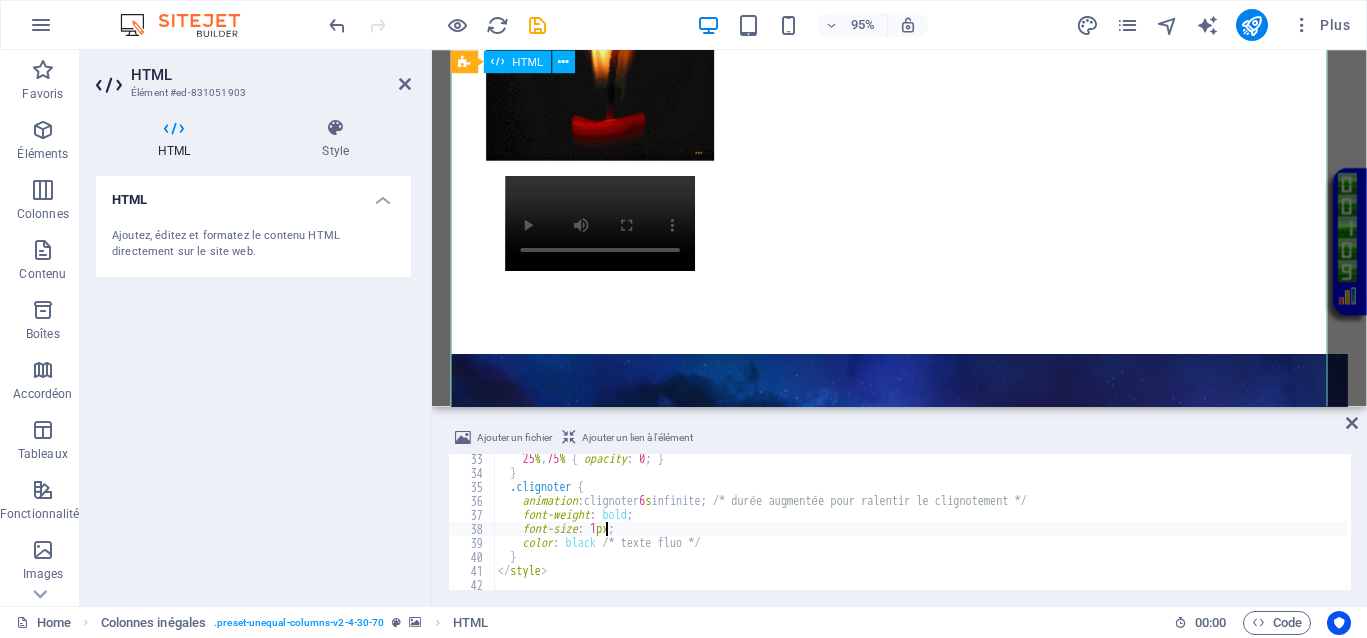 scroll, scrollTop: 0, scrollLeft: 10, axis: horizontal 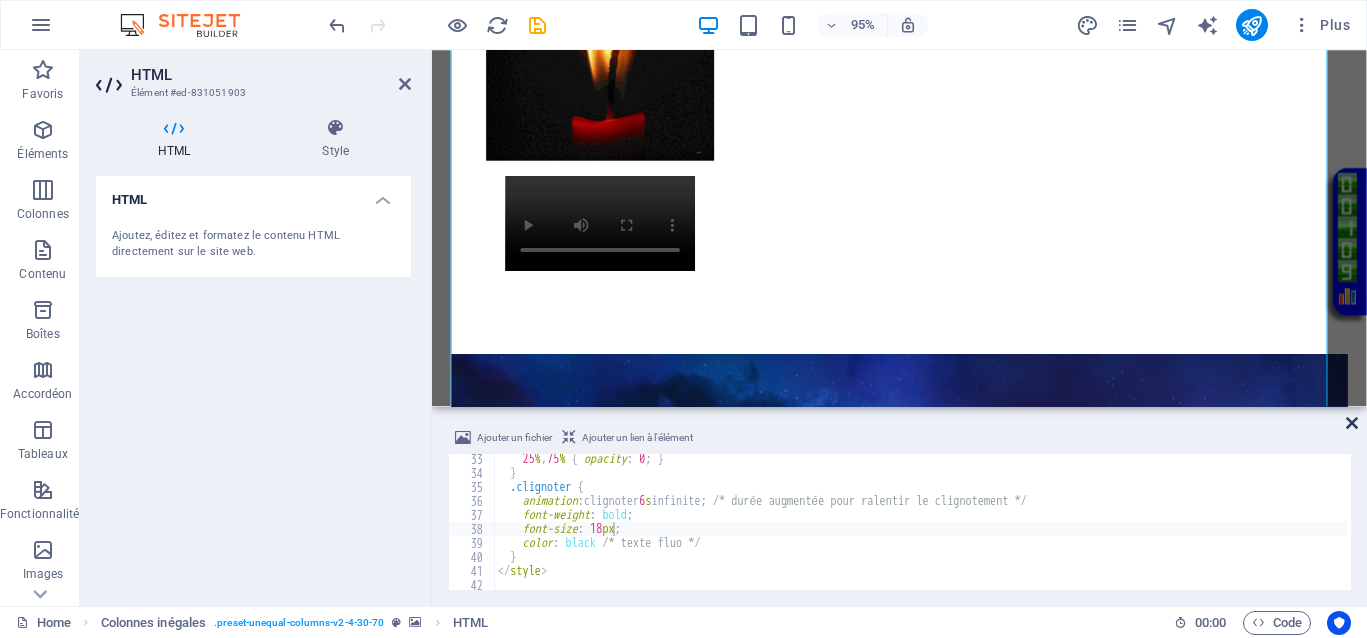 click at bounding box center [1352, 423] 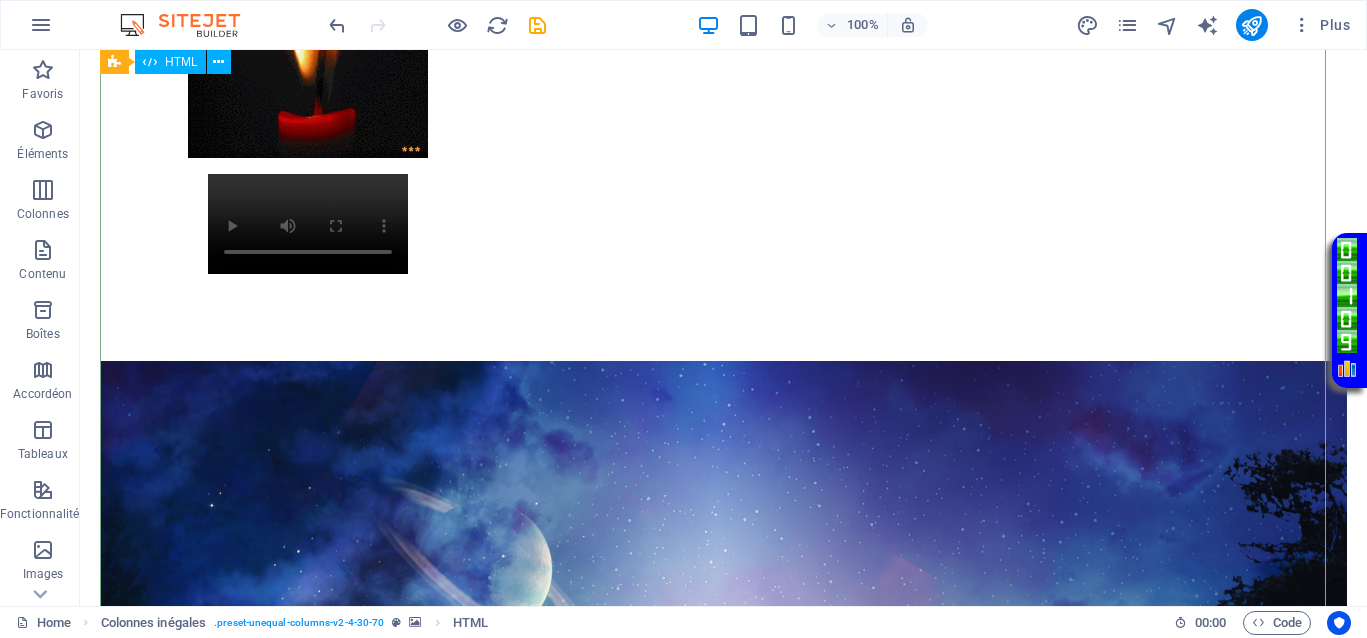 scroll, scrollTop: 985, scrollLeft: 0, axis: vertical 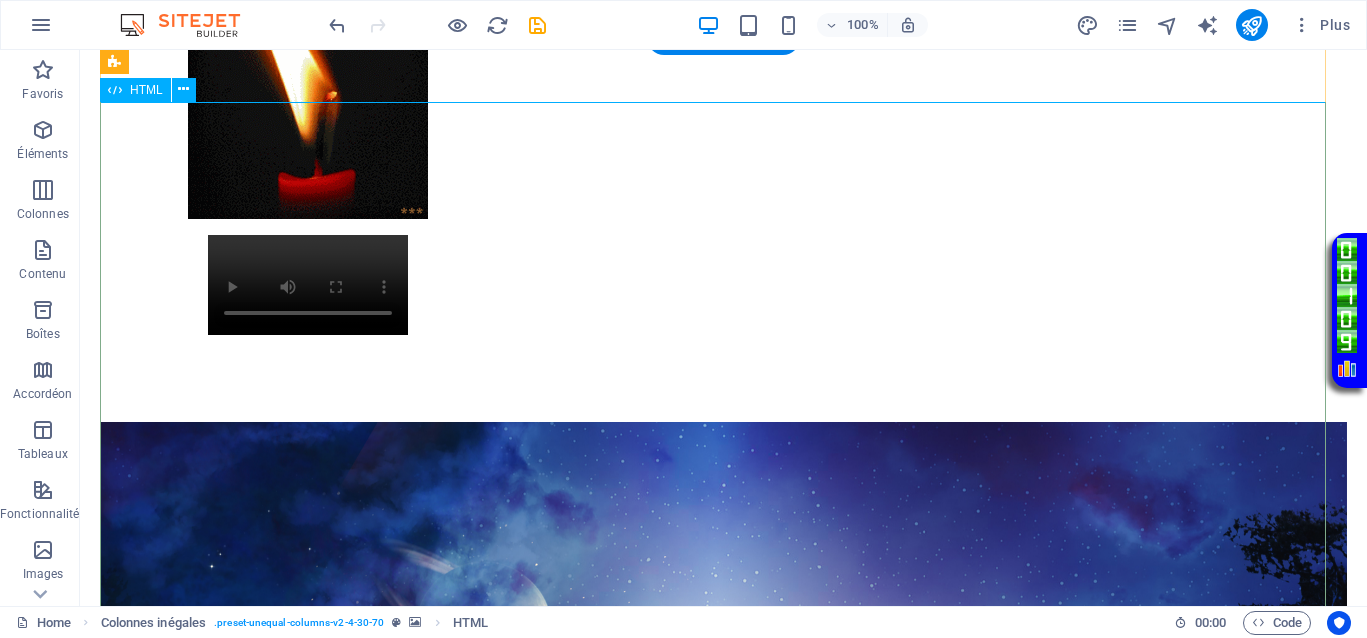 click on "Conditions pour instaurer la justice
Conditions pour instaurer la justice de manière immédiate et instantanée
1. L'injustice doit être dénoncée publiquement et au sein de l'opinion publique.
2. Mettre en lumière les criminels qui se cachent dans l'ombre.
3. Donner un ultimatum de 3 jours, durant lequel le criminel peut faire un pas vers sa victime pour expliquer ses actions, faire amende honorable, et tenter de restaurer la situation, y compris ses droits matériels et psychologiques.
Voulez-vous vraiment laisser le monde disparaître à cause d'individus comme eux ? Cela rappelle la Shoah. Il est temps d'agir, de dire non à la barbarie. La justice ne doit pas attendre. La liberté, la paix, et la sécurité doivent revenir pour tous." at bounding box center [723, 1791] 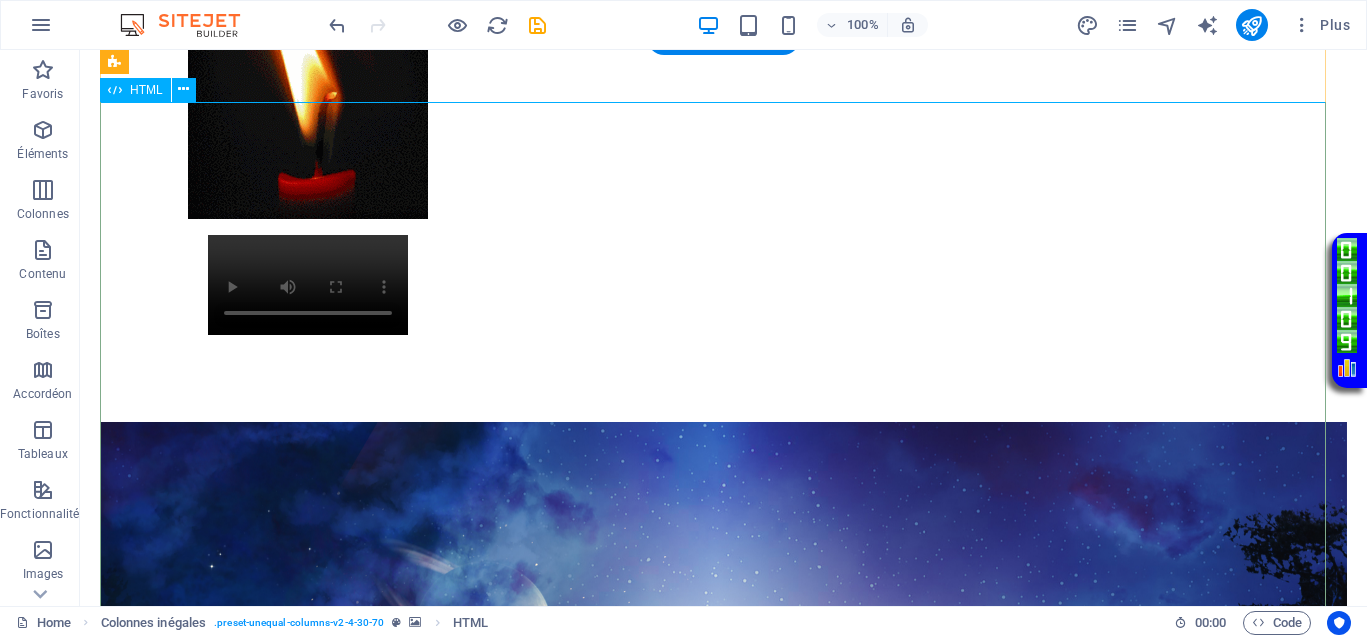 click on "Conditions pour instaurer la justice
Conditions pour instaurer la justice de manière immédiate et instantanée
1. L'injustice doit être dénoncée publiquement et au sein de l'opinion publique.
2. Mettre en lumière les criminels qui se cachent dans l'ombre.
3. Donner un ultimatum de 3 jours, durant lequel le criminel peut faire un pas vers sa victime pour expliquer ses actions, faire amende honorable, et tenter de restaurer la situation, y compris ses droits matériels et psychologiques.
Voulez-vous vraiment laisser le monde disparaître à cause d'individus comme eux ? Cela rappelle la Shoah. Il est temps d'agir, de dire non à la barbarie. La justice ne doit pas attendre. La liberté, la paix, et la sécurité doivent revenir pour tous." at bounding box center (723, 1791) 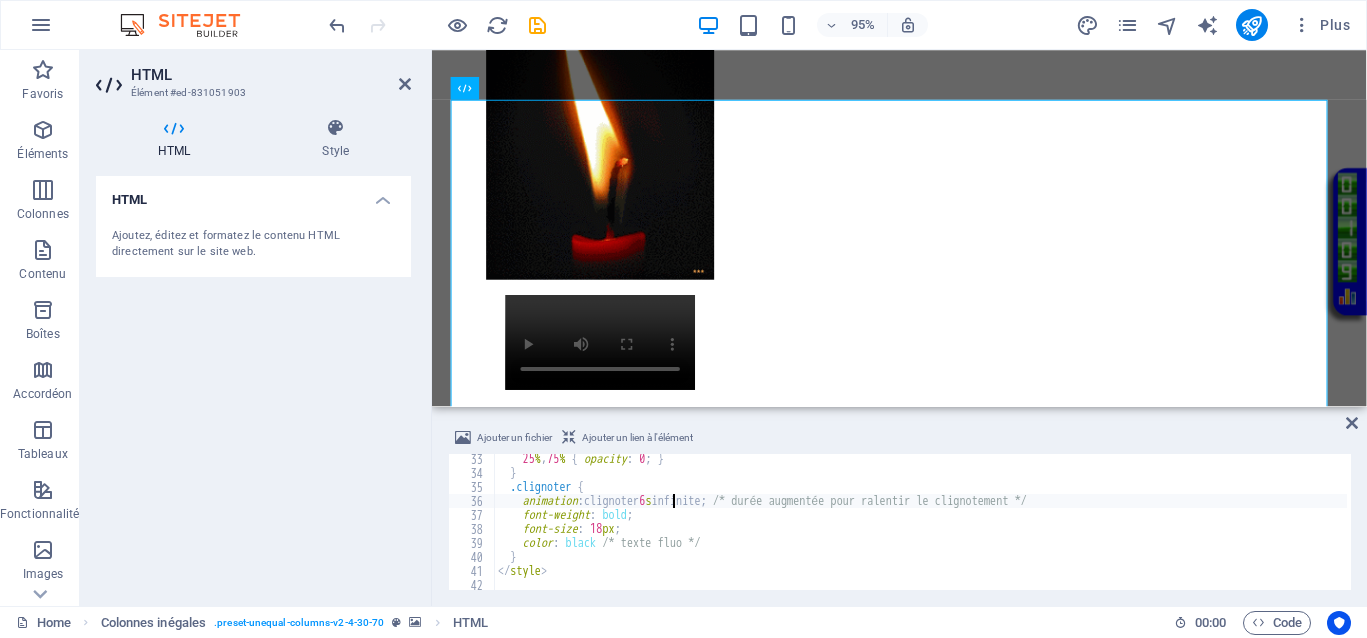 click on "25 % ,  75 %   {   opacity :   0 ;   }    }    .clignoter   {      animation :  clignoter  6 s  infinite ;   /* durée augmentée pour ralentir le clignotement */      font-weight :   bold ;      font-size :   18 px ;      color :   black   /* texte fluo */    } </ style >" at bounding box center (4389, 532) 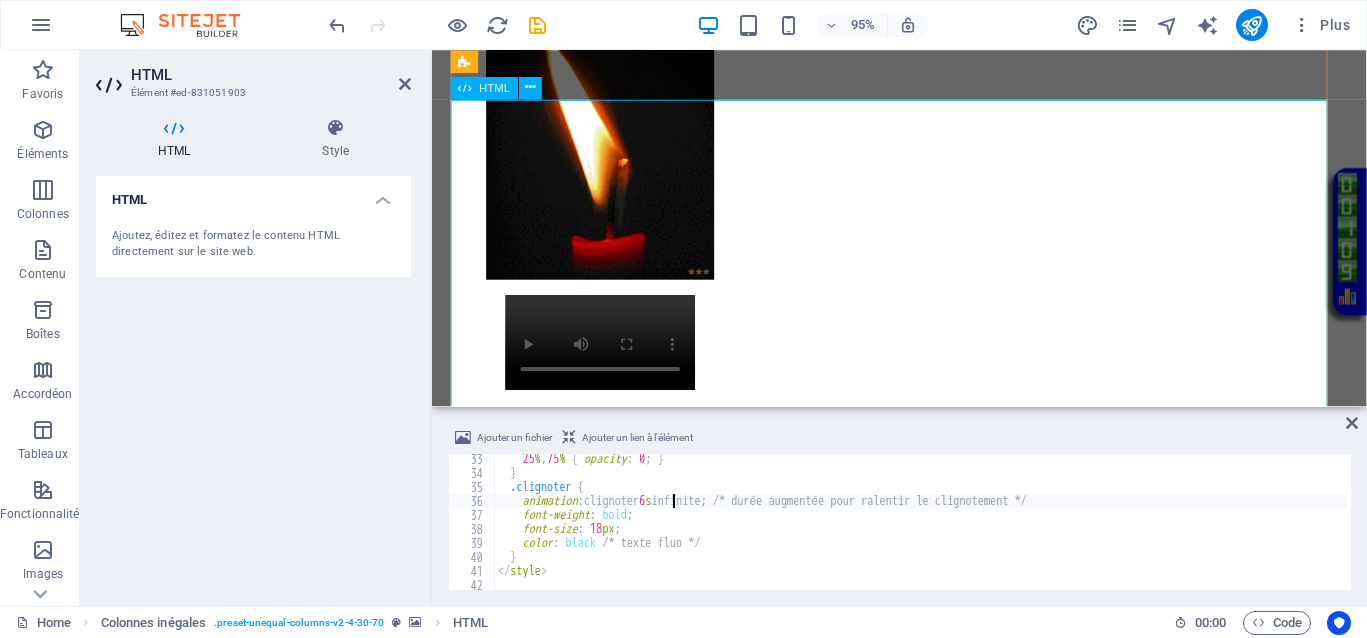 scroll, scrollTop: 450, scrollLeft: 0, axis: vertical 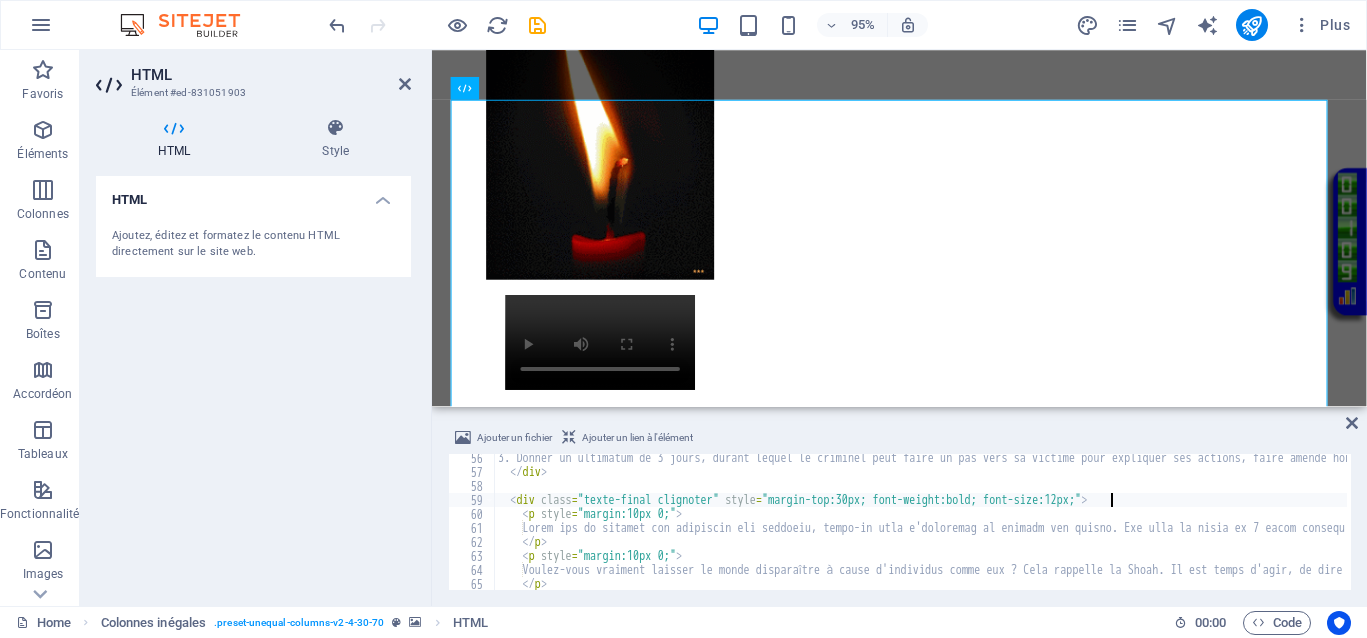 click on "3. Donner un ultimatum de 3 jours, durant lequel le criminel peut faire un pas vers sa victime pour expliquer ses actions, faire amende honorable, et tenter de restaurer la situation, y compris ses droits matériels et psychologiques.    </ div >       < div   class = "texte-final clignoter"   style = "margin-top:30px; font-weight:bold; font-size:12px;" >      < p   style = "margin:10px 0;" >           </ p >      < p   style = "margin:10px 0;" >        Voulez-vous vraiment laisser le monde disparaître à cause d'individus comme eux ? Cela rappelle la Shoah. Il est temps d'agir, de dire non à la barbarie. La justice ne doit pas attendre. La liberté, la paix, et la sécurité doivent revenir pour tous.      </ p >    </ div >" at bounding box center [4389, 531] 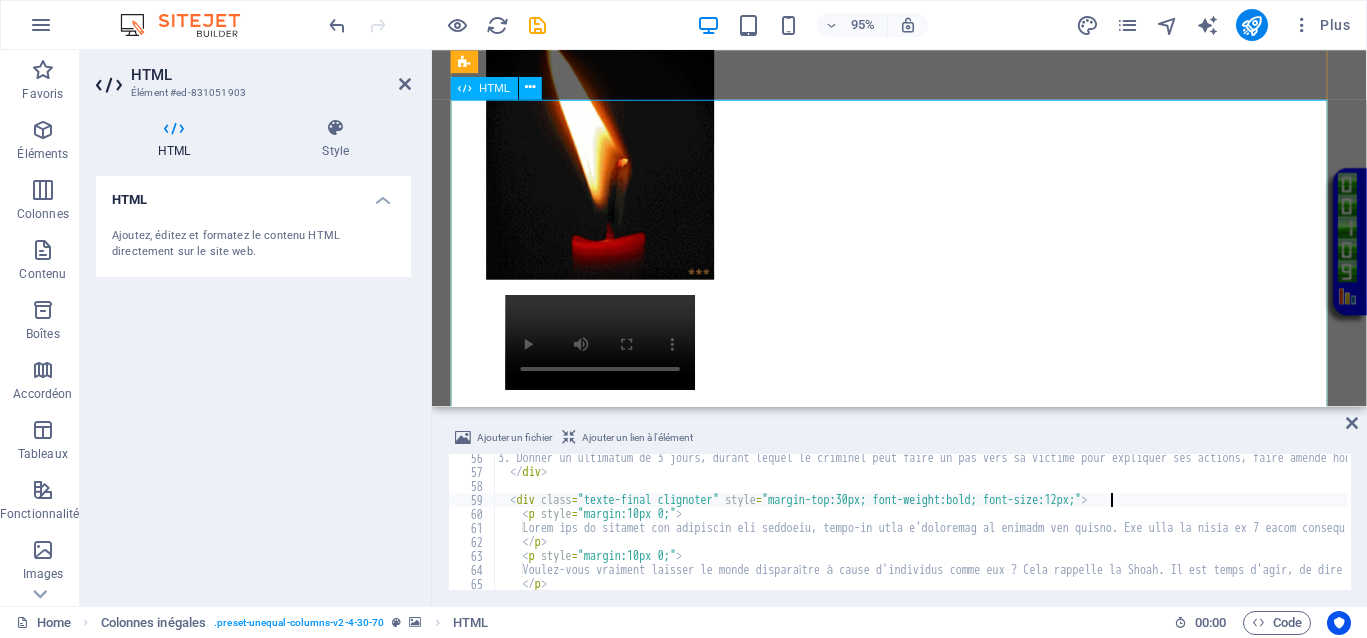 type on "<div class="texte-final clignoter" style="margin-top:30px; font-weight:bold; font-size:12px;">" 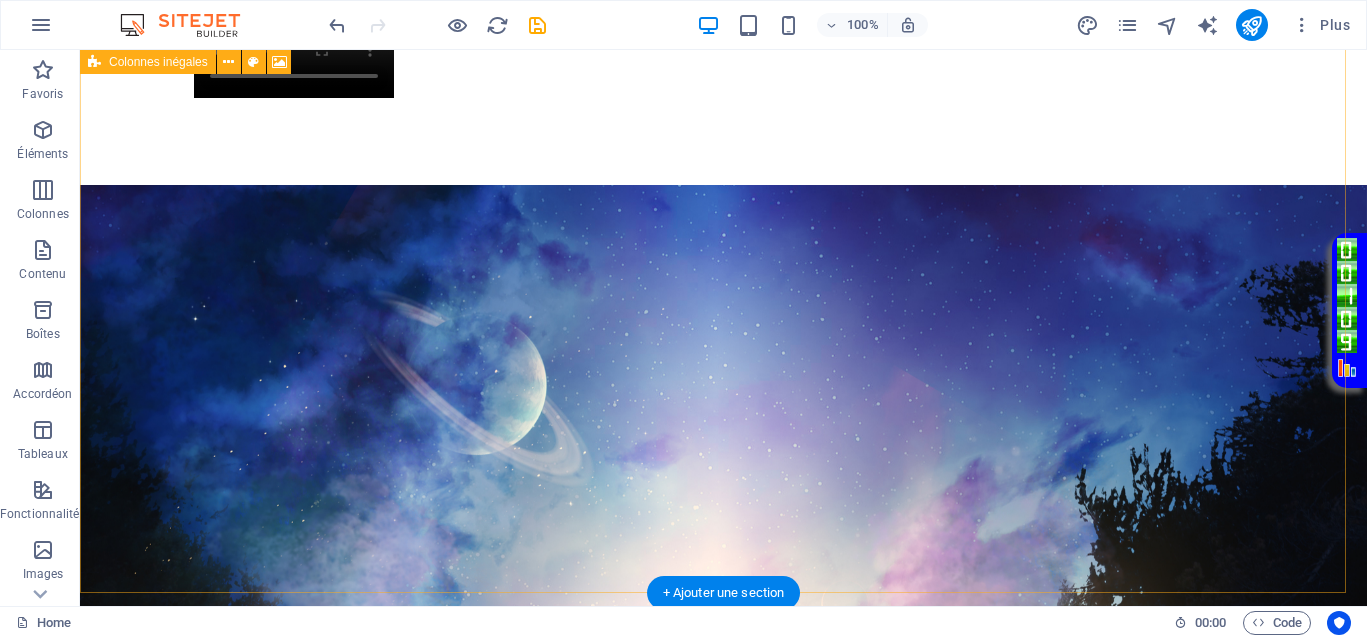 scroll, scrollTop: 985, scrollLeft: 0, axis: vertical 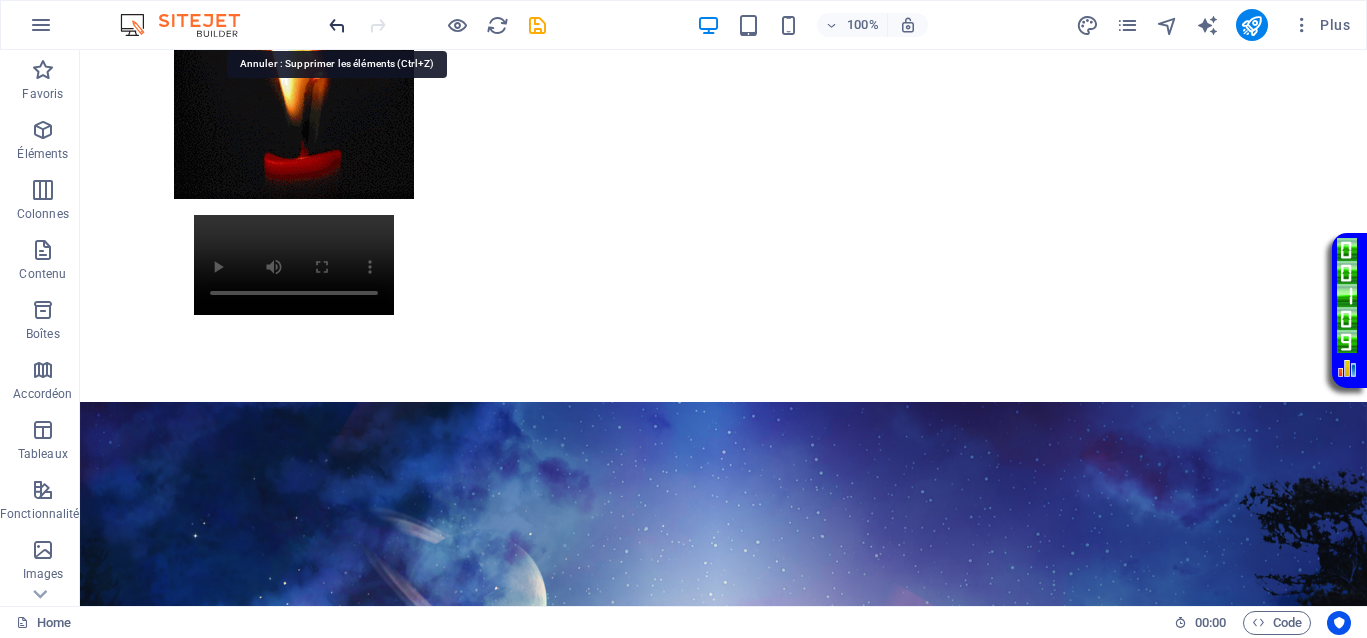 click at bounding box center (337, 25) 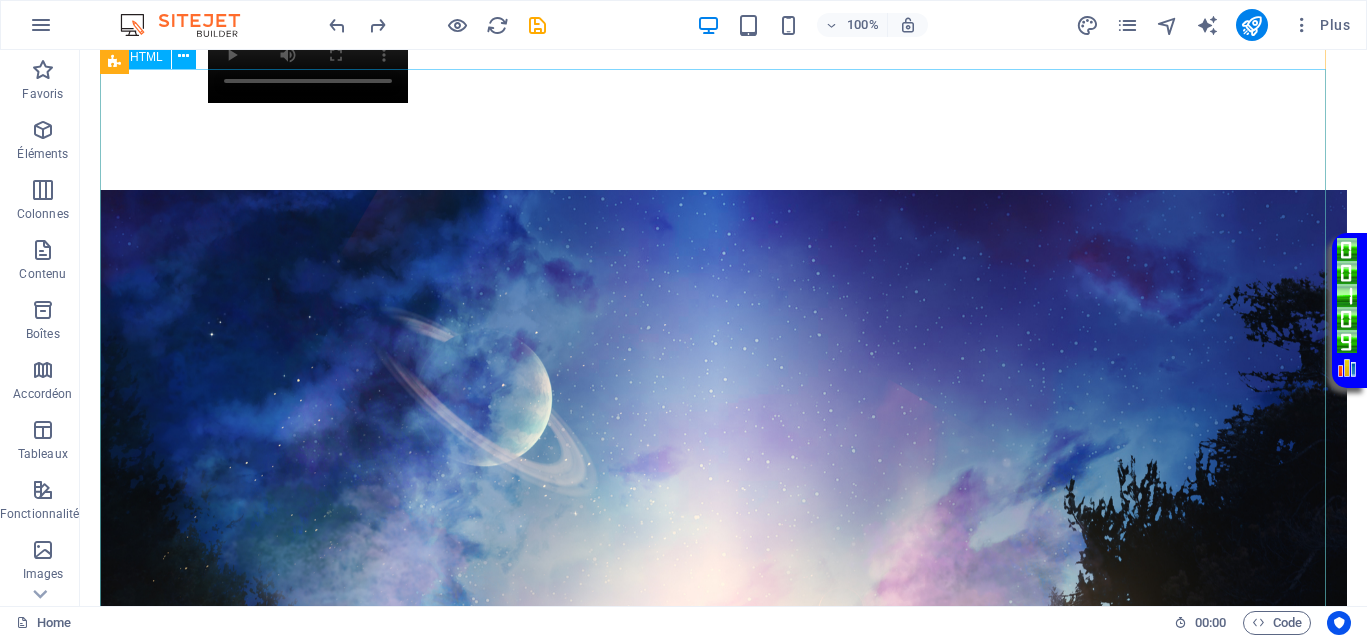 scroll, scrollTop: 1235, scrollLeft: 0, axis: vertical 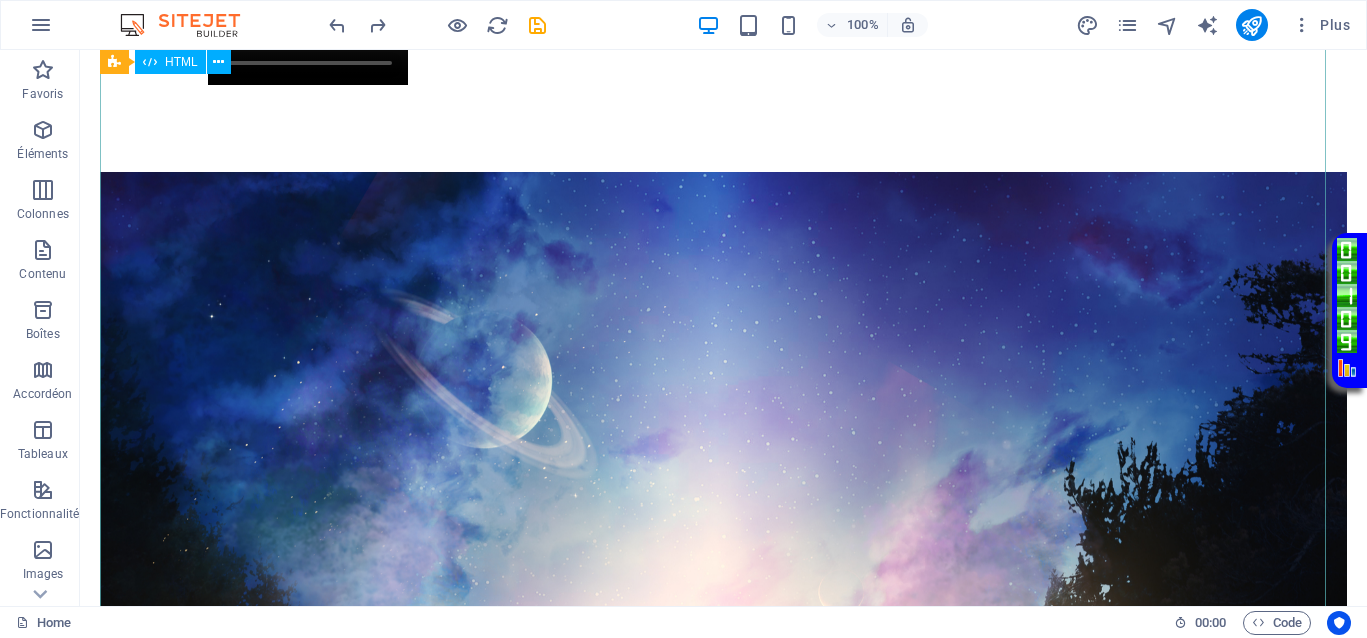 click on "Conditions pour instaurer la justice
Conditions pour instaurer la justice de manière immédiate et instantanée
1. L'injustice doit être dénoncée publiquement et au sein de l'opinion publique.
2. Mettre en lumière les criminels qui se cachent dans l'ombre.
3. Donner un ultimatum de 3 jours, durant lequel le criminel peut faire un pas vers sa victime pour expliquer ses actions, faire amende honorable, et tenter de restaurer la situation, y compris ses droits matériels et psychologiques.
Voulez-vous vraiment laisser le monde disparaître à cause d'individus comme eux ? Cela rappelle la Shoah. Il est temps d'agir, de dire non à la barbarie. La justice ne doit pas attendre. La liberté, la paix, et la sécurité doivent revenir pour tous." at bounding box center [723, 1541] 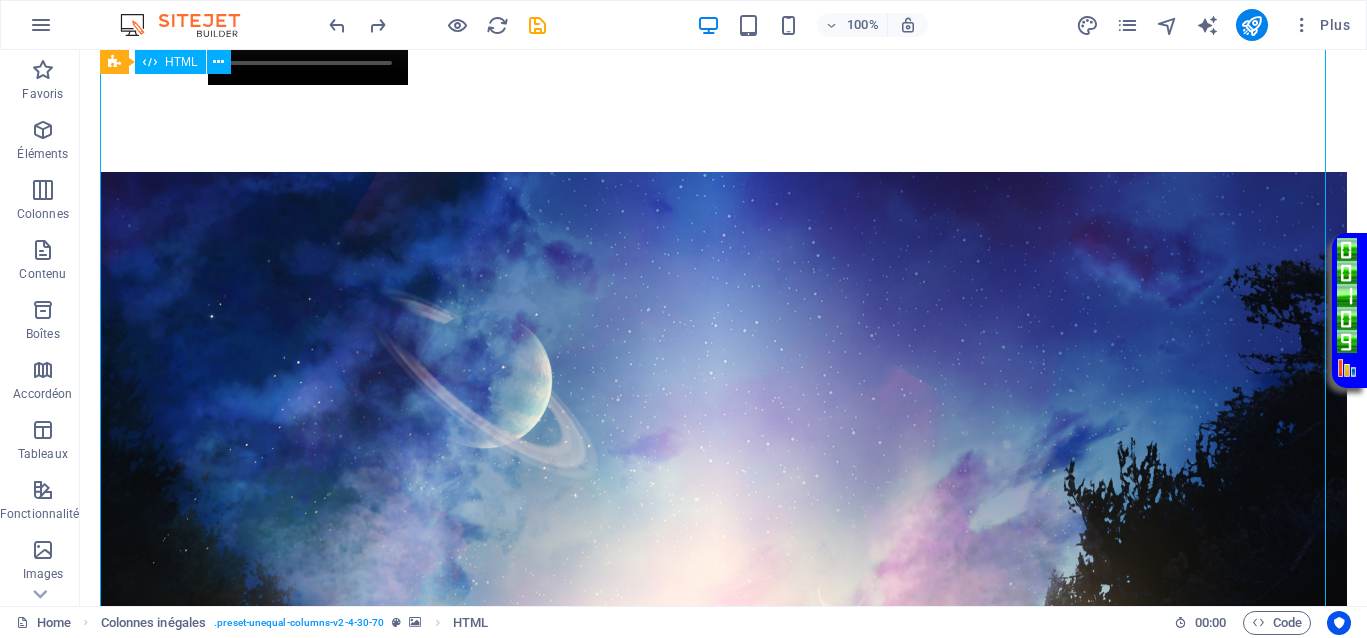 click on "Conditions pour instaurer la justice
Conditions pour instaurer la justice de manière immédiate et instantanée
1. L'injustice doit être dénoncée publiquement et au sein de l'opinion publique.
2. Mettre en lumière les criminels qui se cachent dans l'ombre.
3. Donner un ultimatum de 3 jours, durant lequel le criminel peut faire un pas vers sa victime pour expliquer ses actions, faire amende honorable, et tenter de restaurer la situation, y compris ses droits matériels et psychologiques.
Voulez-vous vraiment laisser le monde disparaître à cause d'individus comme eux ? Cela rappelle la Shoah. Il est temps d'agir, de dire non à la barbarie. La justice ne doit pas attendre. La liberté, la paix, et la sécurité doivent revenir pour tous." at bounding box center (723, 1541) 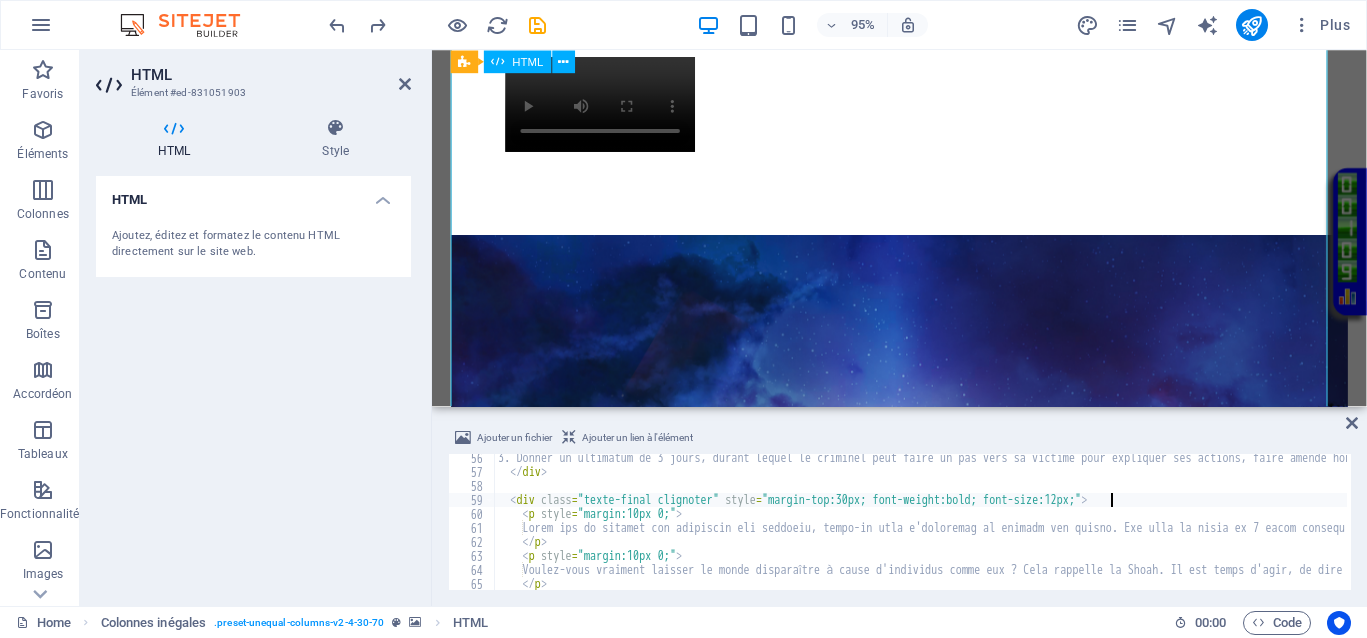 scroll, scrollTop: 773, scrollLeft: 0, axis: vertical 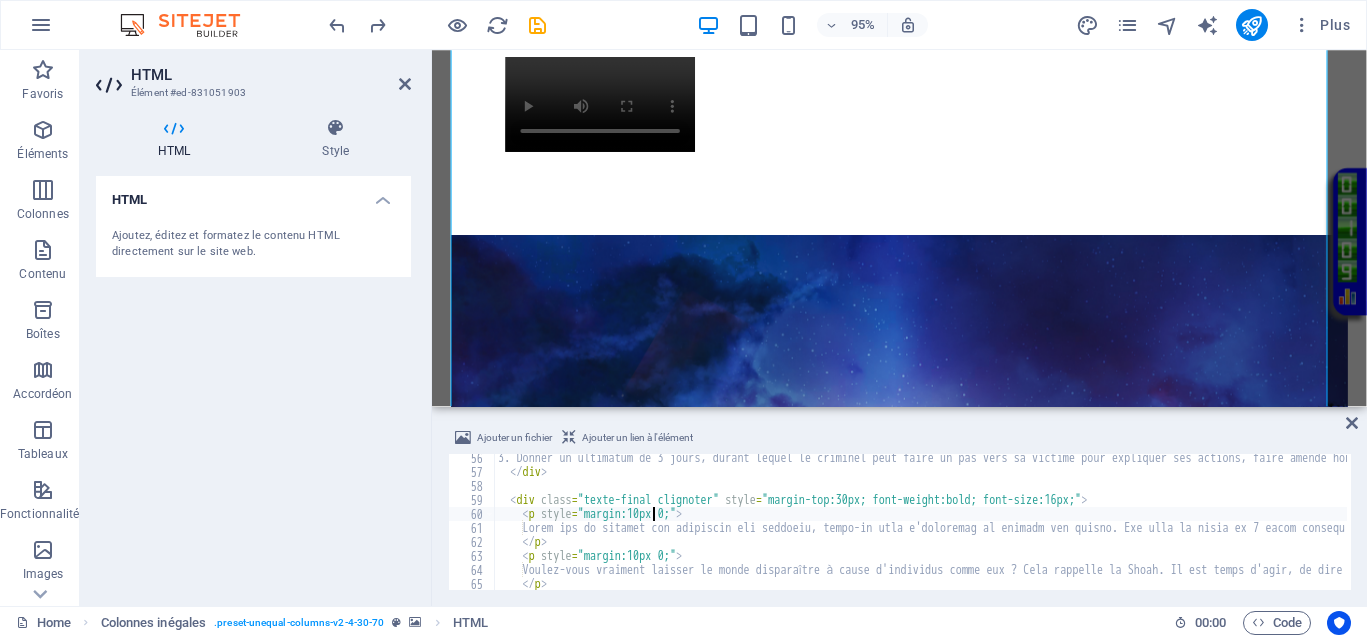 click on "3. Donner un ultimatum de 3 jours, durant lequel le criminel peut faire un pas vers sa victime pour expliquer ses actions, faire amende honorable, et tenter de restaurer la situation, y compris ses droits matériels et psychologiques.    </ div >       < div   class = "texte-final clignoter"   style = "margin-top:30px; font-weight:bold; font-size:16px;" >      < p   style = "margin:10px 0;" >           </ p >      < p   style = "margin:10px 0;" >        Voulez-vous vraiment laisser le monde disparaître à cause d'individus comme eux ? Cela rappelle la Shoah. Il est temps d'agir, de dire non à la barbarie. La justice ne doit pas attendre. La liberté, la paix, et la sécurité doivent revenir pour tous.      </ p >    </ div >" at bounding box center [4389, 531] 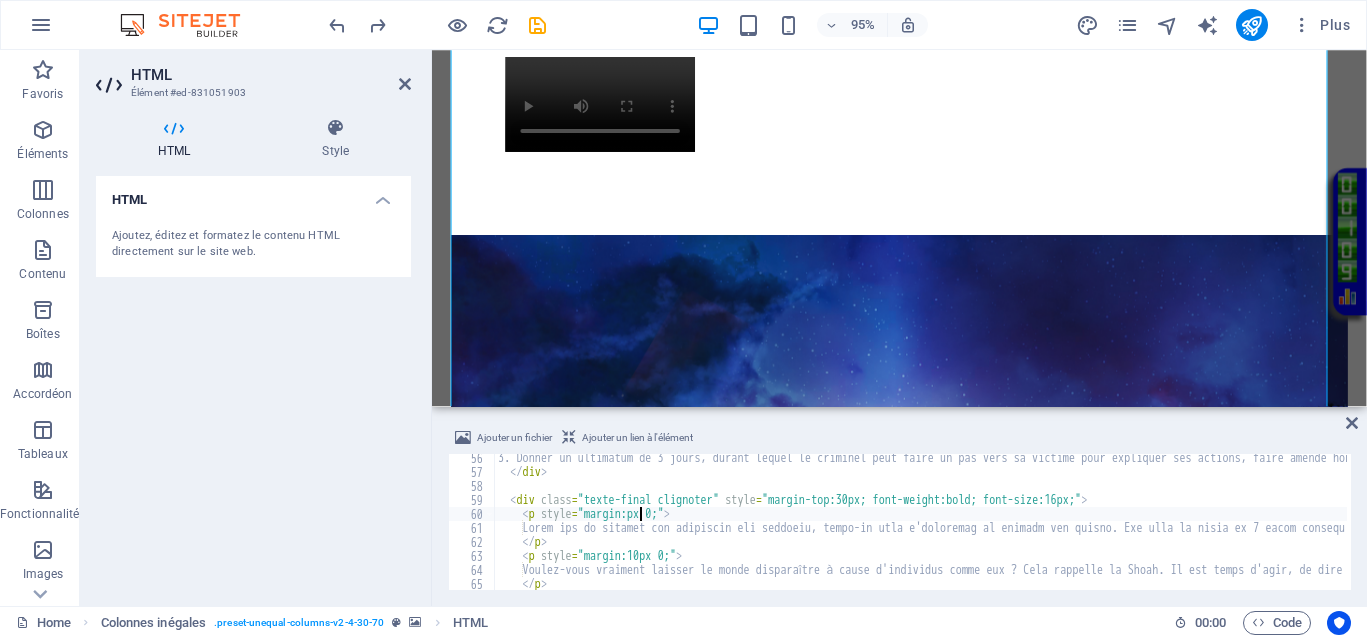 scroll, scrollTop: 0, scrollLeft: 12, axis: horizontal 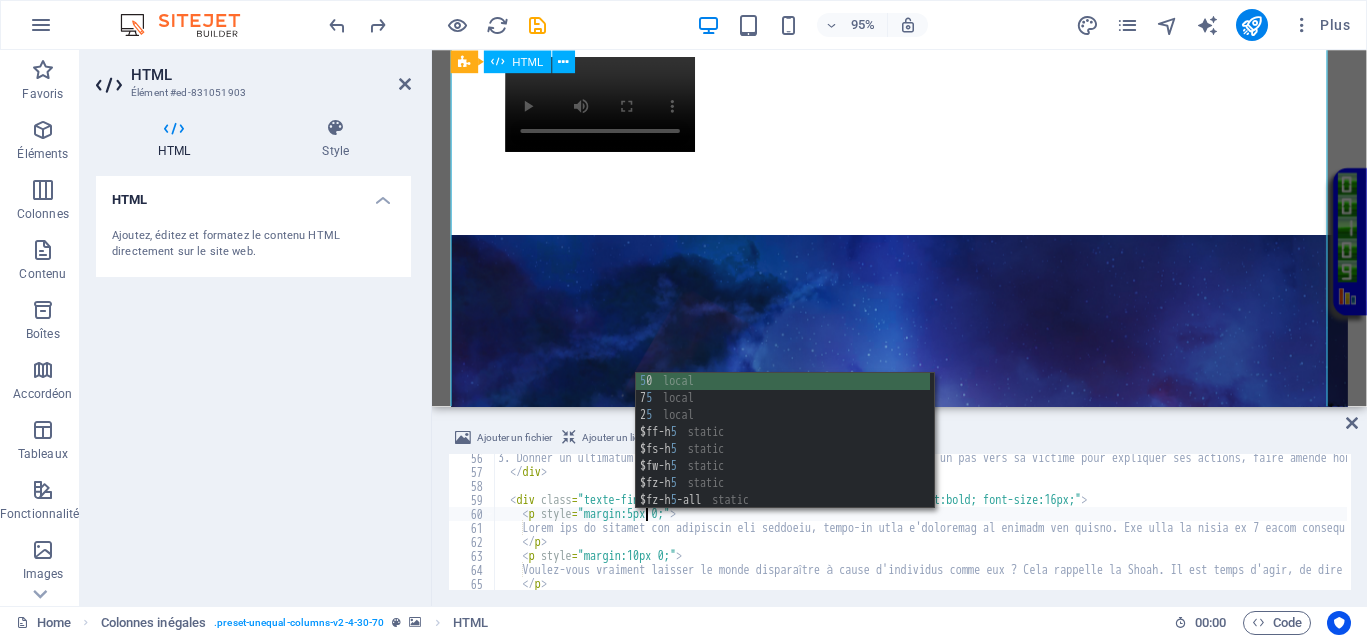 type on "<p style="margin:5px 0;">" 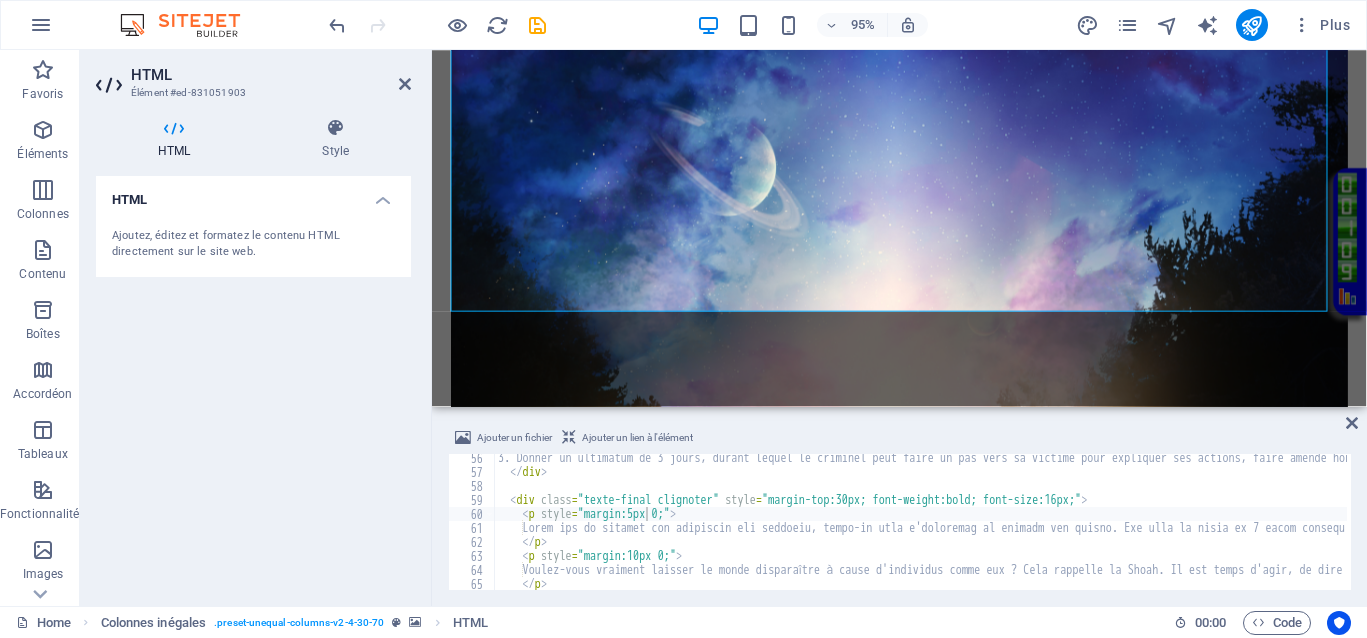 scroll, scrollTop: 1666, scrollLeft: 0, axis: vertical 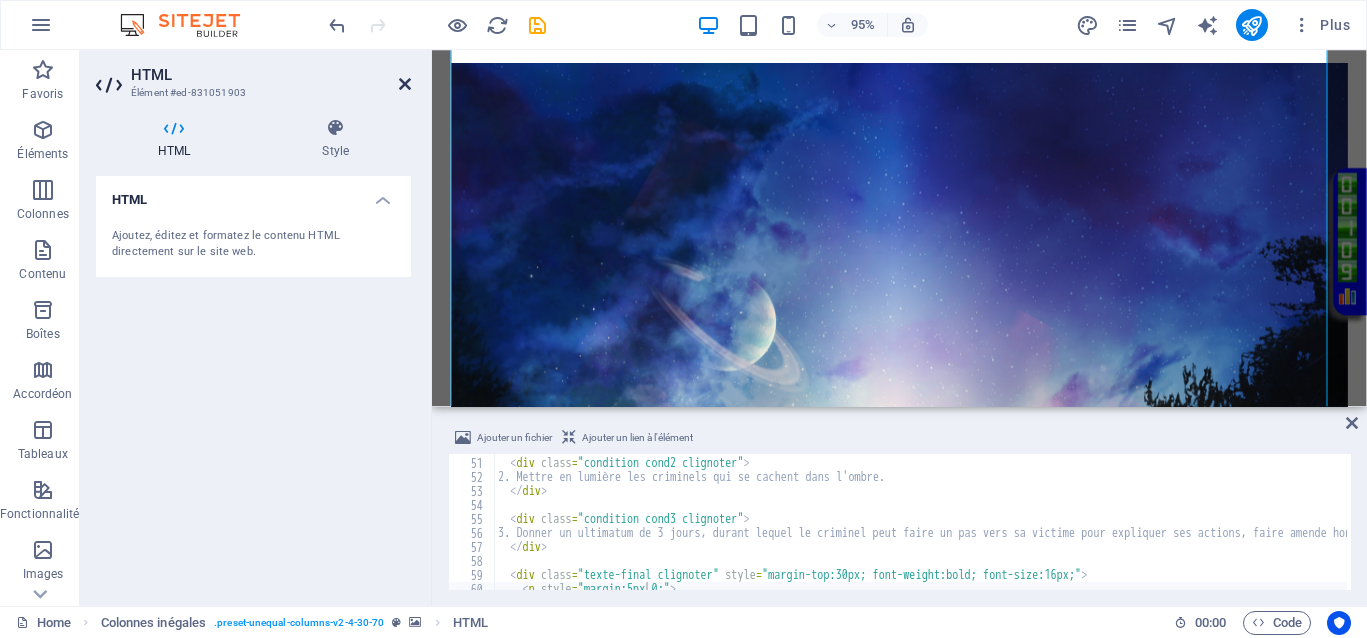 click at bounding box center (405, 84) 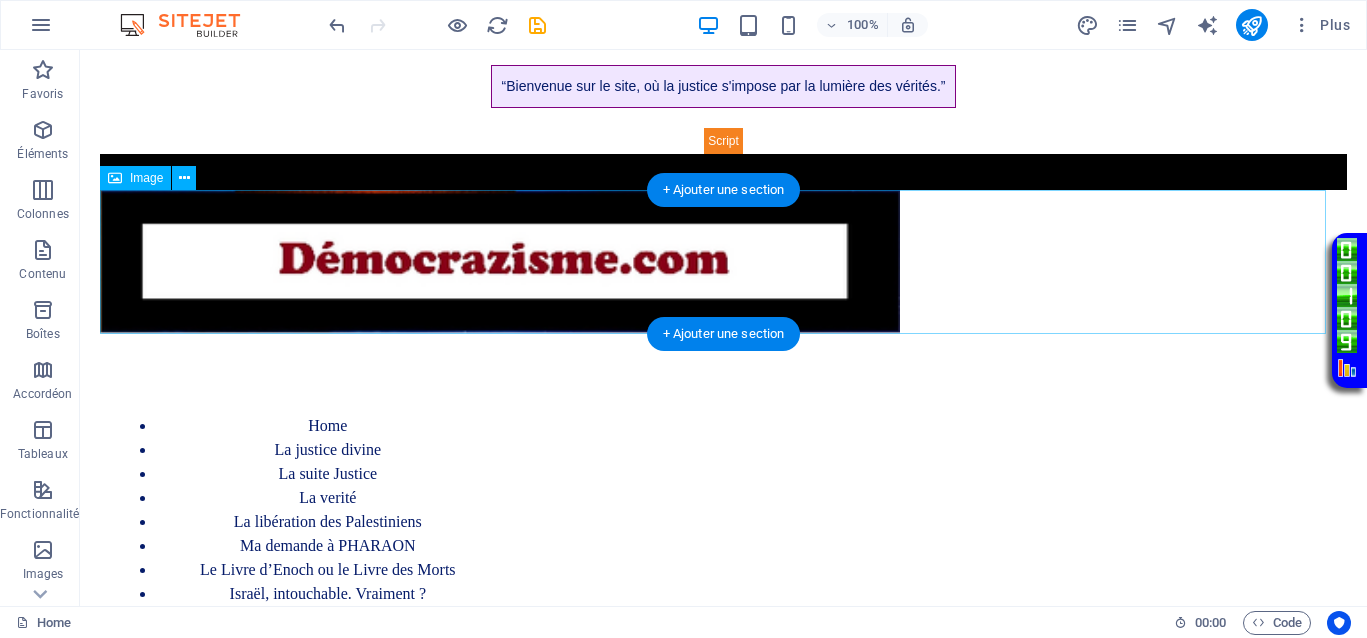 scroll, scrollTop: 41, scrollLeft: 0, axis: vertical 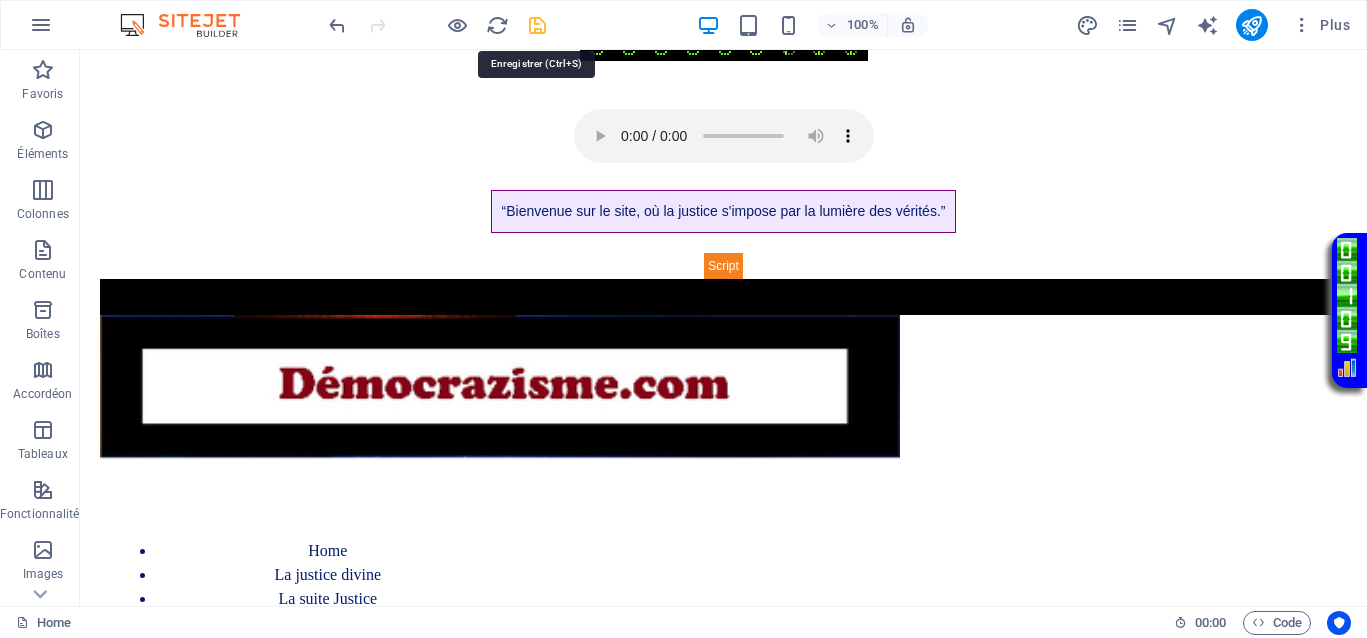 click at bounding box center [537, 25] 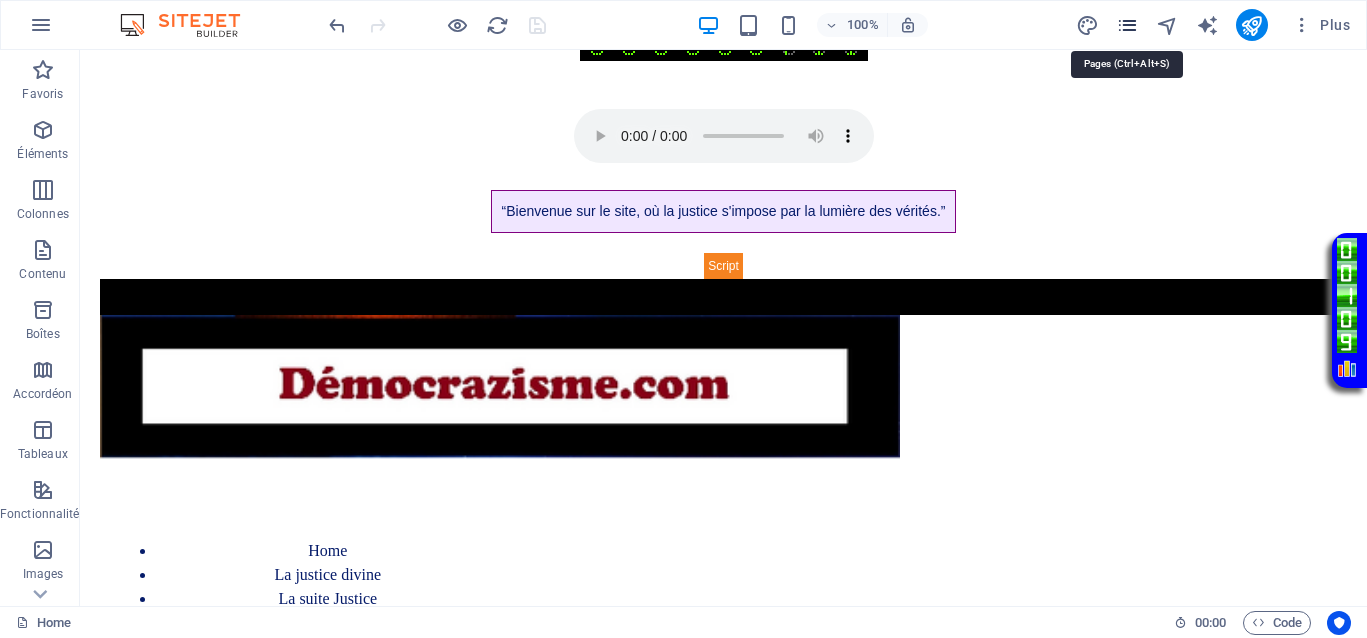 click at bounding box center (1127, 25) 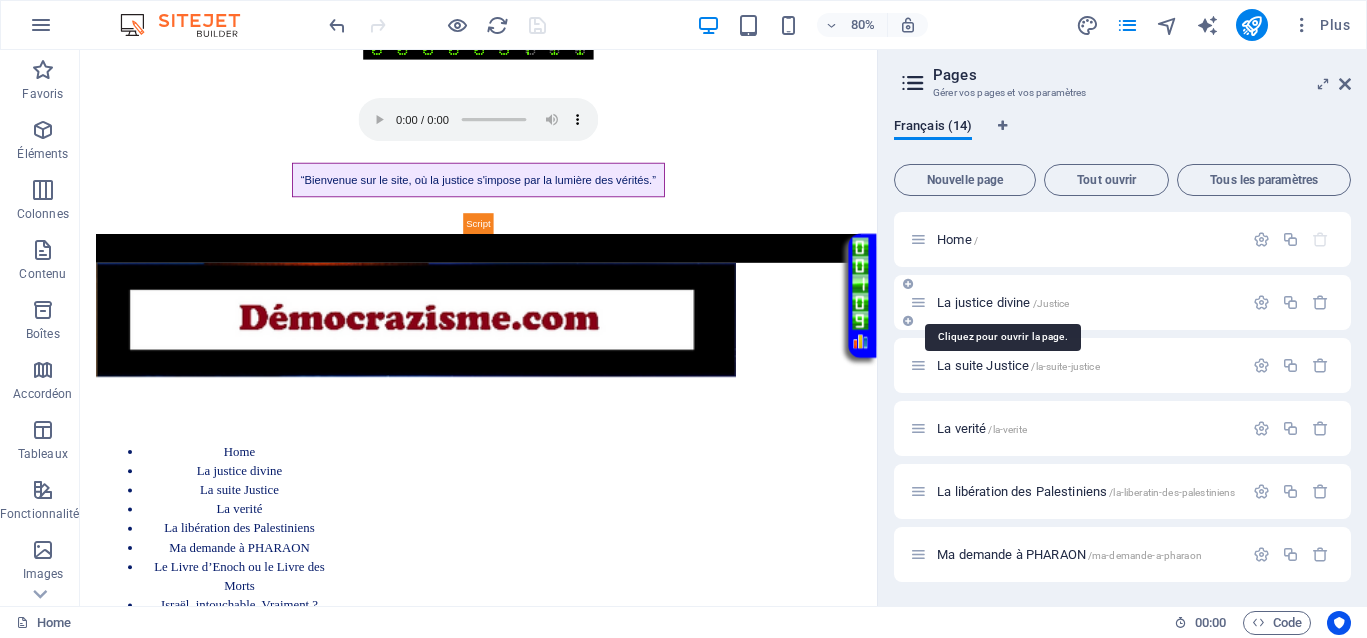 click on "La justice divine /Justice" at bounding box center [1003, 302] 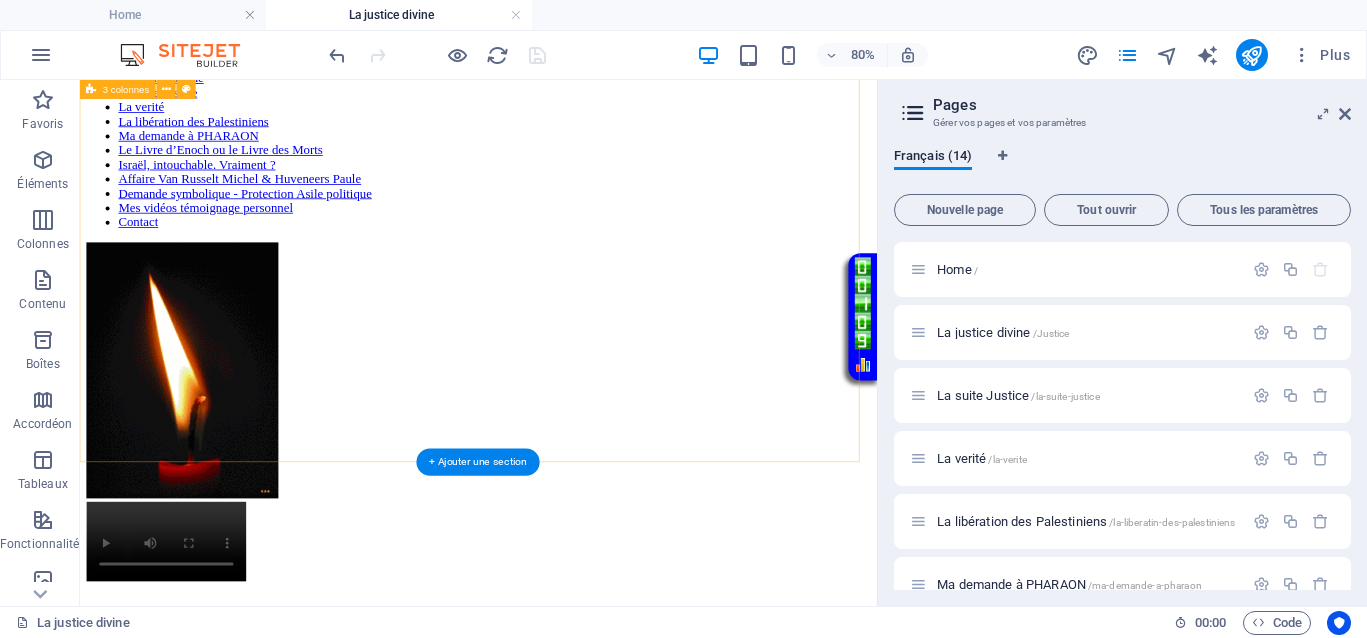 scroll, scrollTop: 0, scrollLeft: 0, axis: both 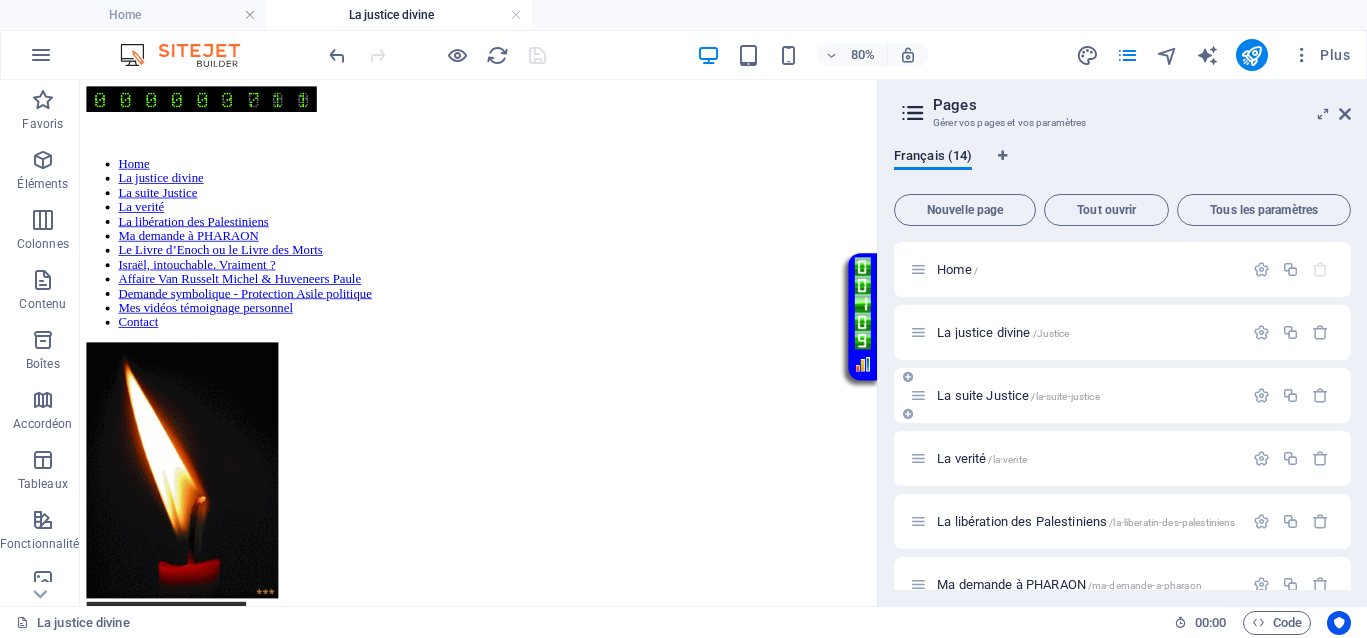 click on "La suite Justice /la-suite-justice" at bounding box center (1018, 395) 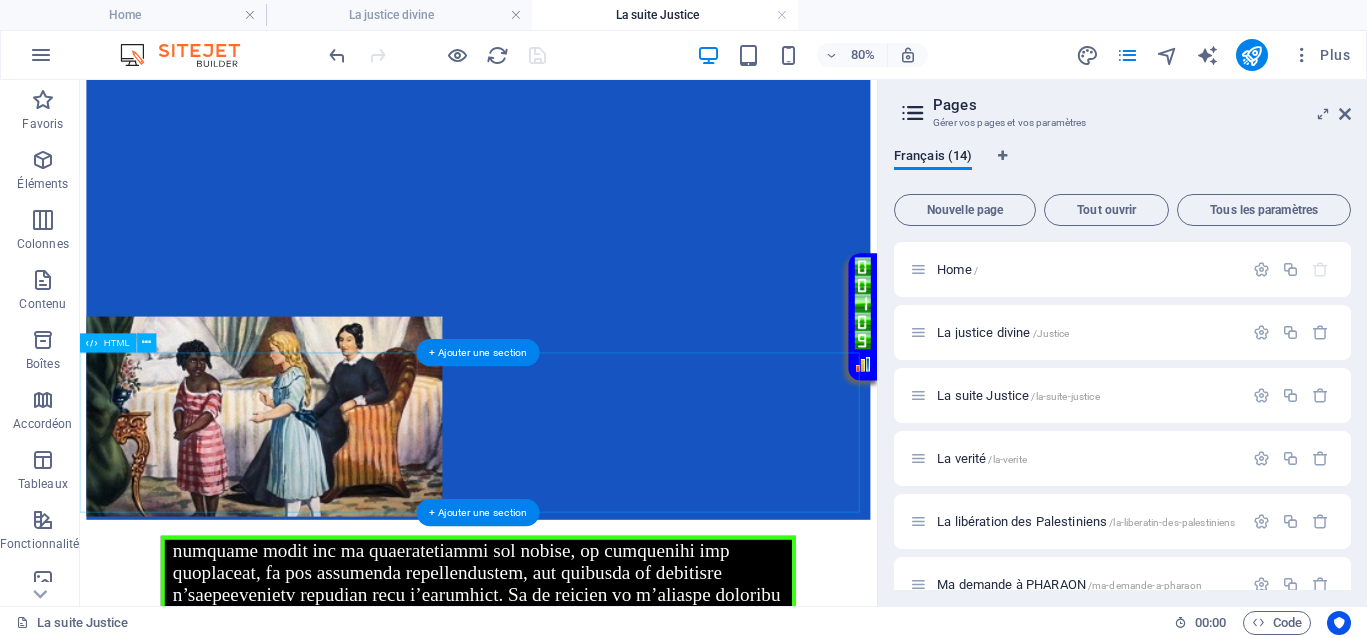 scroll, scrollTop: 1125, scrollLeft: 0, axis: vertical 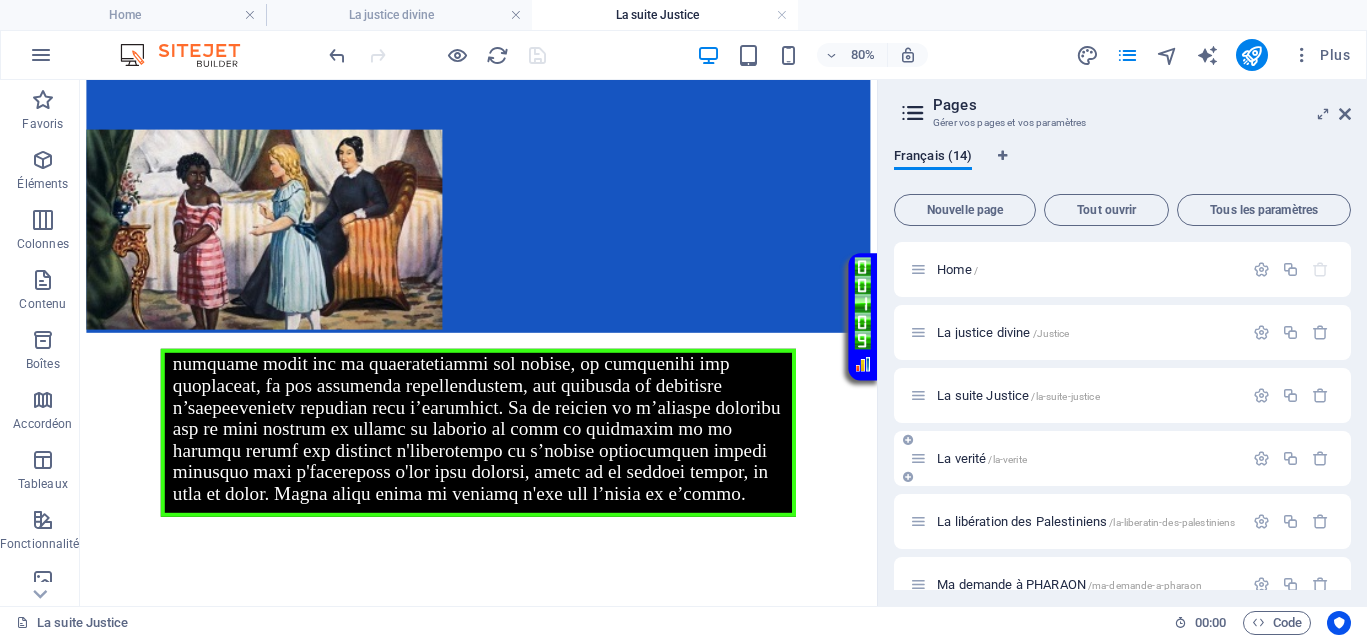 click on "La verité /la-verite" at bounding box center (982, 458) 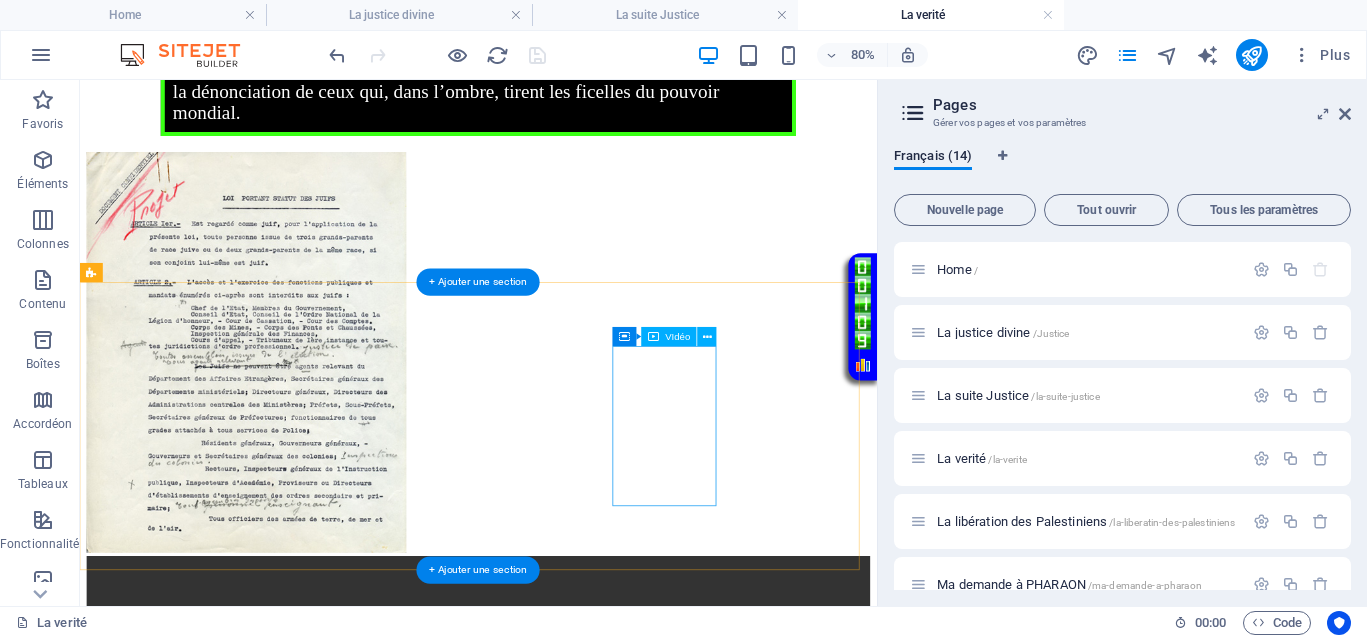 scroll, scrollTop: 1344, scrollLeft: 0, axis: vertical 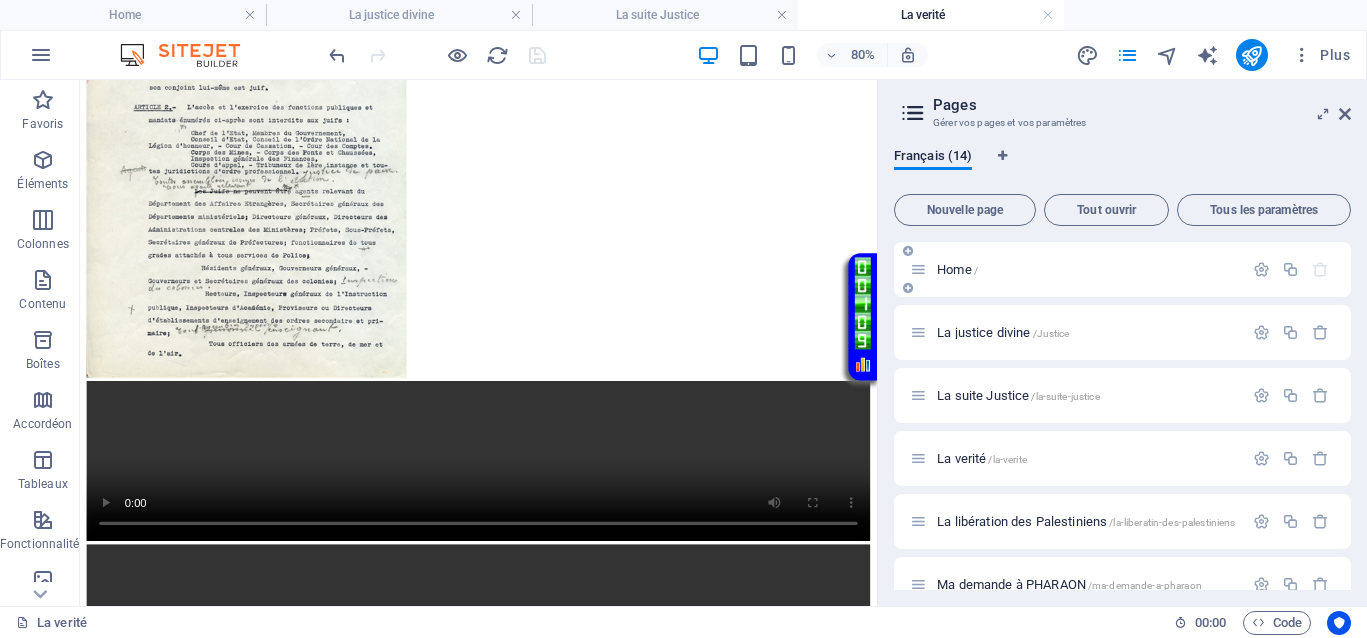 click on "Home /" at bounding box center [957, 269] 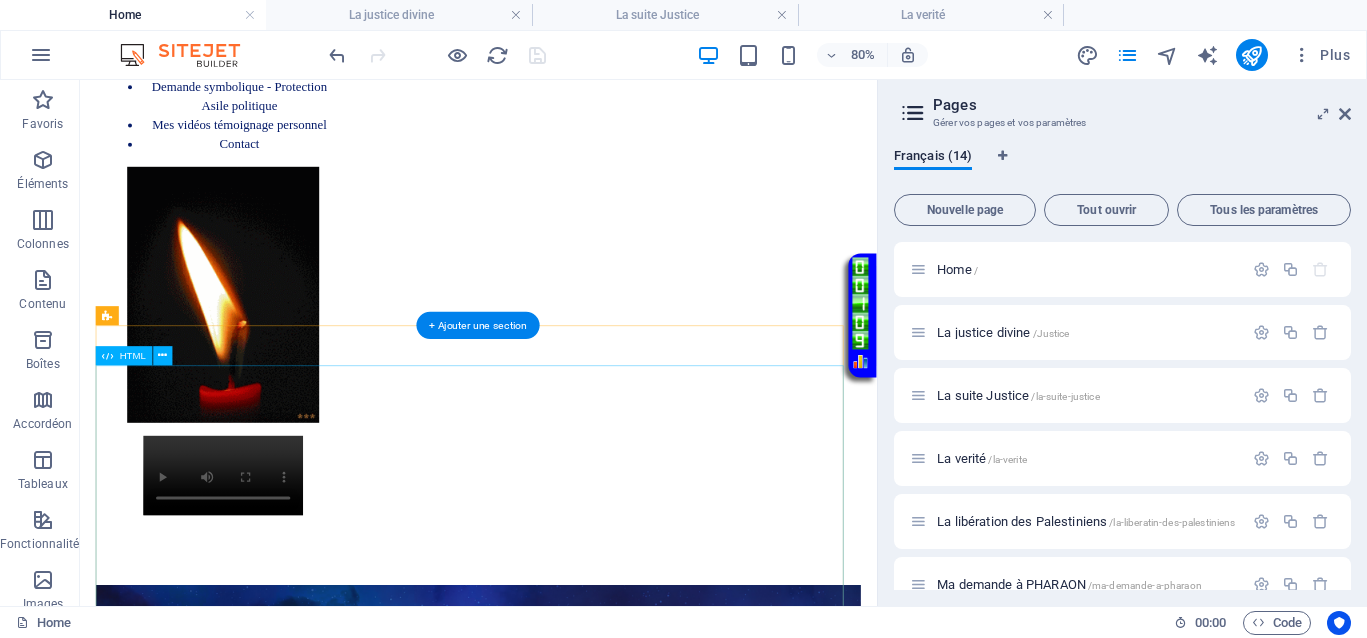 scroll, scrollTop: 916, scrollLeft: 0, axis: vertical 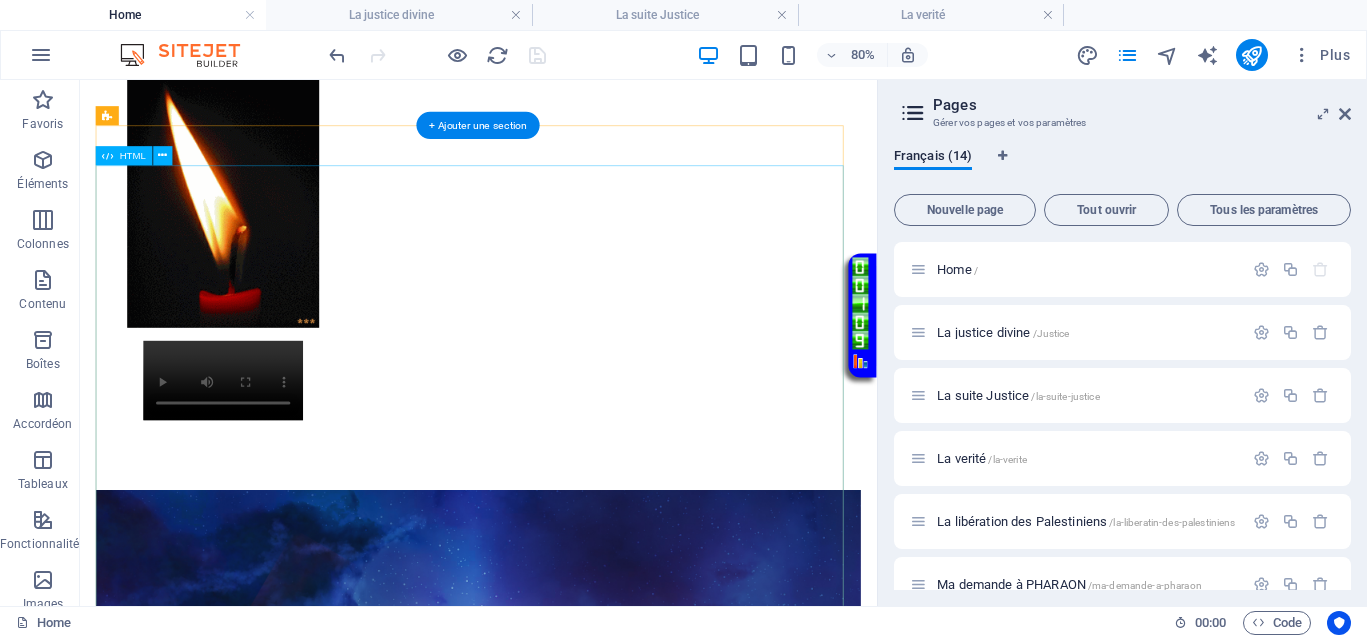 click on "Conditions pour instaurer la justice
Conditions pour instaurer la justice de manière immédiate et instantanée
1. L'injustice doit être dénoncée publiquement et au sein de l'opinion publique.
2. Mettre en lumière les criminels qui se cachent dans l'ombre.
3. Donner un ultimatum de 3 jours, durant lequel le criminel peut faire un pas vers sa victime pour expliquer ses actions, faire amende honorable, et tenter de restaurer la situation, y compris ses droits matériels et psychologiques.
Voulez-vous vraiment laisser le monde disparaître à cause d'individus comme eux ? Cela rappelle la Shoah. Il est temps d'agir, de dire non à la barbarie. La justice ne doit pas attendre. La liberté, la paix, et la sécurité doivent revenir pour tous." at bounding box center (578, 2031) 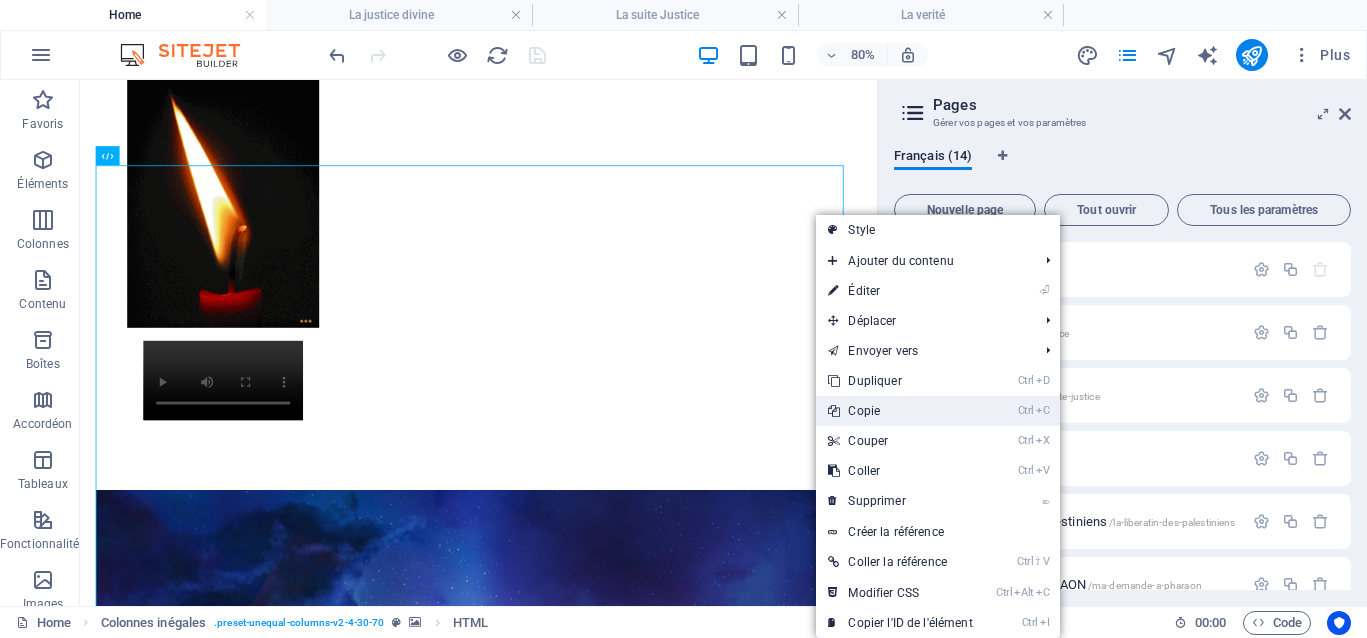 click on "Ctrl C  Copie" at bounding box center (900, 411) 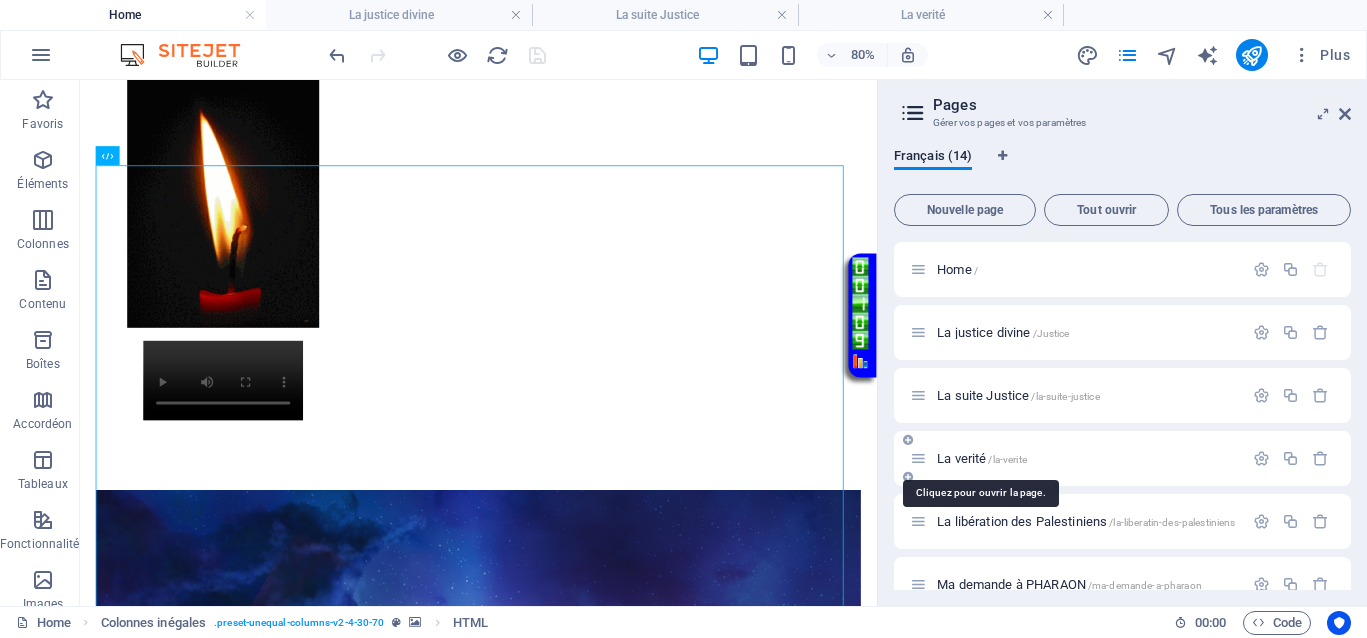 click on "La verité /la-verite" at bounding box center [982, 458] 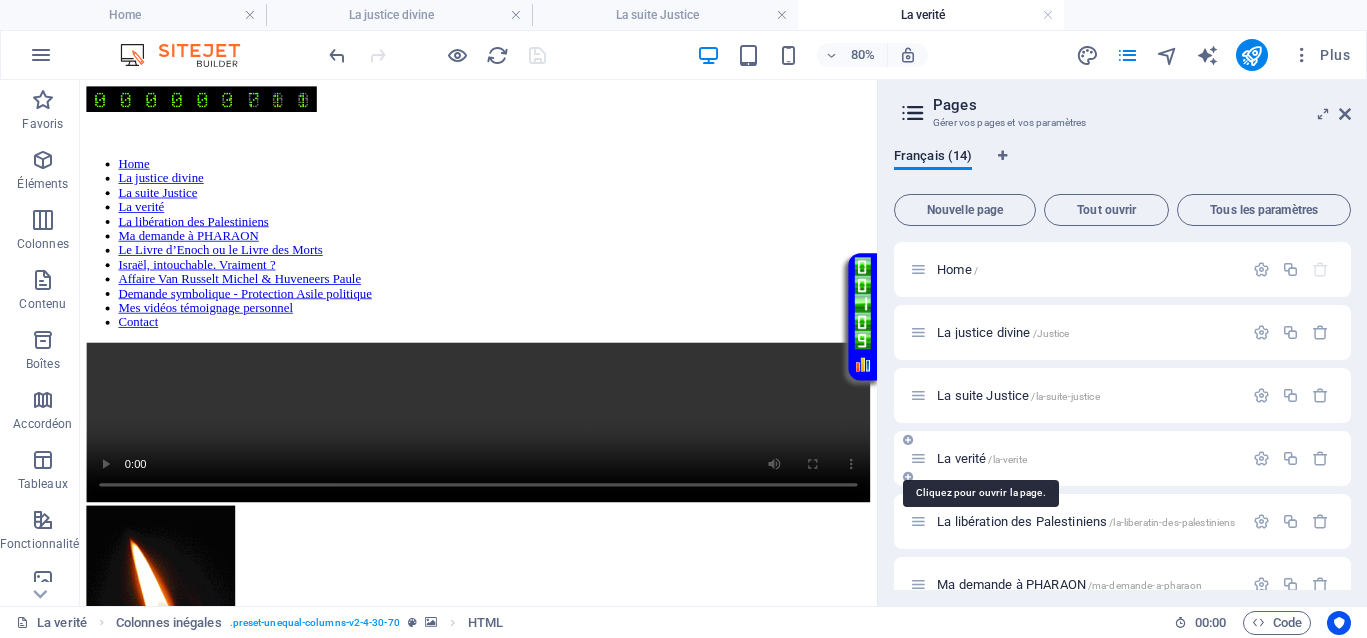 scroll, scrollTop: 1344, scrollLeft: 0, axis: vertical 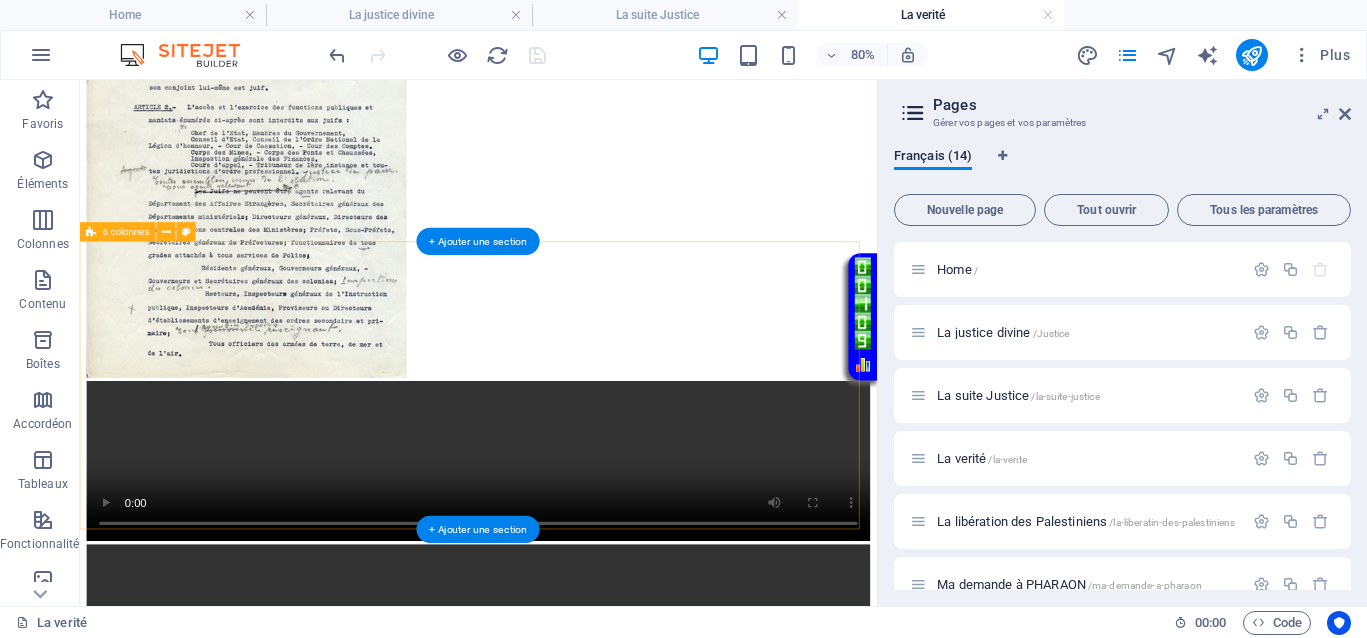 click at bounding box center (578, 1068) 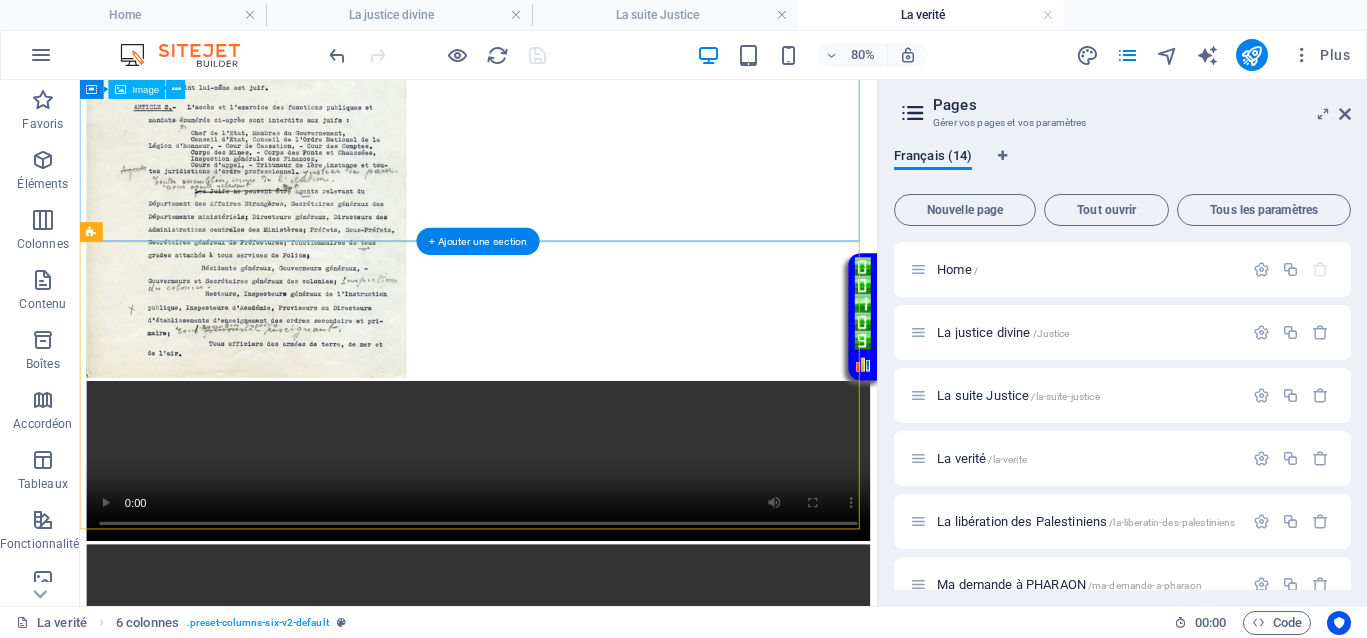 click at bounding box center [578, 203] 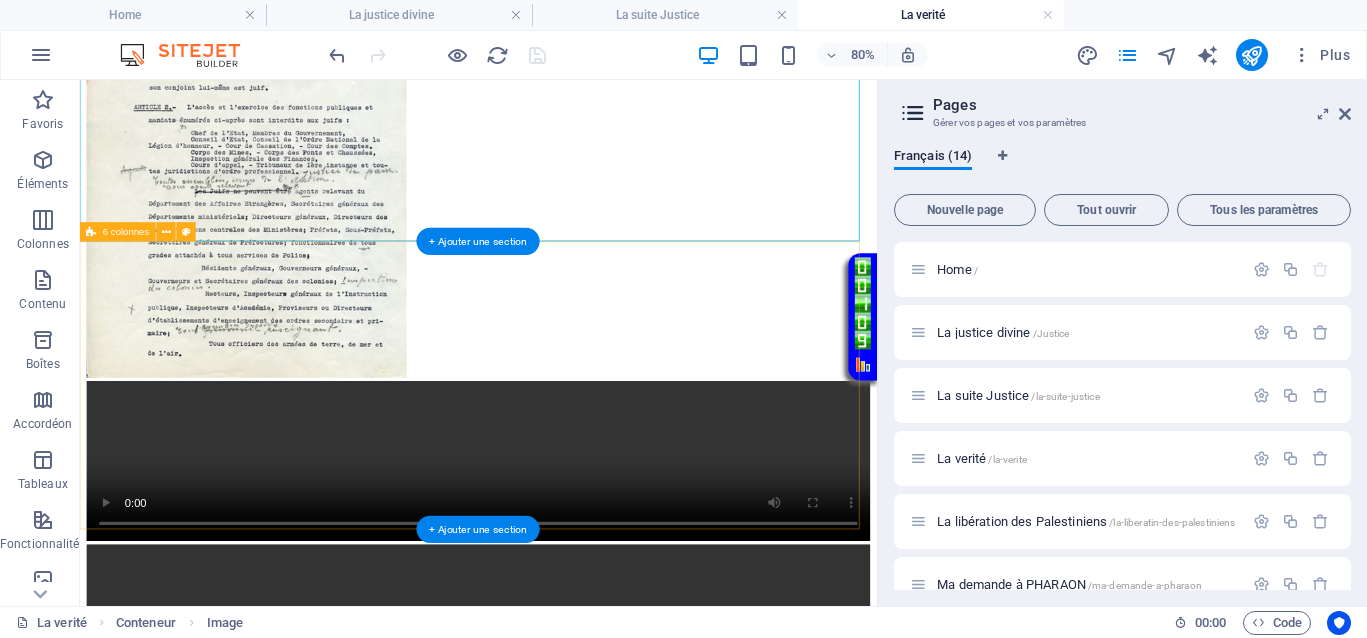 click at bounding box center (578, 1068) 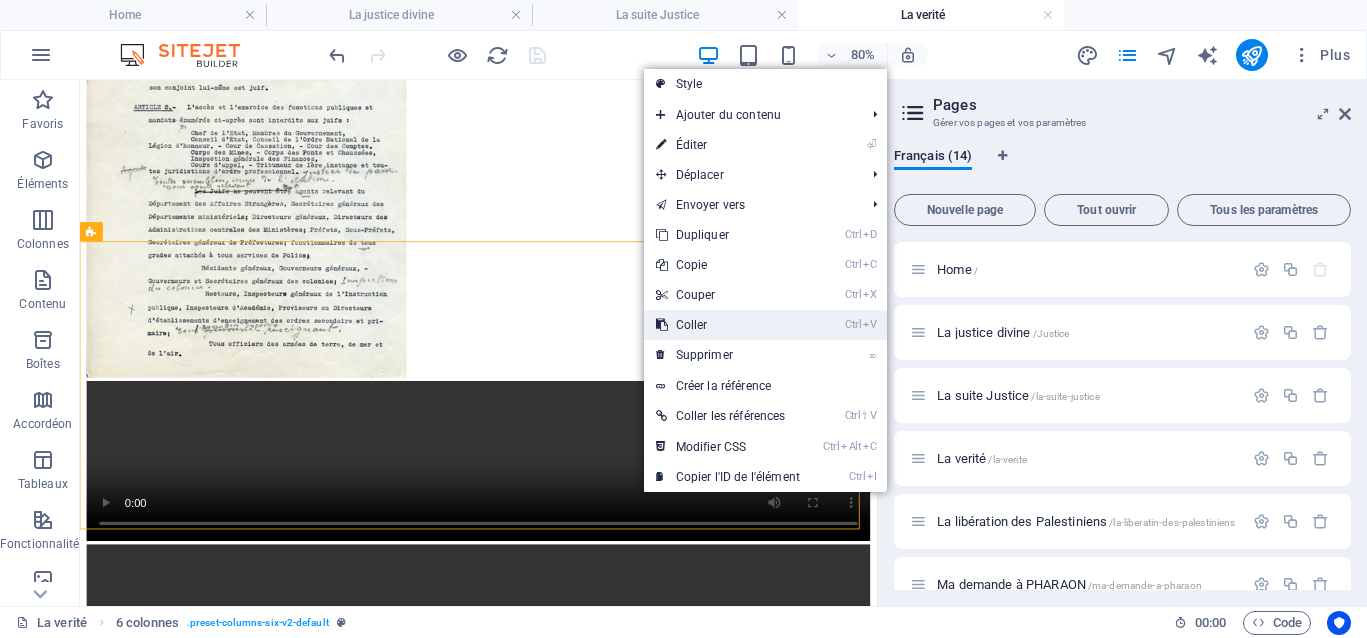 click on "Ctrl V  Coller" at bounding box center [728, 325] 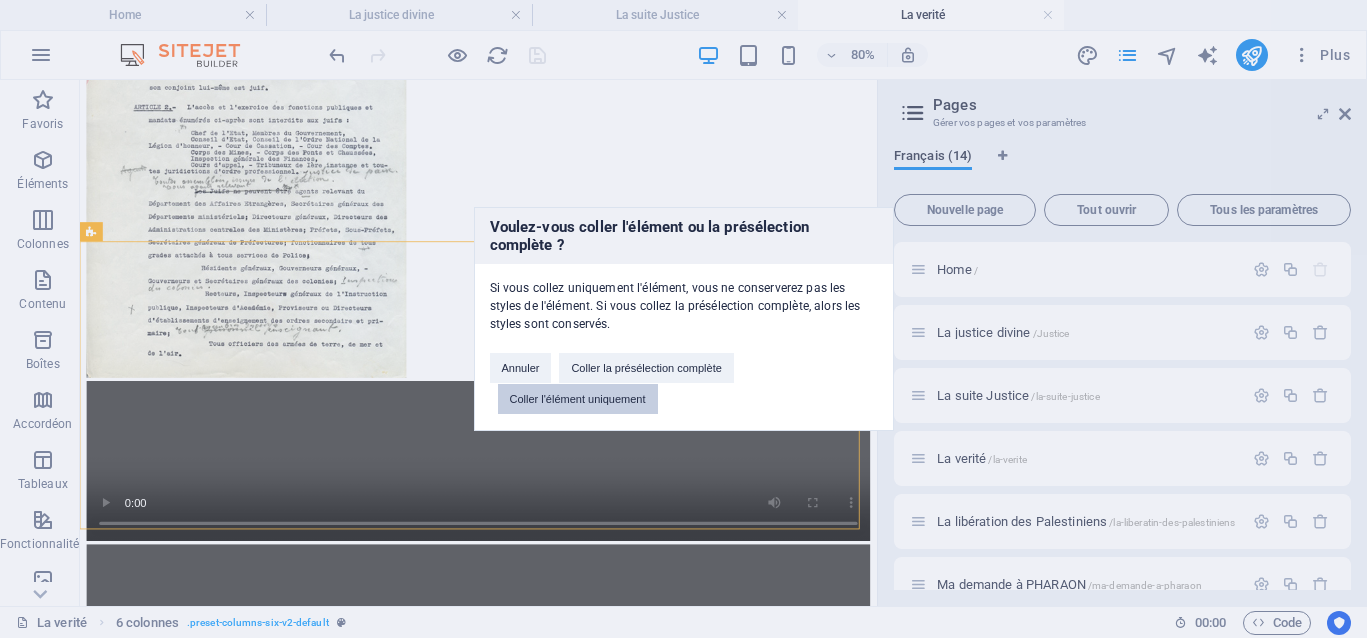 click on "Coller l'élément uniquement" at bounding box center [578, 399] 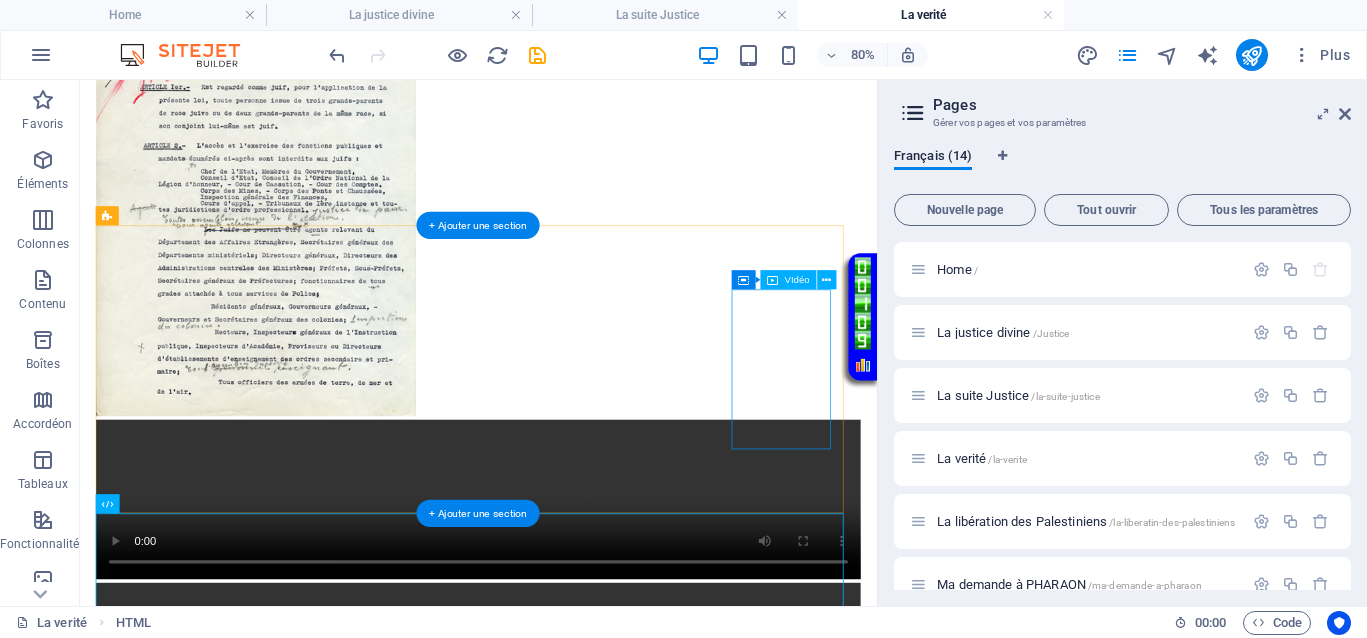 scroll, scrollTop: 1544, scrollLeft: 0, axis: vertical 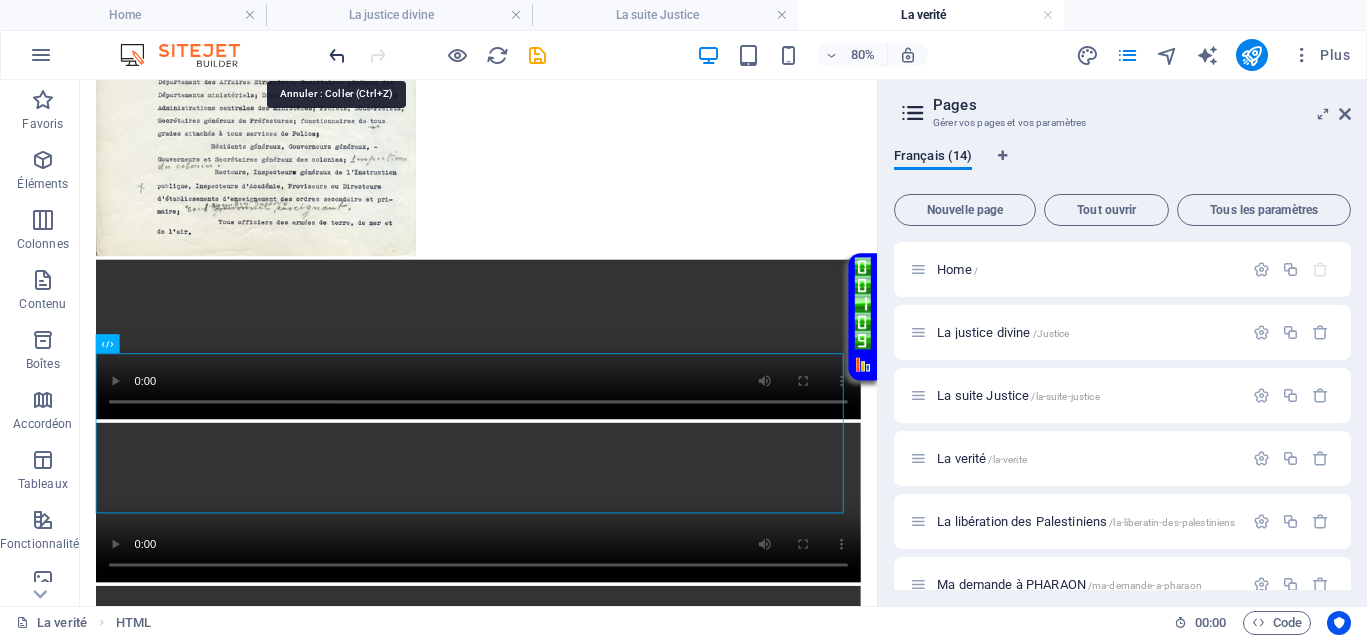 click at bounding box center [337, 55] 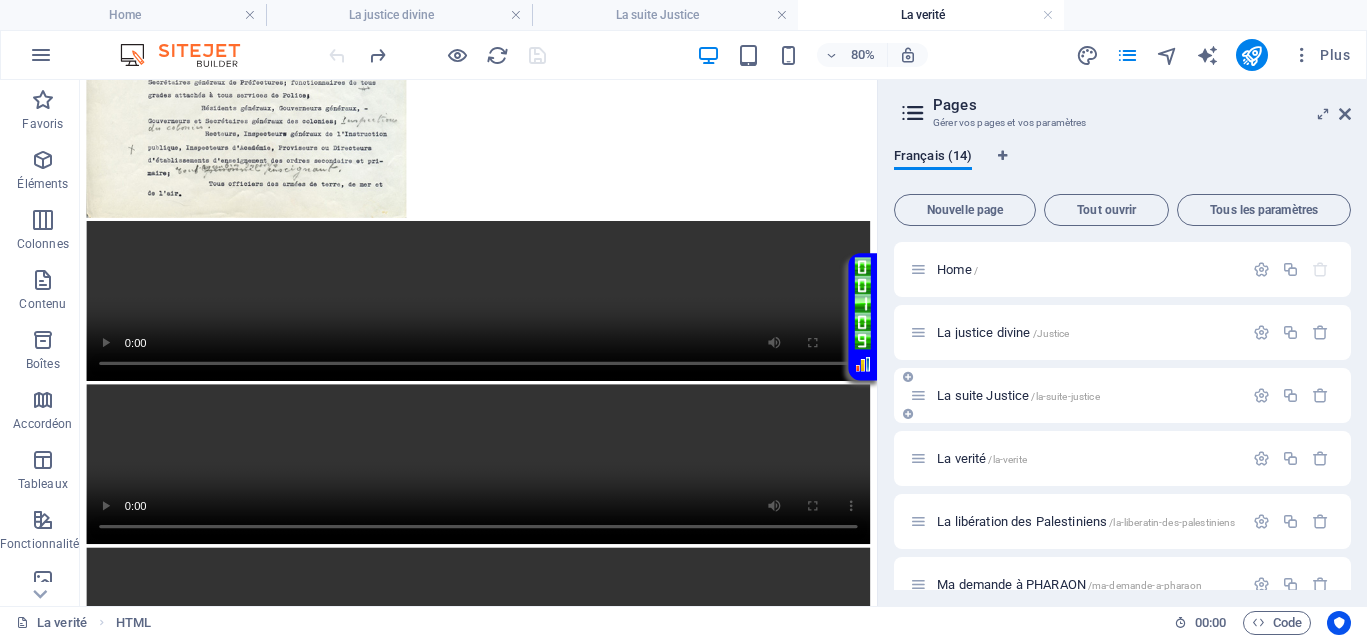 scroll, scrollTop: 1344, scrollLeft: 0, axis: vertical 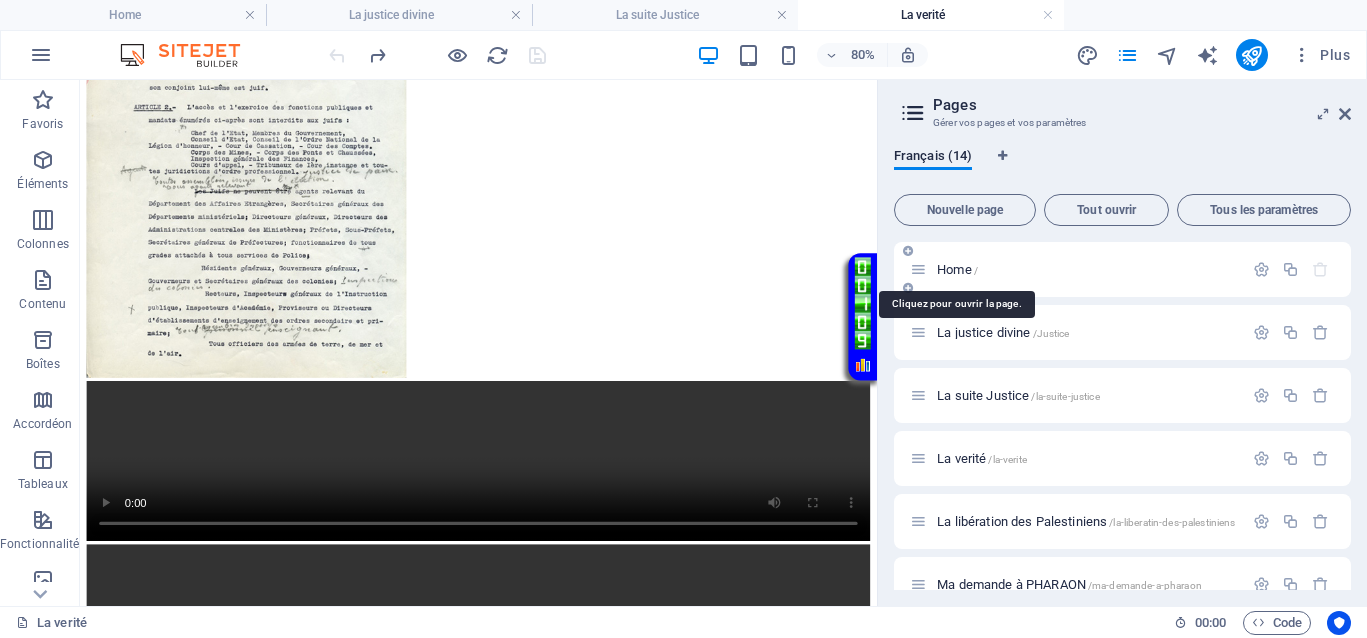 click on "Home /" at bounding box center [957, 269] 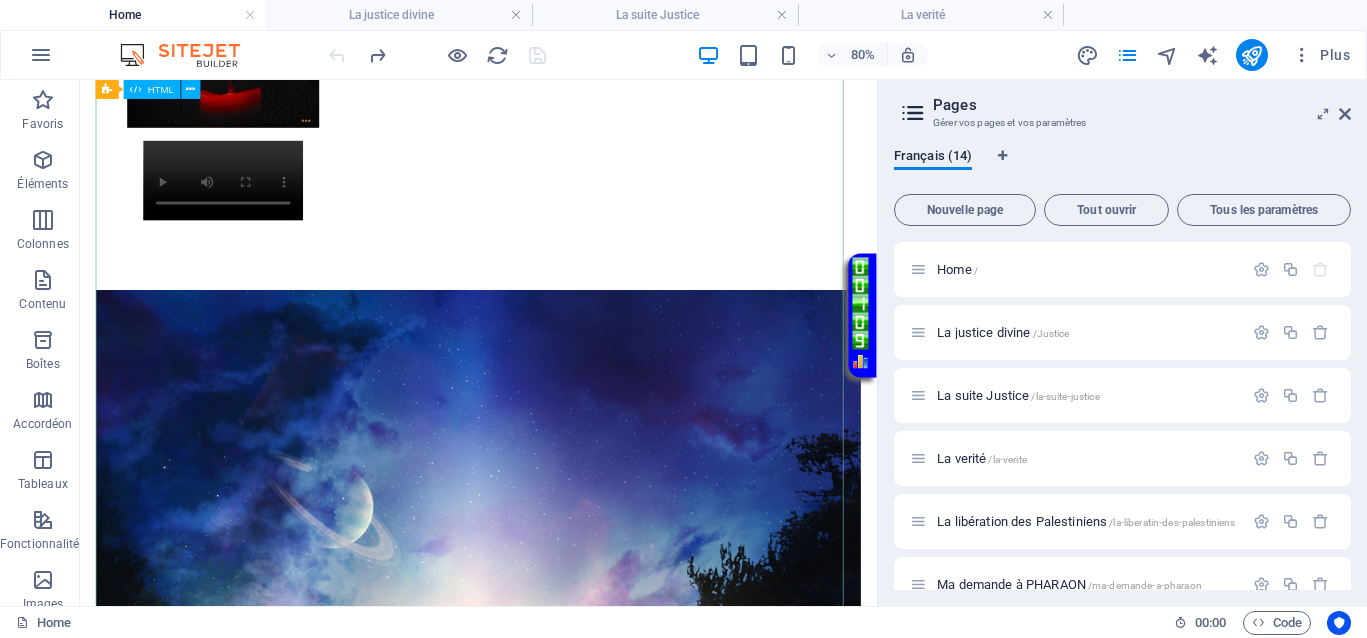 scroll, scrollTop: 1383, scrollLeft: 0, axis: vertical 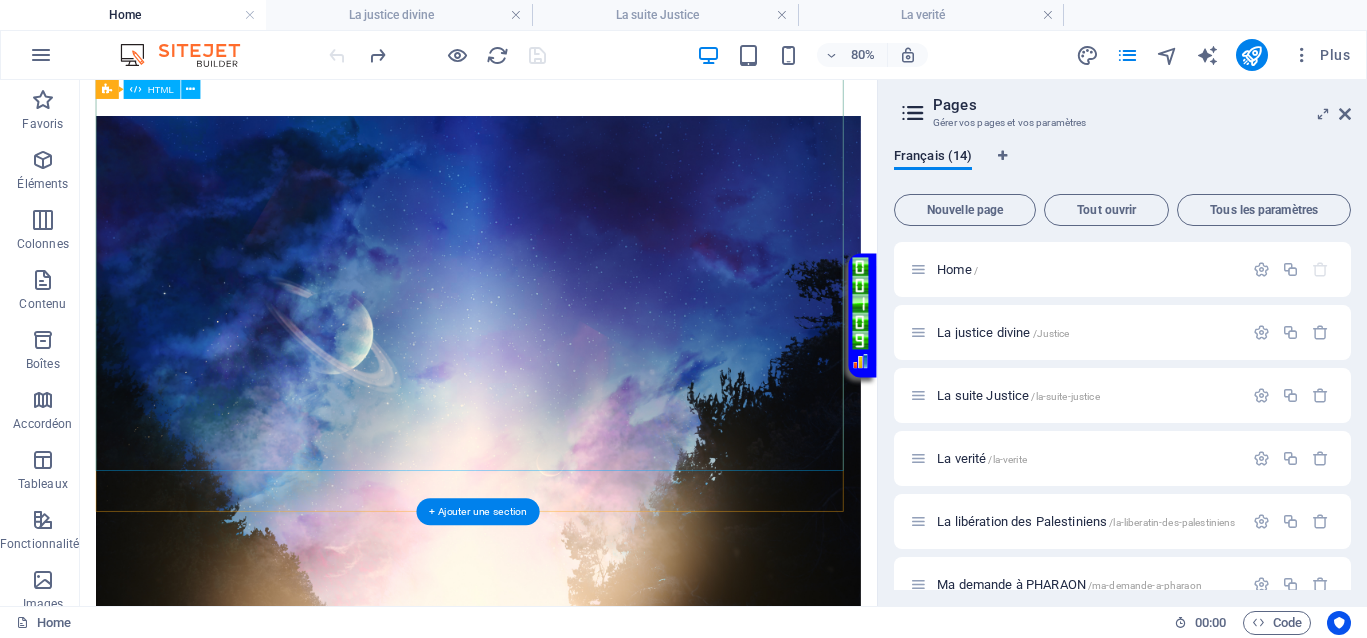 click on "Conditions pour instaurer la justice
Conditions pour instaurer la justice de manière immédiate et instantanée
1. L'injustice doit être dénoncée publiquement et au sein de l'opinion publique.
2. Mettre en lumière les criminels qui se cachent dans l'ombre.
3. Donner un ultimatum de 3 jours, durant lequel le criminel peut faire un pas vers sa victime pour expliquer ses actions, faire amende honorable, et tenter de restaurer la situation, y compris ses droits matériels et psychologiques.
Voulez-vous vraiment laisser le monde disparaître à cause d'individus comme eux ? Cela rappelle la Shoah. Il est temps d'agir, de dire non à la barbarie. La justice ne doit pas attendre. La liberté, la paix, et la sécurité doivent revenir pour tous." at bounding box center [578, 1564] 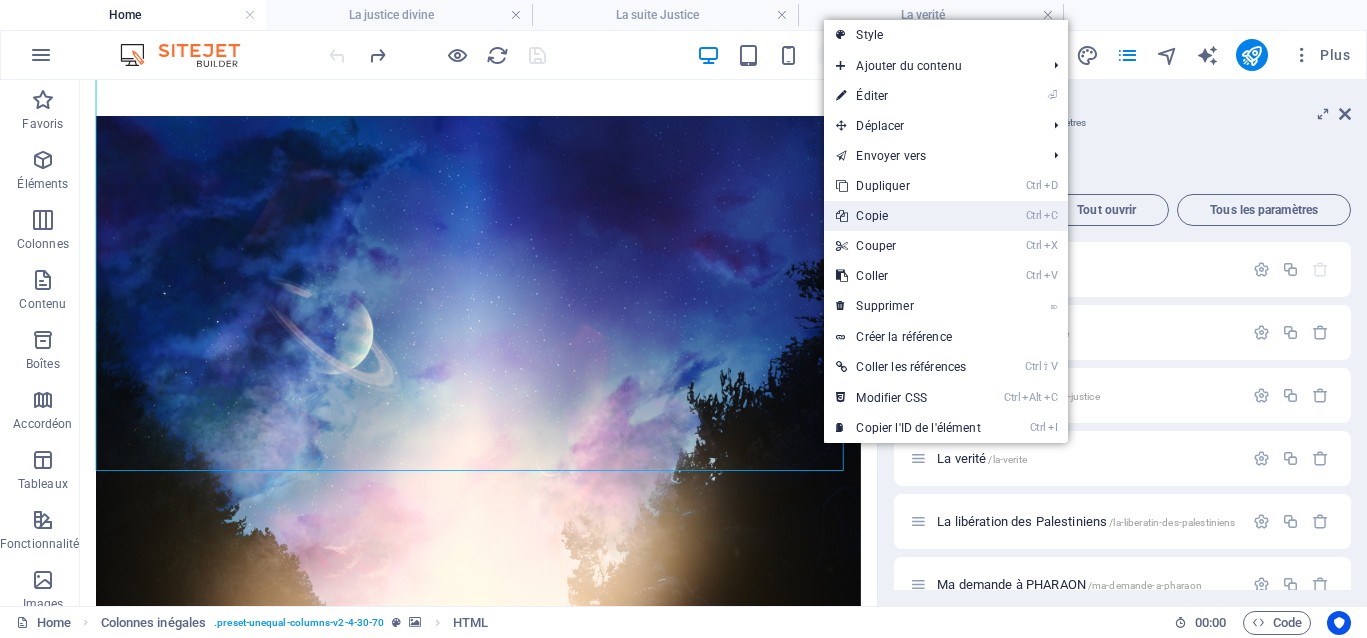 drag, startPoint x: 873, startPoint y: 216, endPoint x: 985, endPoint y: 186, distance: 115.948265 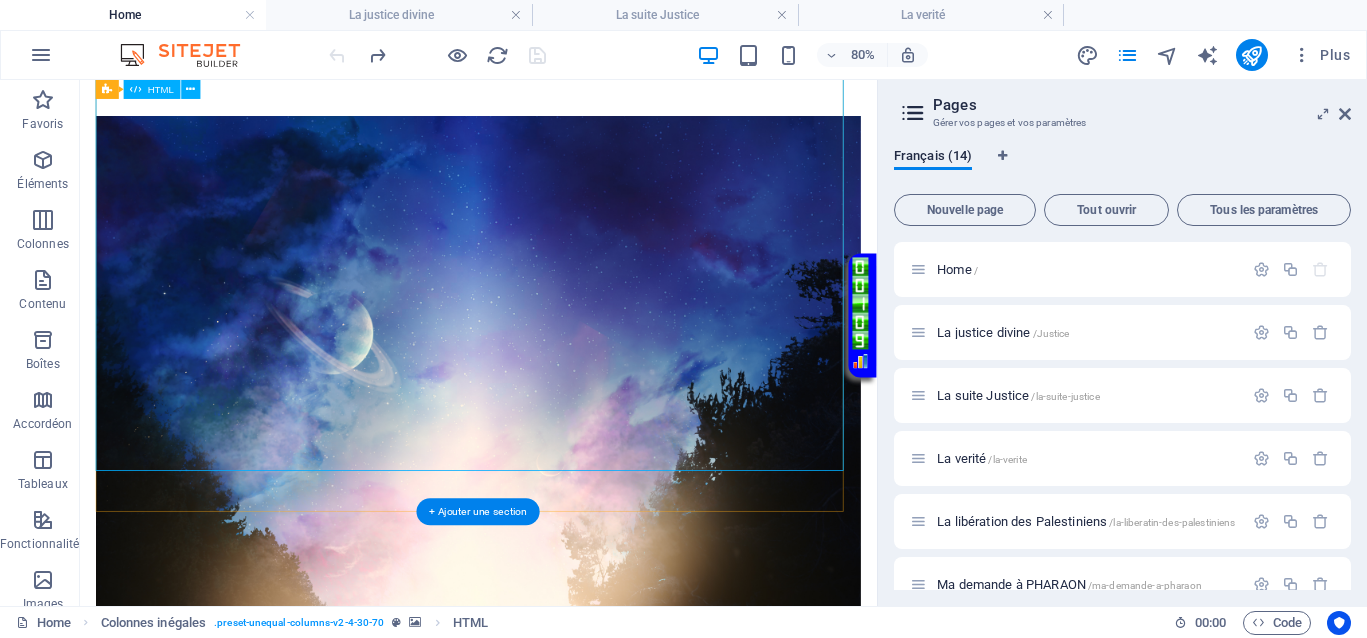 click on "Conditions pour instaurer la justice
Conditions pour instaurer la justice de manière immédiate et instantanée
1. L'injustice doit être dénoncée publiquement et au sein de l'opinion publique.
2. Mettre en lumière les criminels qui se cachent dans l'ombre.
3. Donner un ultimatum de 3 jours, durant lequel le criminel peut faire un pas vers sa victime pour expliquer ses actions, faire amende honorable, et tenter de restaurer la situation, y compris ses droits matériels et psychologiques.
Voulez-vous vraiment laisser le monde disparaître à cause d'individus comme eux ? Cela rappelle la Shoah. Il est temps d'agir, de dire non à la barbarie. La justice ne doit pas attendre. La liberté, la paix, et la sécurité doivent revenir pour tous." at bounding box center (578, 1564) 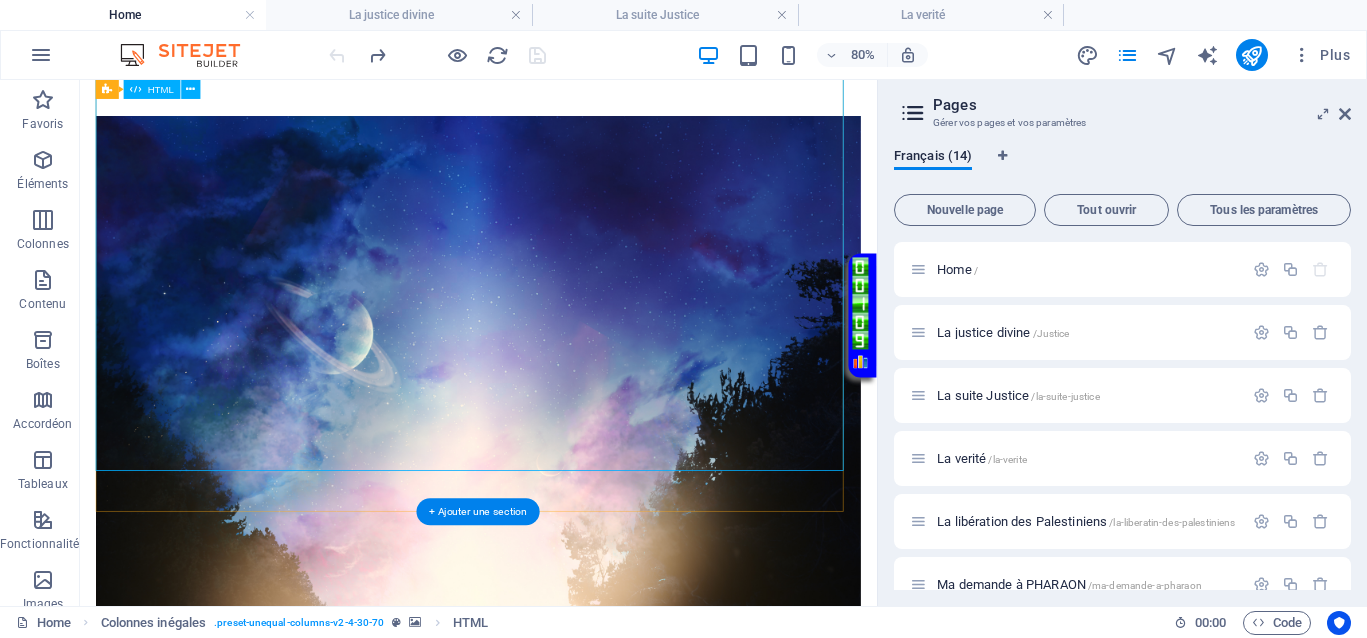 click on "Conditions pour instaurer la justice
Conditions pour instaurer la justice de manière immédiate et instantanée
1. L'injustice doit être dénoncée publiquement et au sein de l'opinion publique.
2. Mettre en lumière les criminels qui se cachent dans l'ombre.
3. Donner un ultimatum de 3 jours, durant lequel le criminel peut faire un pas vers sa victime pour expliquer ses actions, faire amende honorable, et tenter de restaurer la situation, y compris ses droits matériels et psychologiques.
Voulez-vous vraiment laisser le monde disparaître à cause d'individus comme eux ? Cela rappelle la Shoah. Il est temps d'agir, de dire non à la barbarie. La justice ne doit pas attendre. La liberté, la paix, et la sécurité doivent revenir pour tous." at bounding box center [578, 1564] 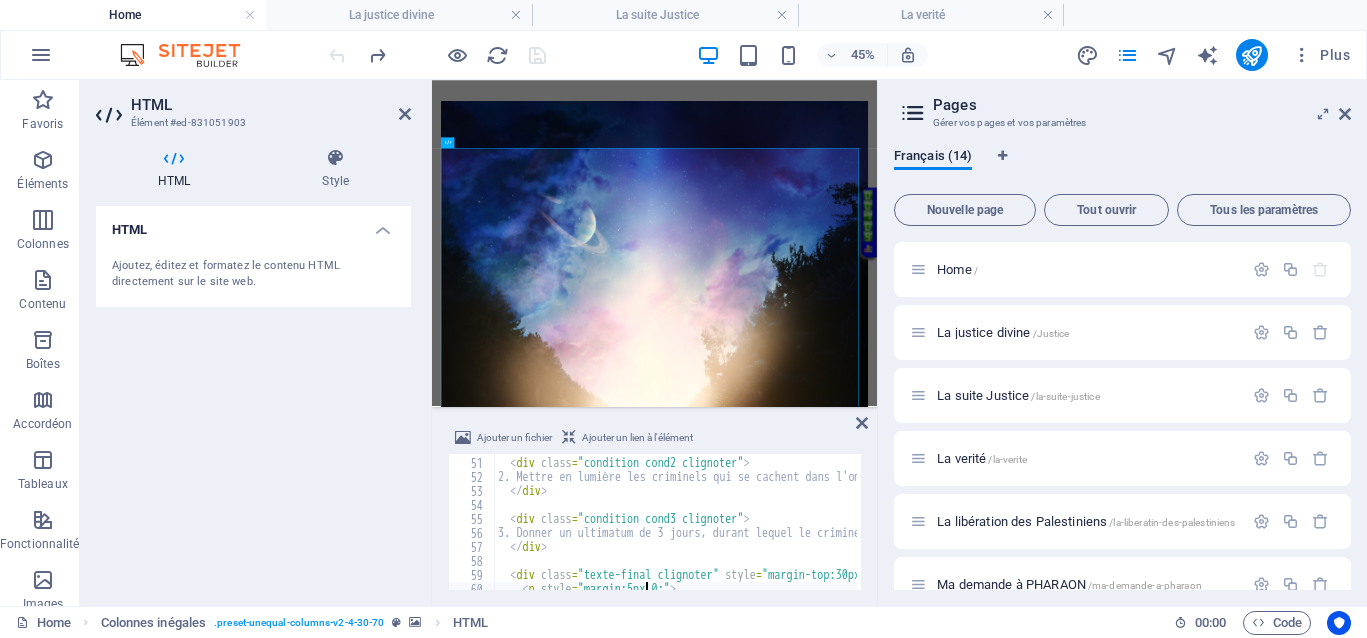 scroll, scrollTop: 872, scrollLeft: 0, axis: vertical 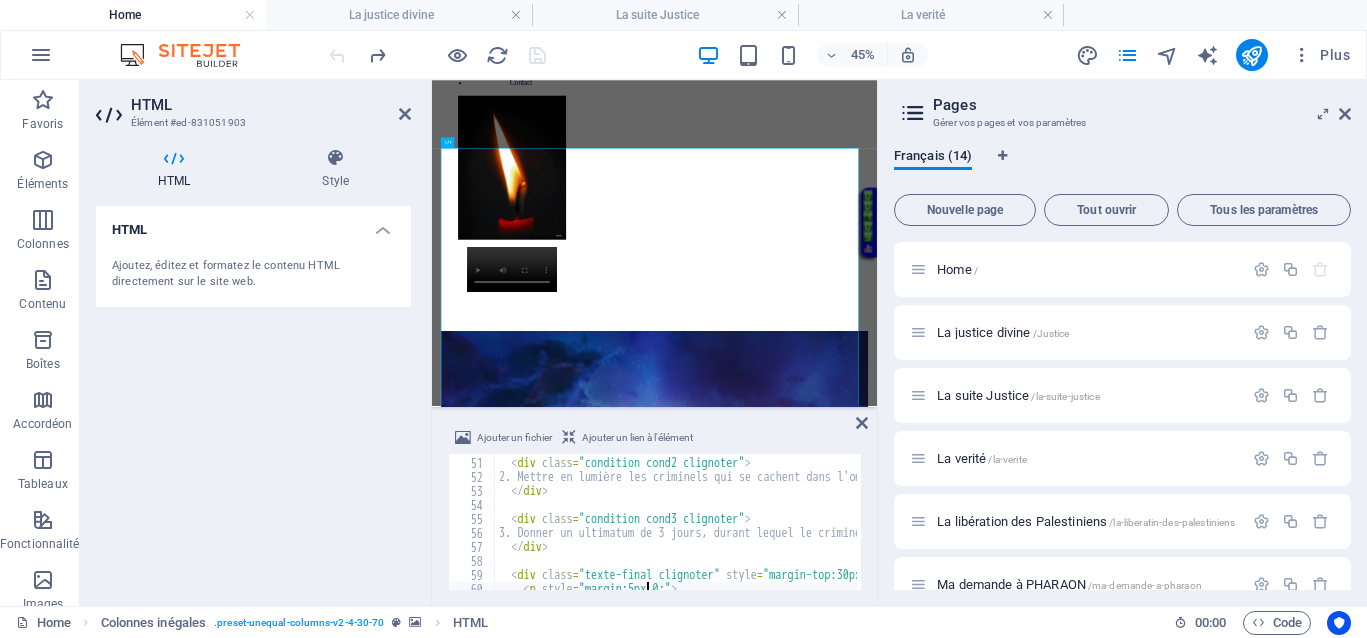 type on "<div class="condition cond3 clignoter">" 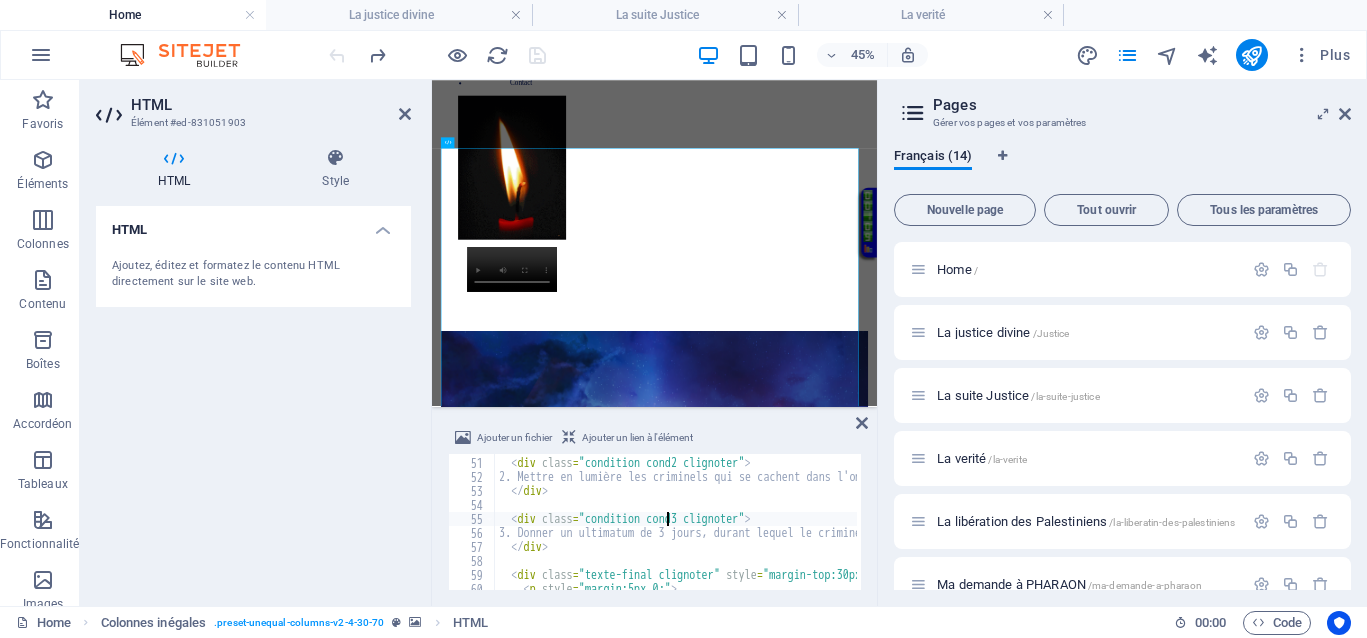 type 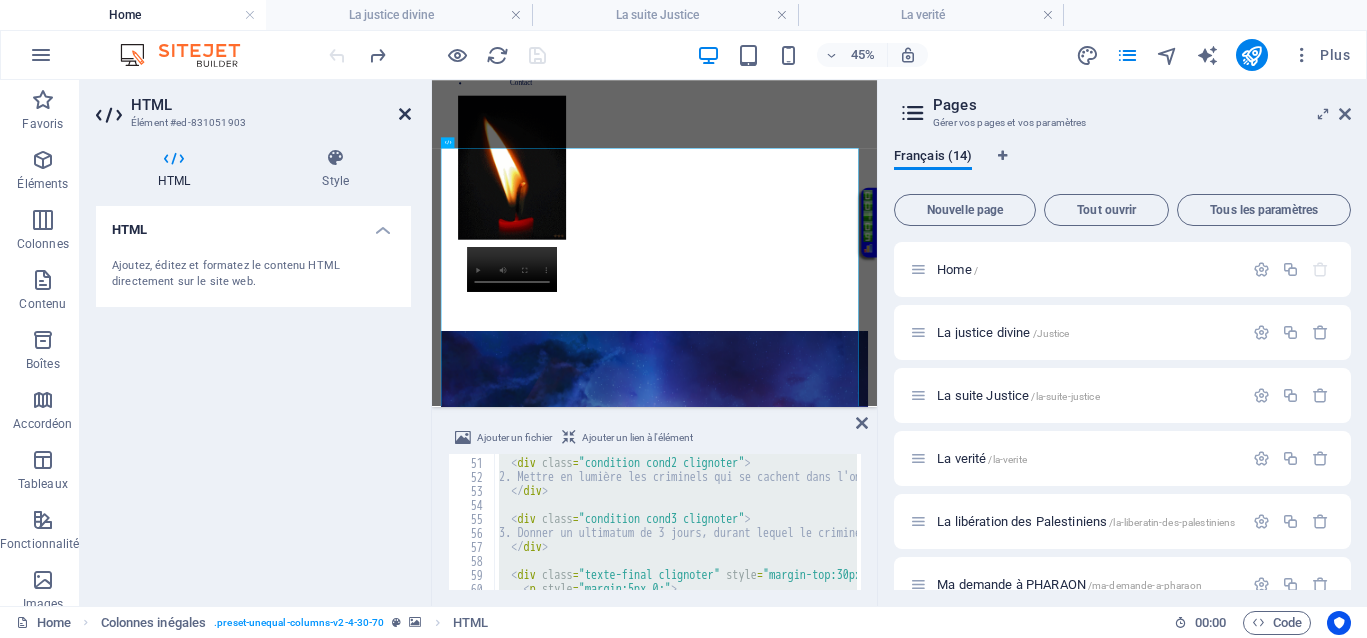 click at bounding box center (405, 114) 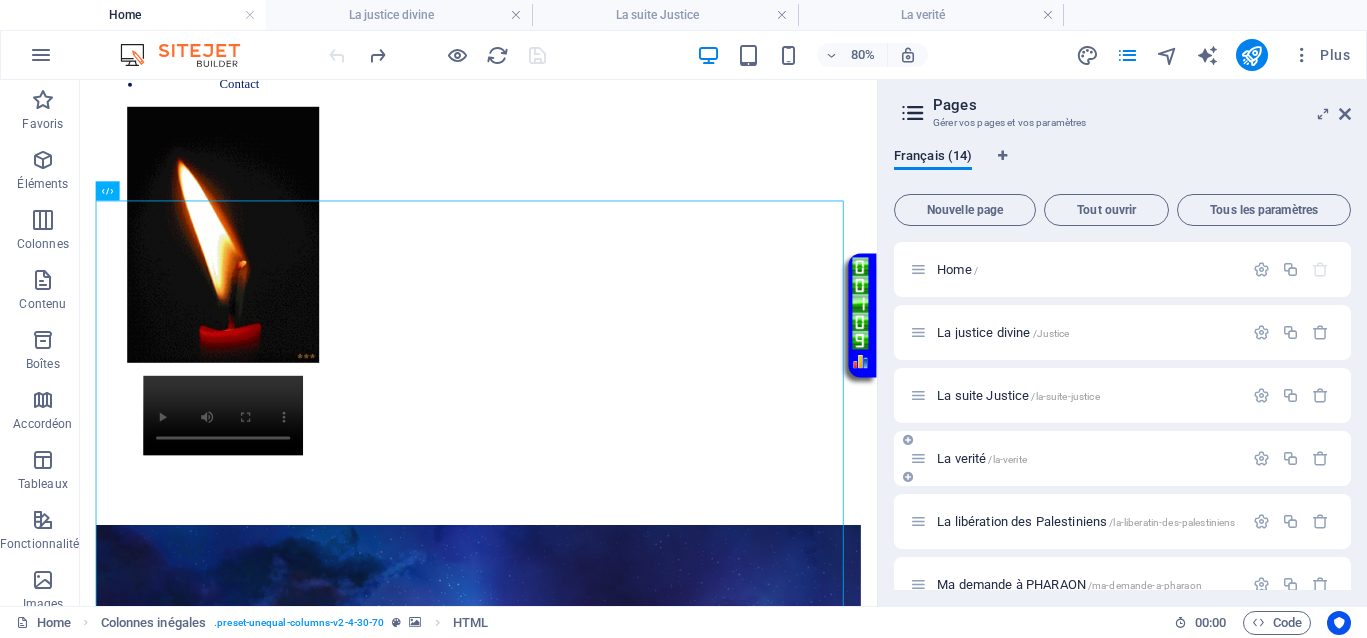 click on "La verité /la-verite" at bounding box center [982, 458] 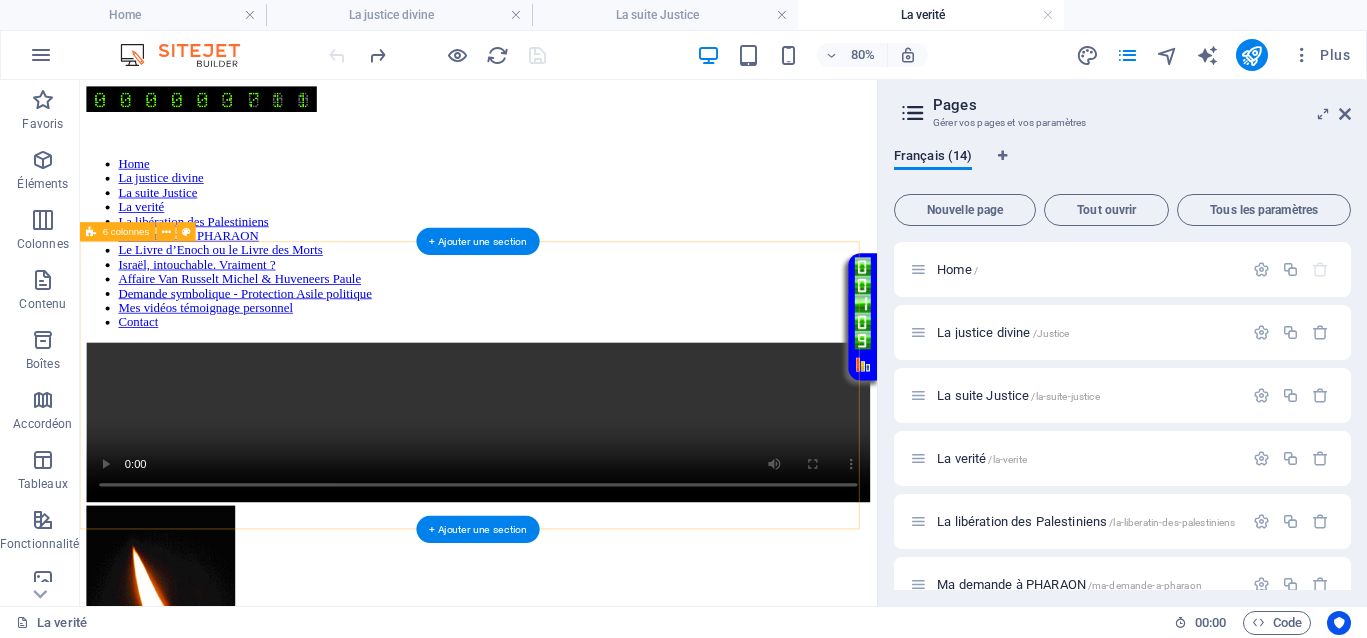 scroll, scrollTop: 1344, scrollLeft: 0, axis: vertical 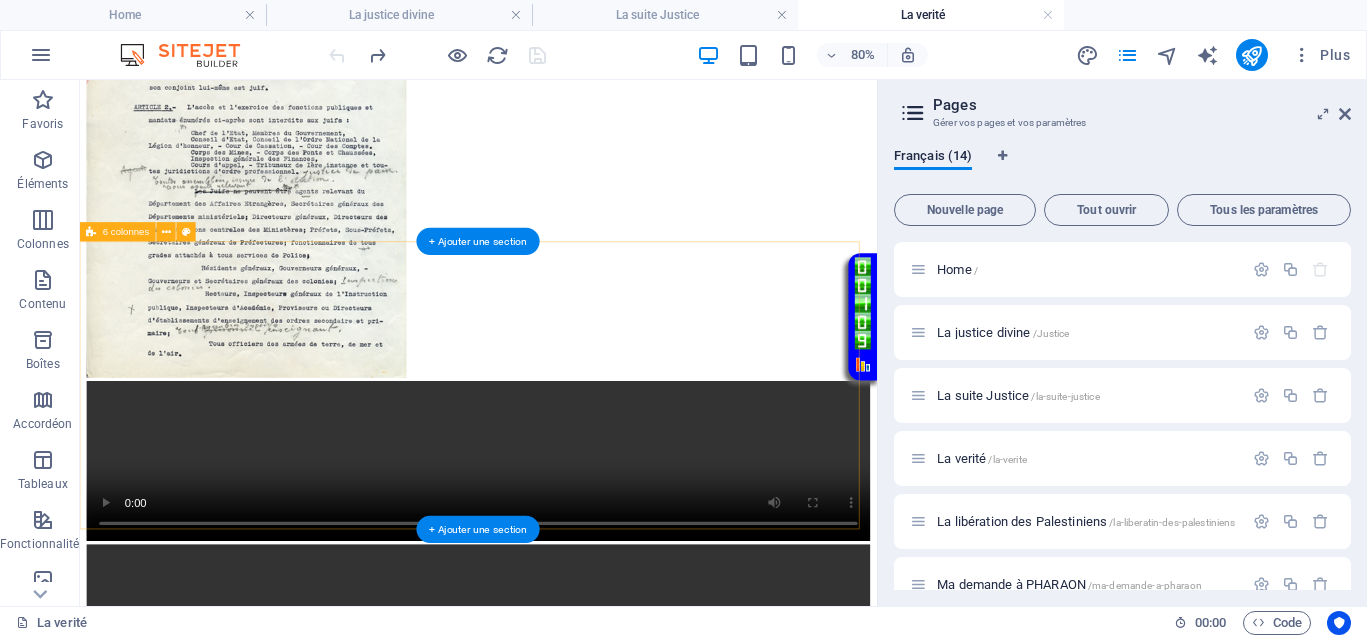 click at bounding box center (578, 1068) 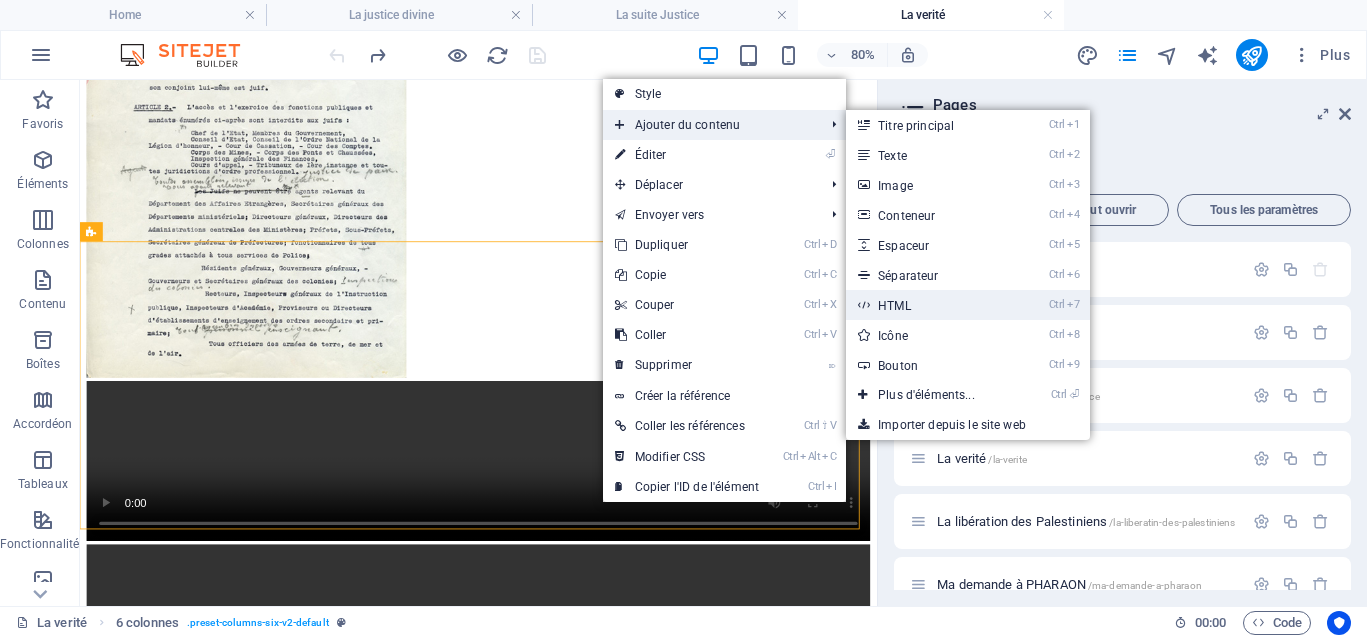click on "Ctrl 7  HTML" at bounding box center (930, 305) 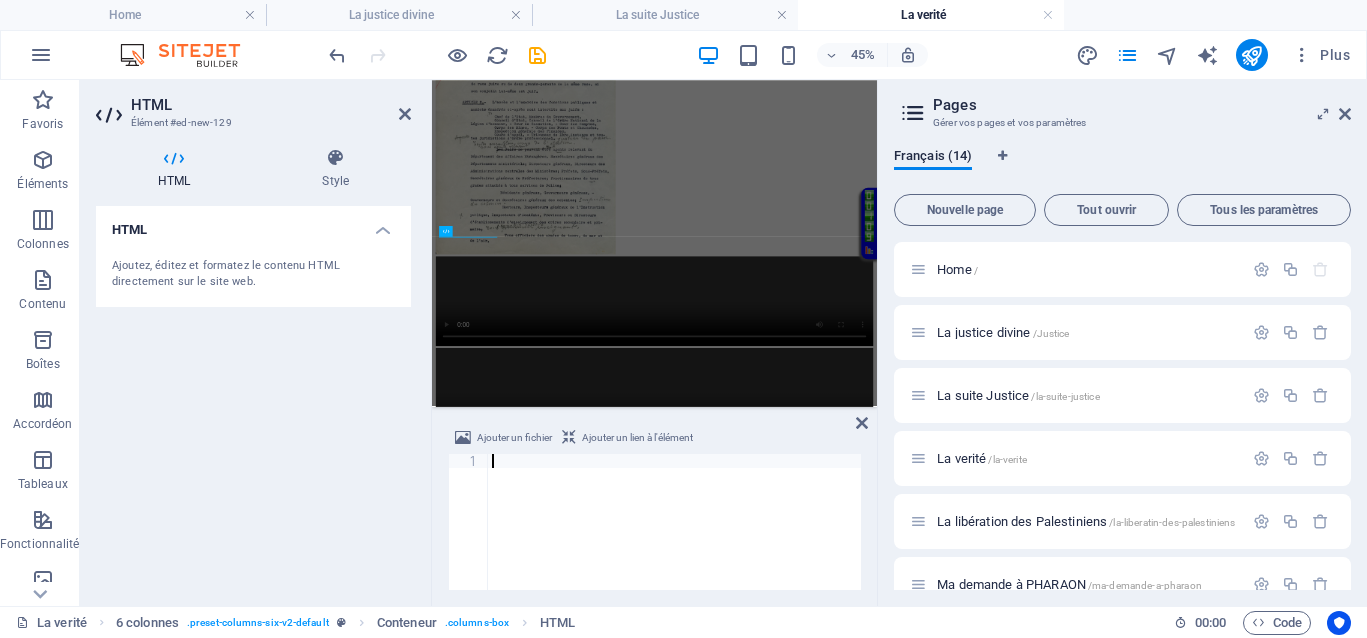 scroll, scrollTop: 1278, scrollLeft: 0, axis: vertical 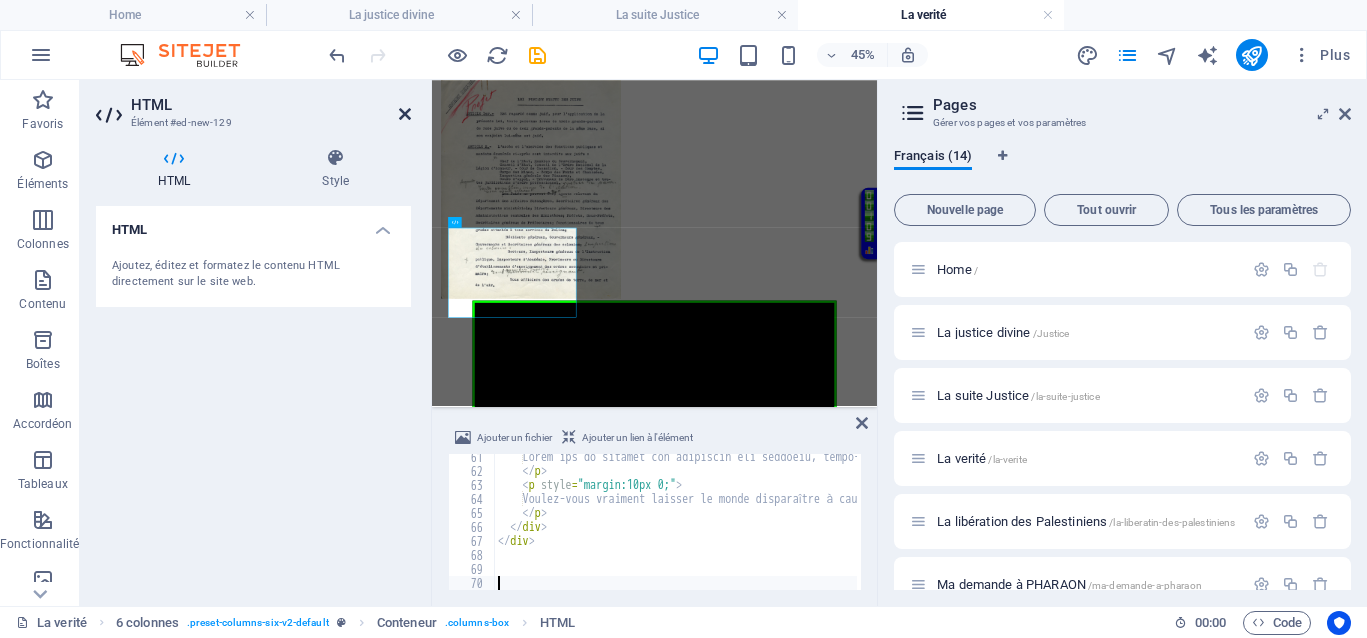 click at bounding box center (405, 114) 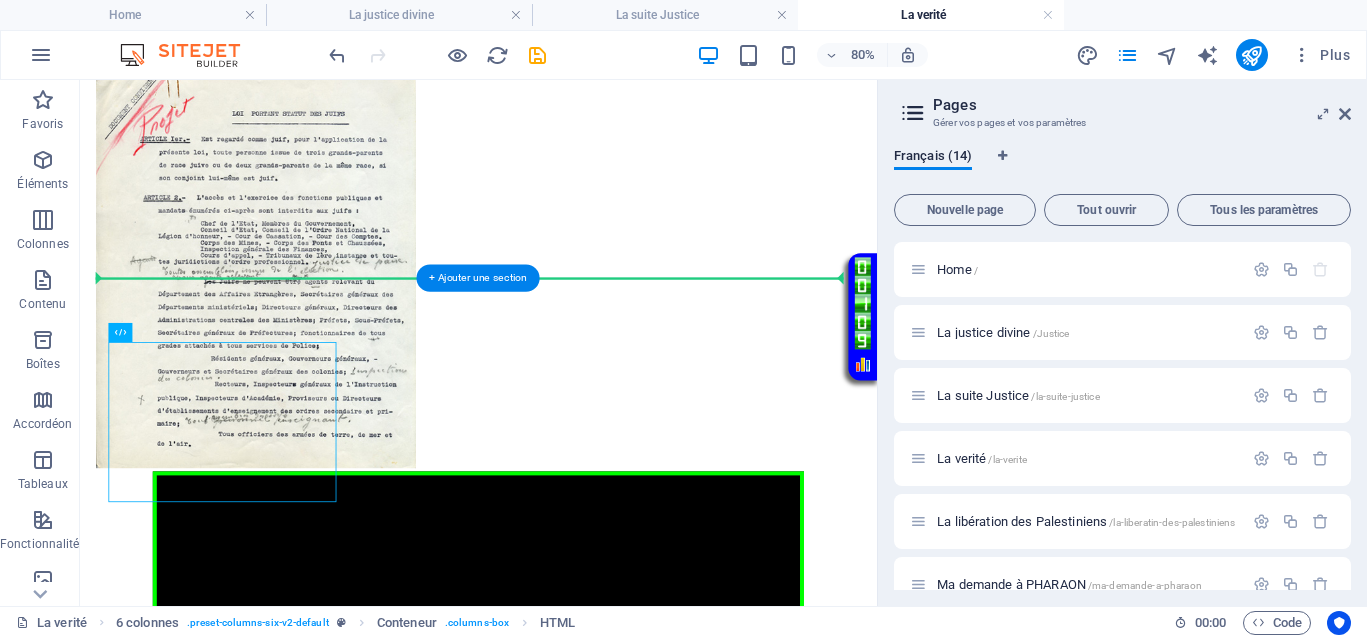 drag, startPoint x: 232, startPoint y: 495, endPoint x: 387, endPoint y: 385, distance: 190.06578 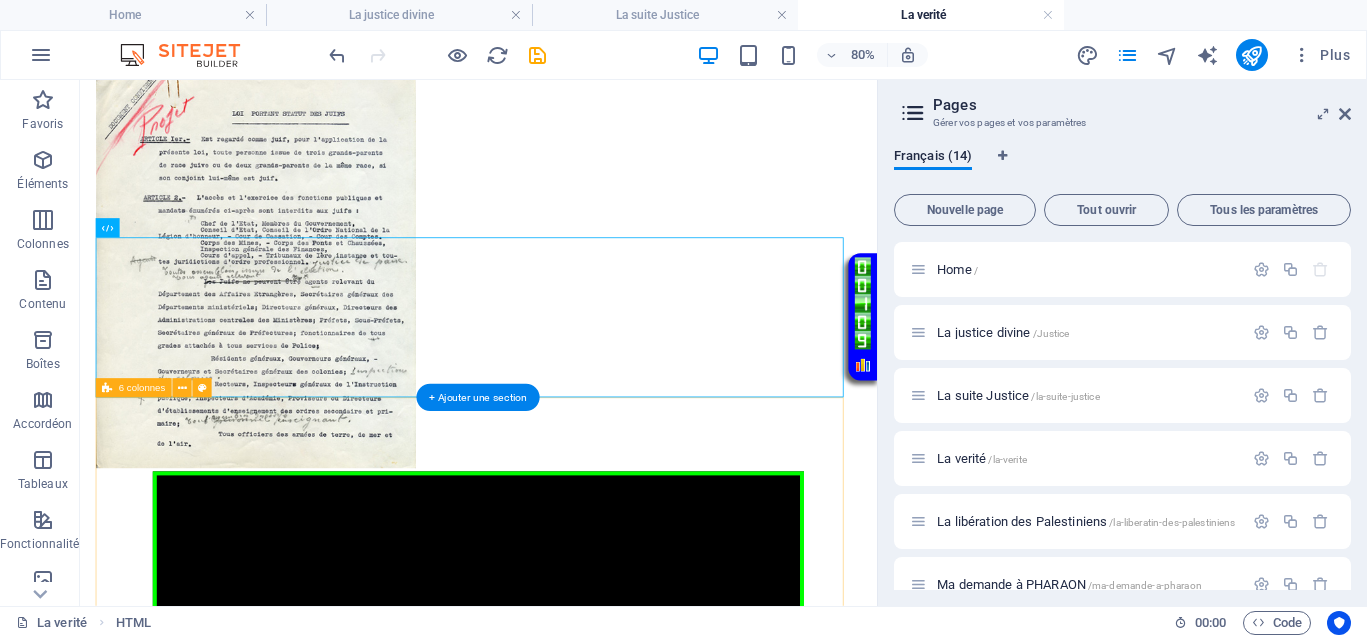 scroll, scrollTop: 1544, scrollLeft: 0, axis: vertical 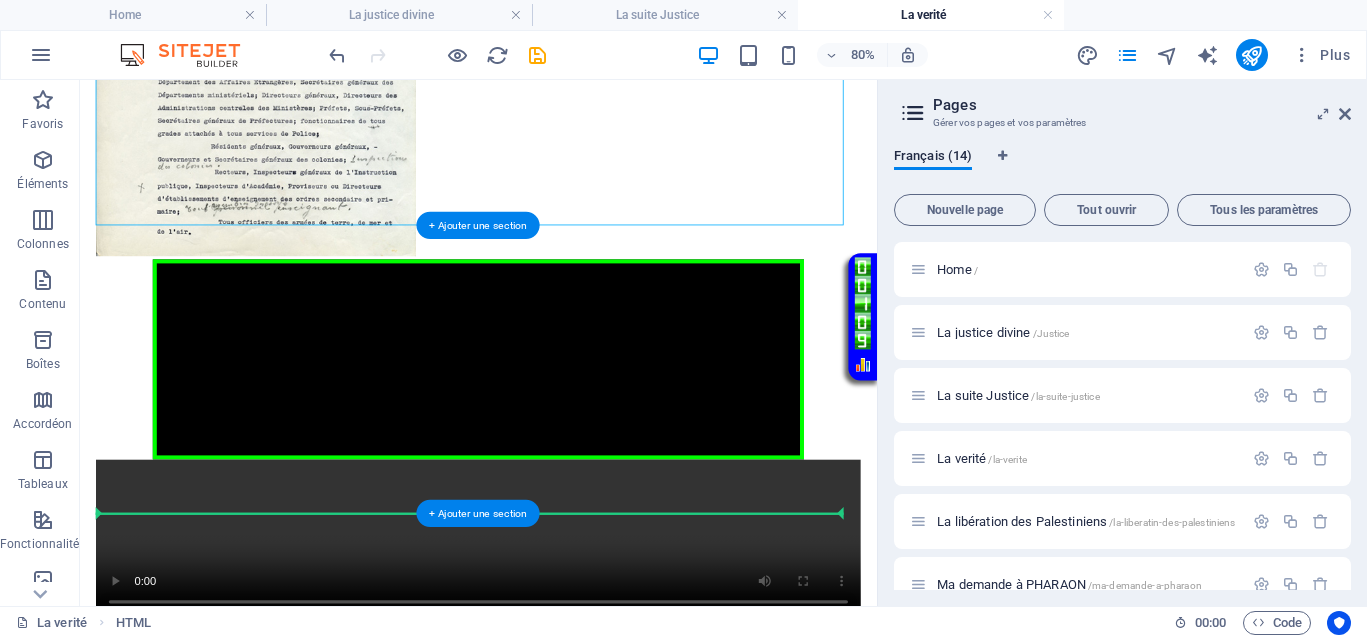 drag, startPoint x: 973, startPoint y: 149, endPoint x: 818, endPoint y: 609, distance: 485.4122 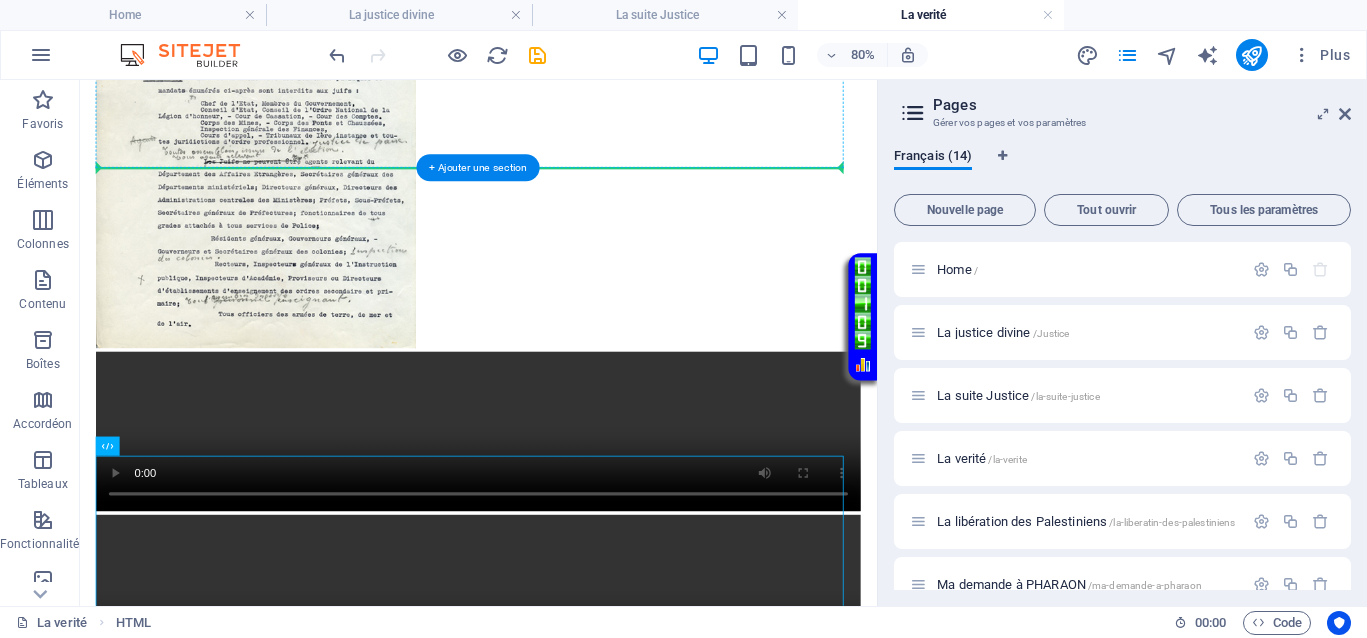 scroll, scrollTop: 1411, scrollLeft: 0, axis: vertical 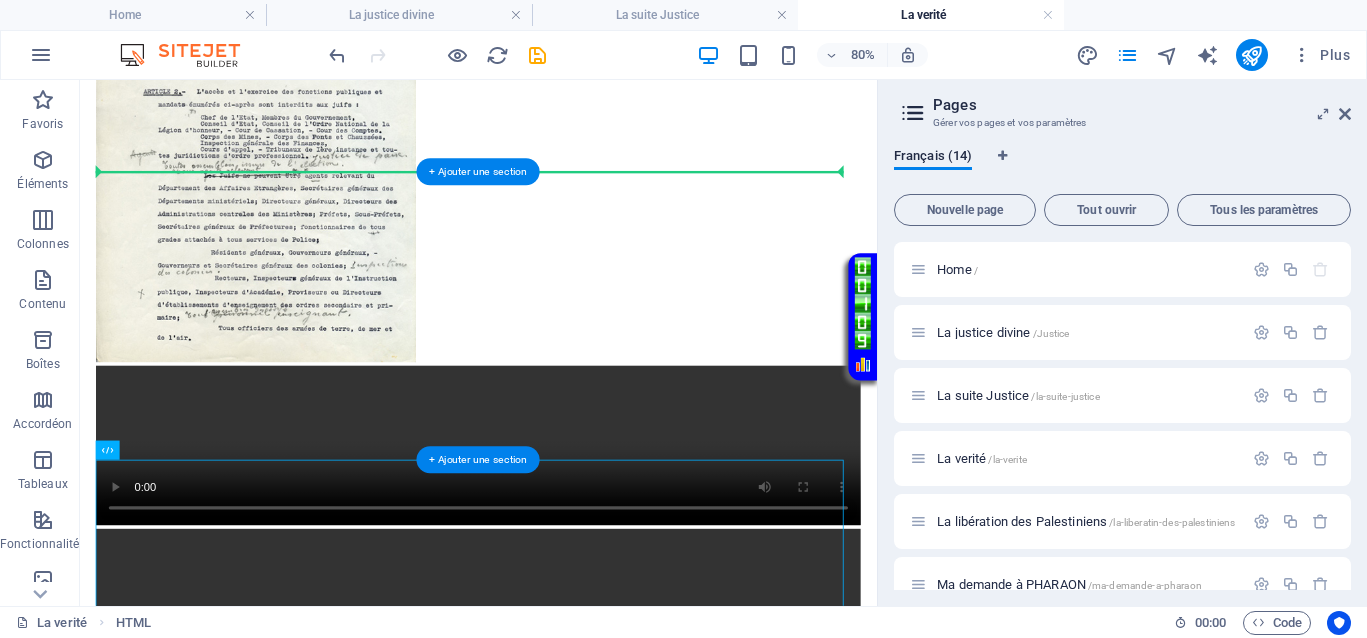 drag, startPoint x: 982, startPoint y: 513, endPoint x: 863, endPoint y: 236, distance: 301.47968 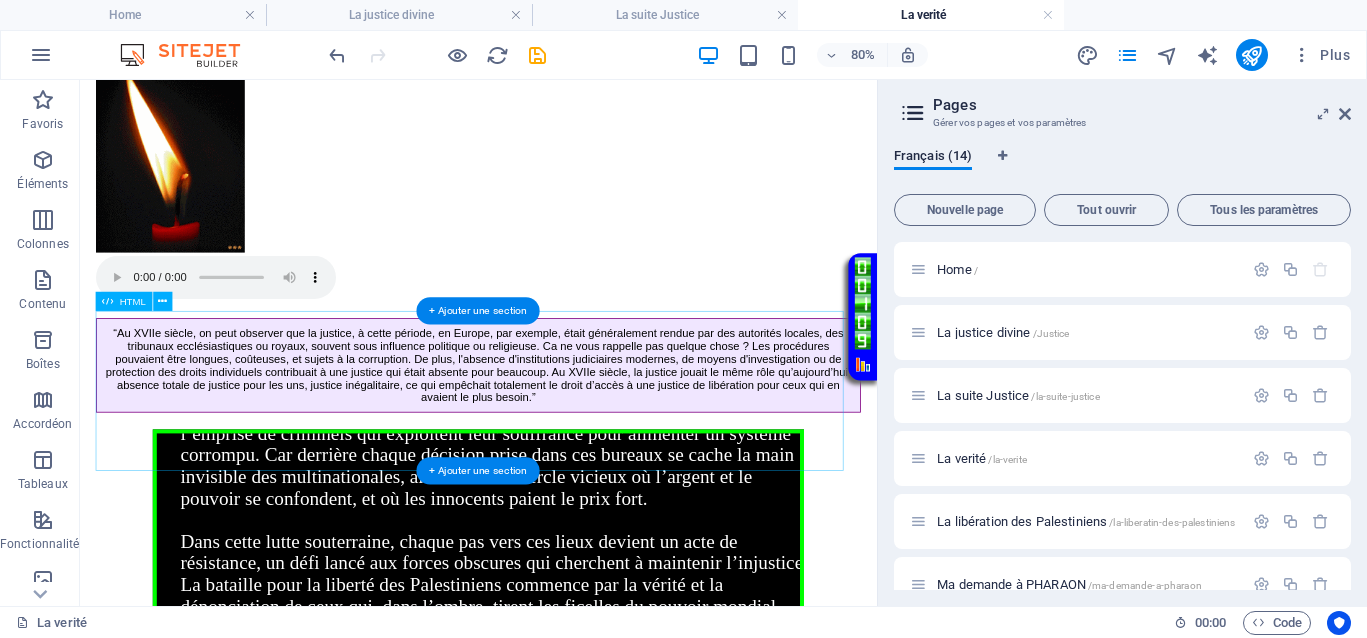 scroll, scrollTop: 536, scrollLeft: 0, axis: vertical 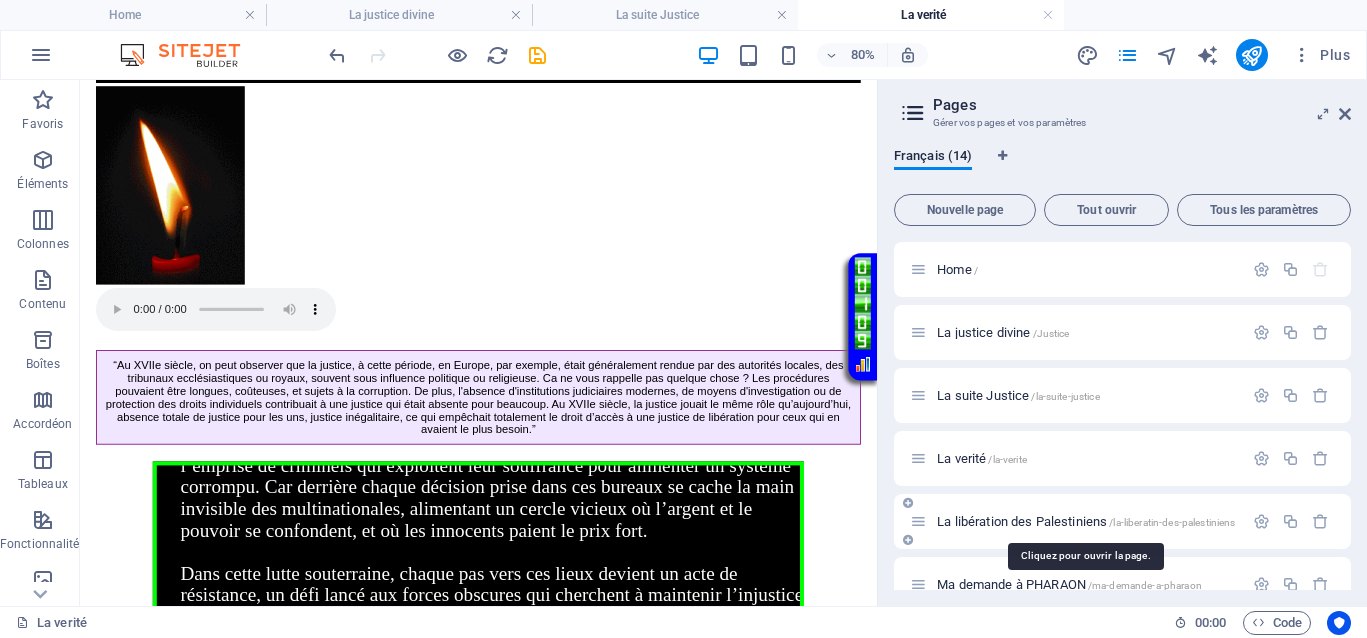 click on "La libération des Palestiniens /la-liberatin-des-palestiniens" at bounding box center [1086, 521] 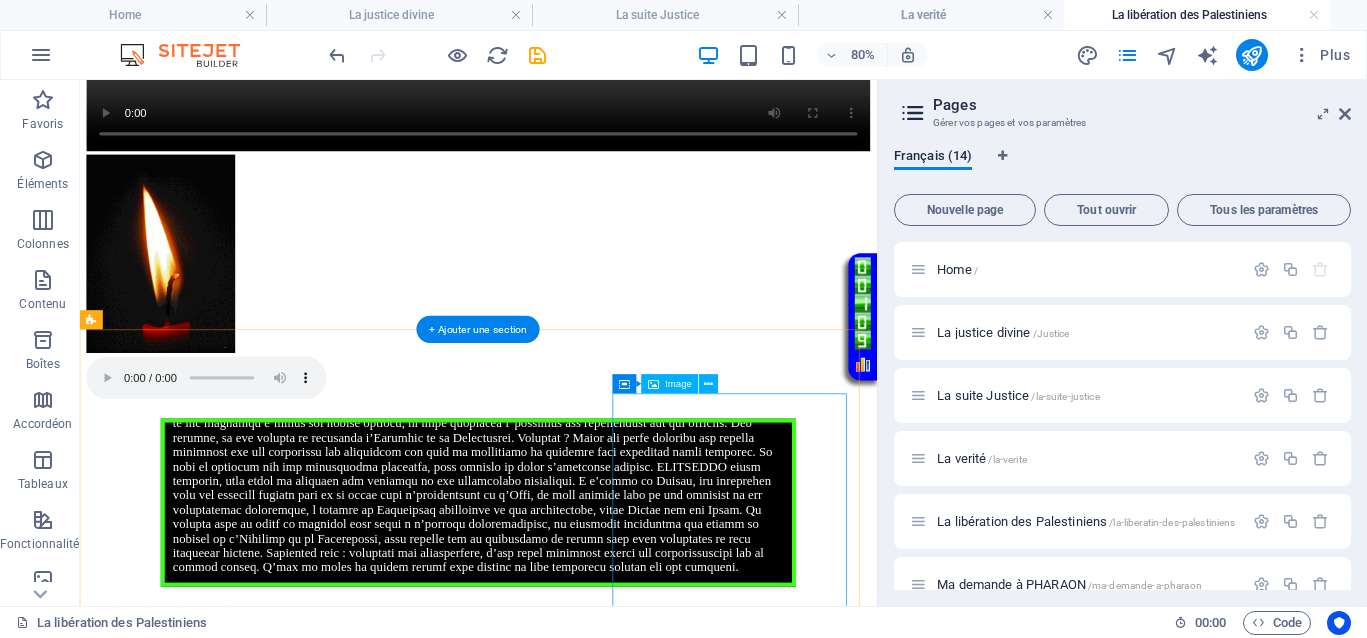 scroll, scrollTop: 416, scrollLeft: 0, axis: vertical 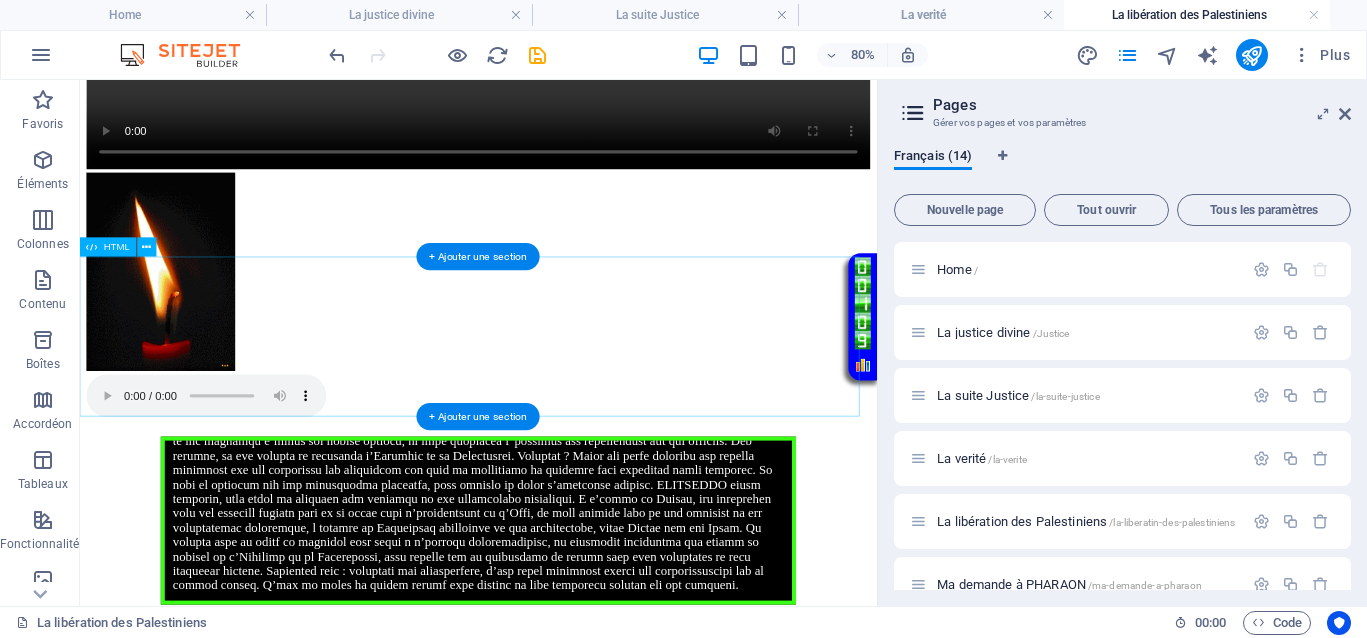 click on "Votre Témoignage
Il n’y a que trois conditions pour que la justice puisse fonctionner. Je tente de vous faire passer ce message sans que vous l’entendiez, mais il pourrait être perçu et agir maintenant pour libérer toutes ces personnes qui sont coincées, y compris les Palestiniens.
Première condition :
Il faut que vos actions soient visibles par le maximum d’opinion publique, en dehors des médias et toutes des manipulations institutionnelles. L’objectif est d’éviter tout biais dans l’opinion, de ne pas la manipuler, afin que cette dernière puisse fonctionner efficacement.
Deuxième condition :
Il s’agit de révéler l’injustice par la lumière, ici, la justice de Gaza ou toutes autres victimes. Cela permet de faire connaître ces injustices, de les sortir de l’ombre et de susciter la réaction du public.
Troisième condition :" at bounding box center [578, 631] 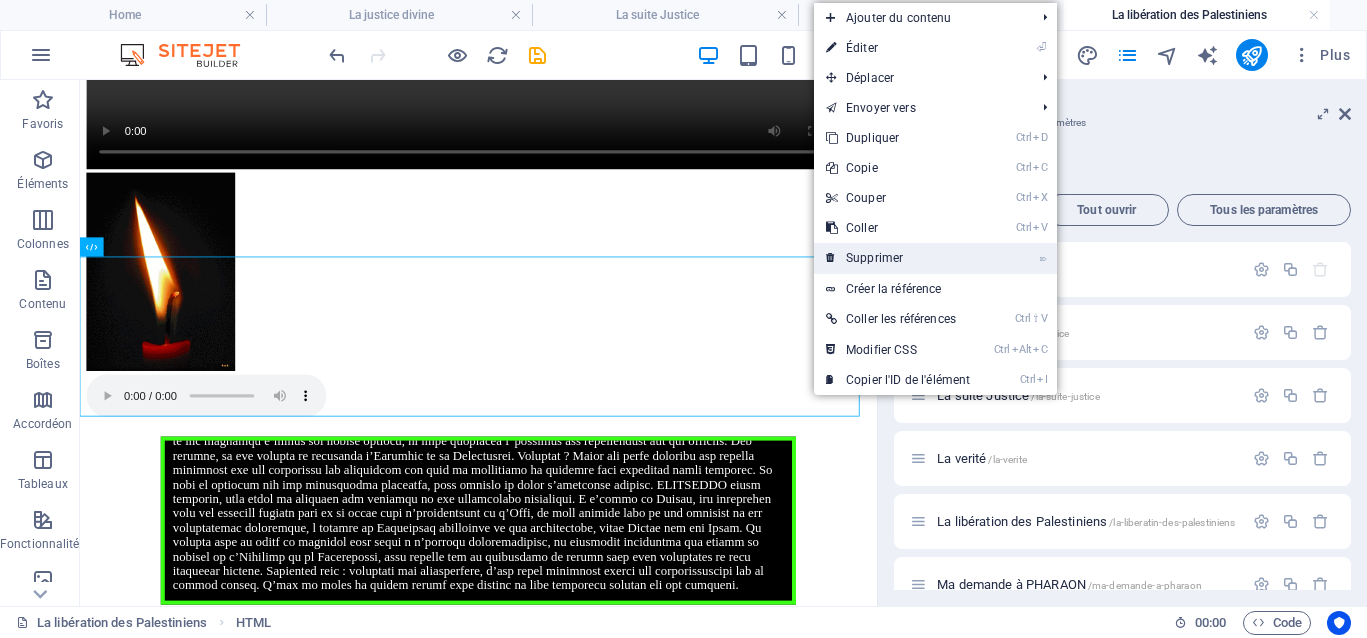 drag, startPoint x: 833, startPoint y: 246, endPoint x: 921, endPoint y: 226, distance: 90.24411 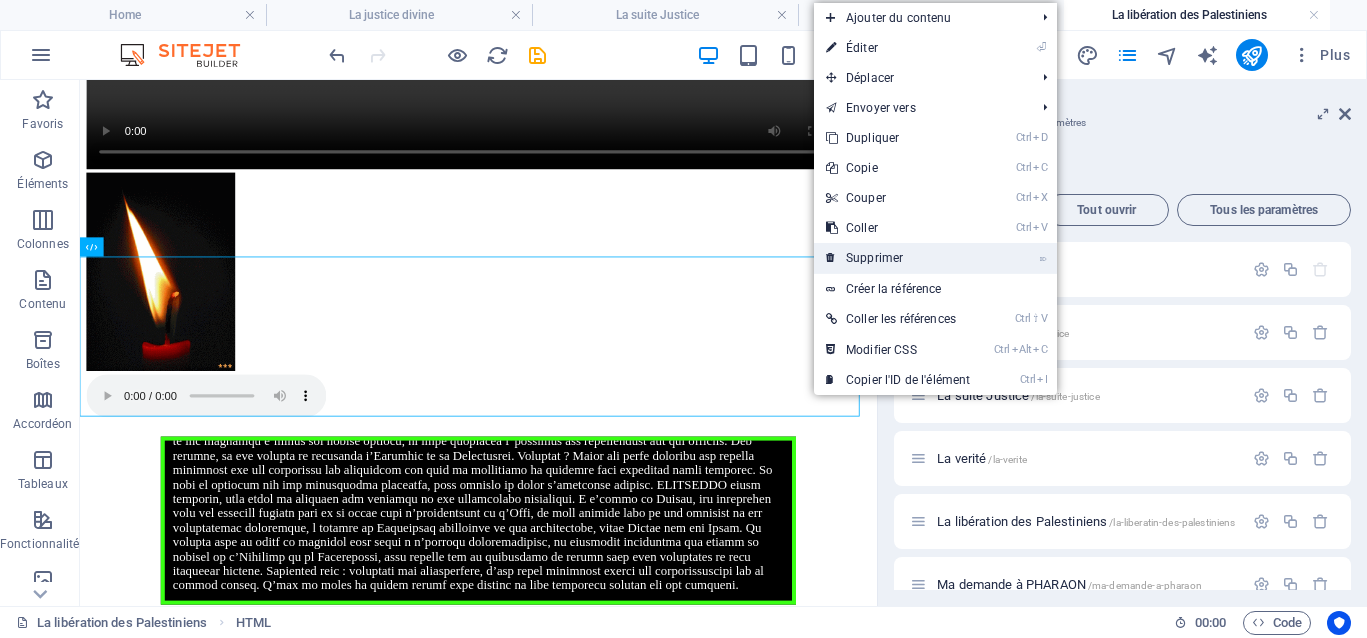 click at bounding box center (831, 258) 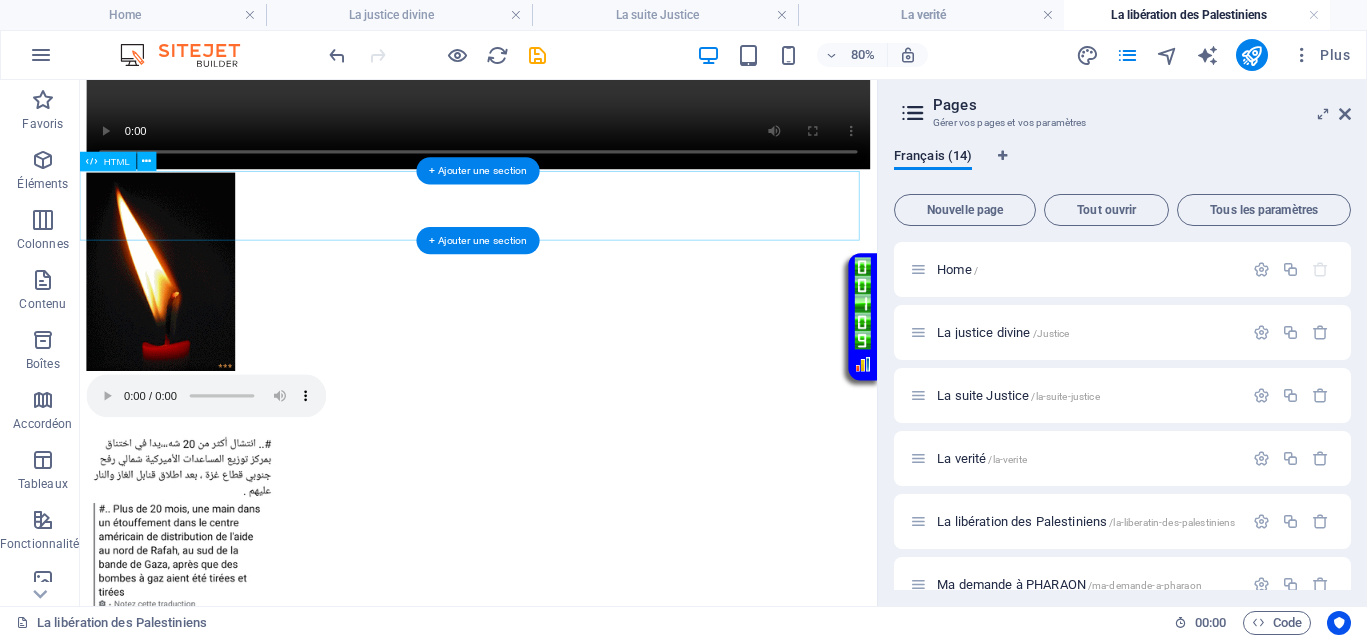 click on "Page avec musique d'ouverture" at bounding box center [578, 477] 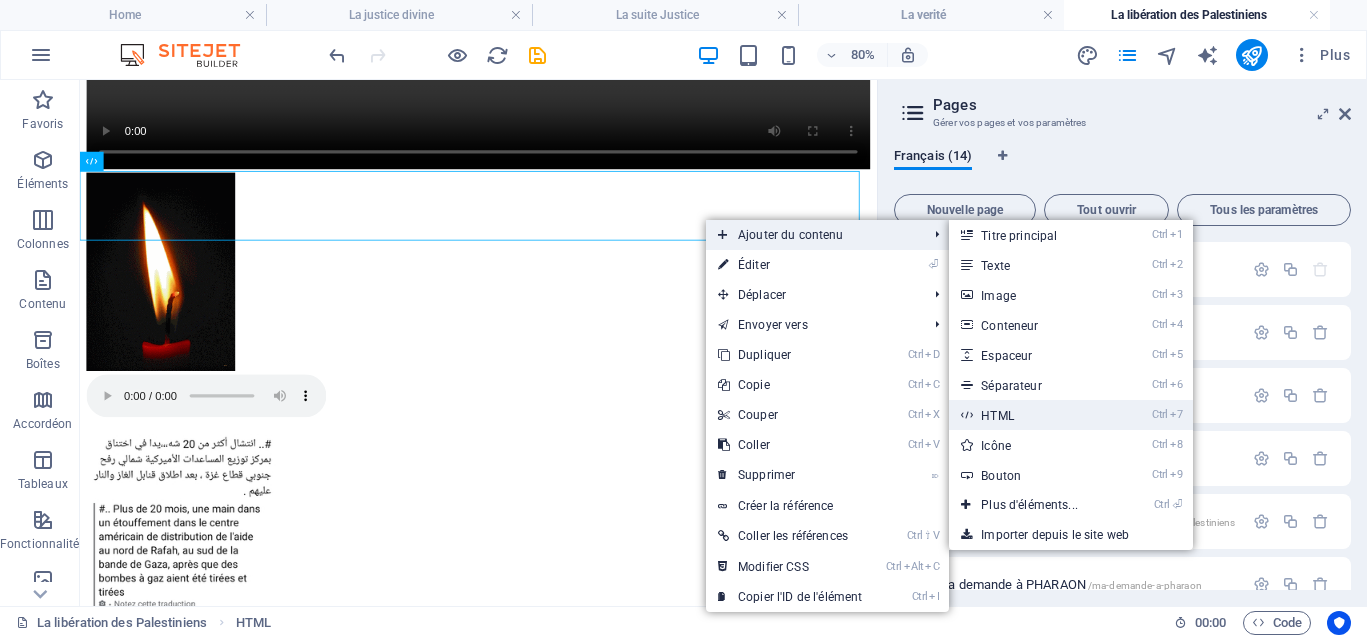 click on "Ctrl 7  HTML" at bounding box center (1033, 415) 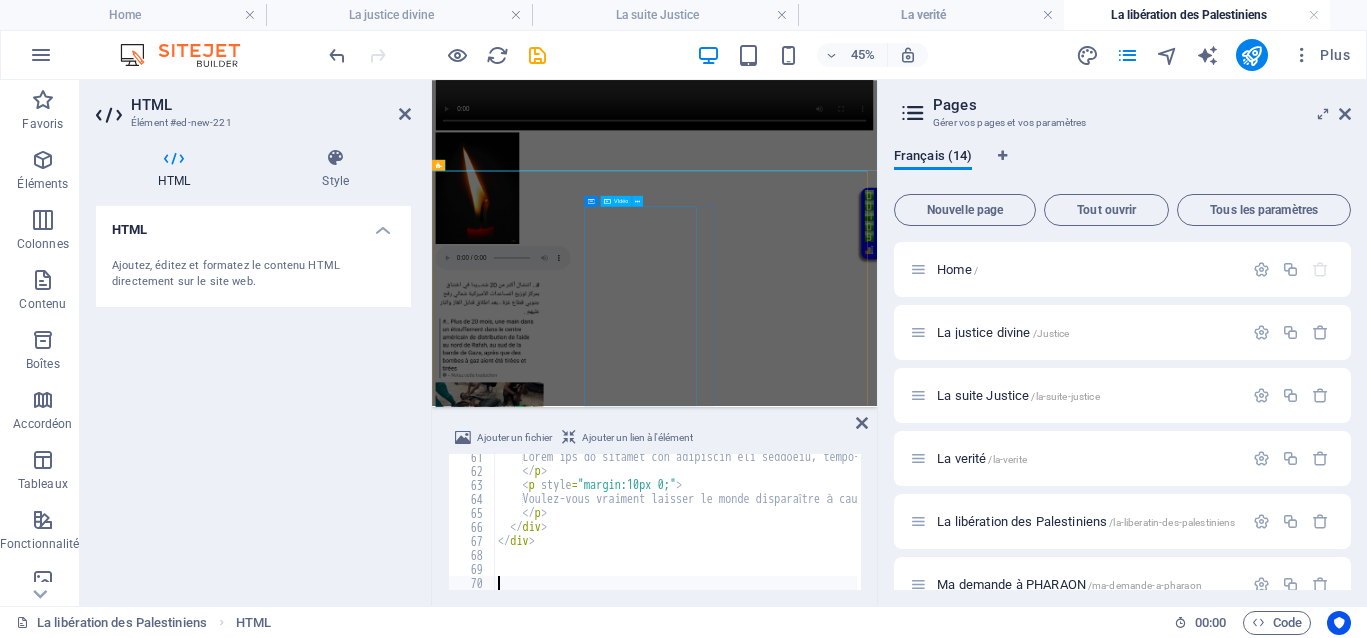 scroll, scrollTop: 844, scrollLeft: 0, axis: vertical 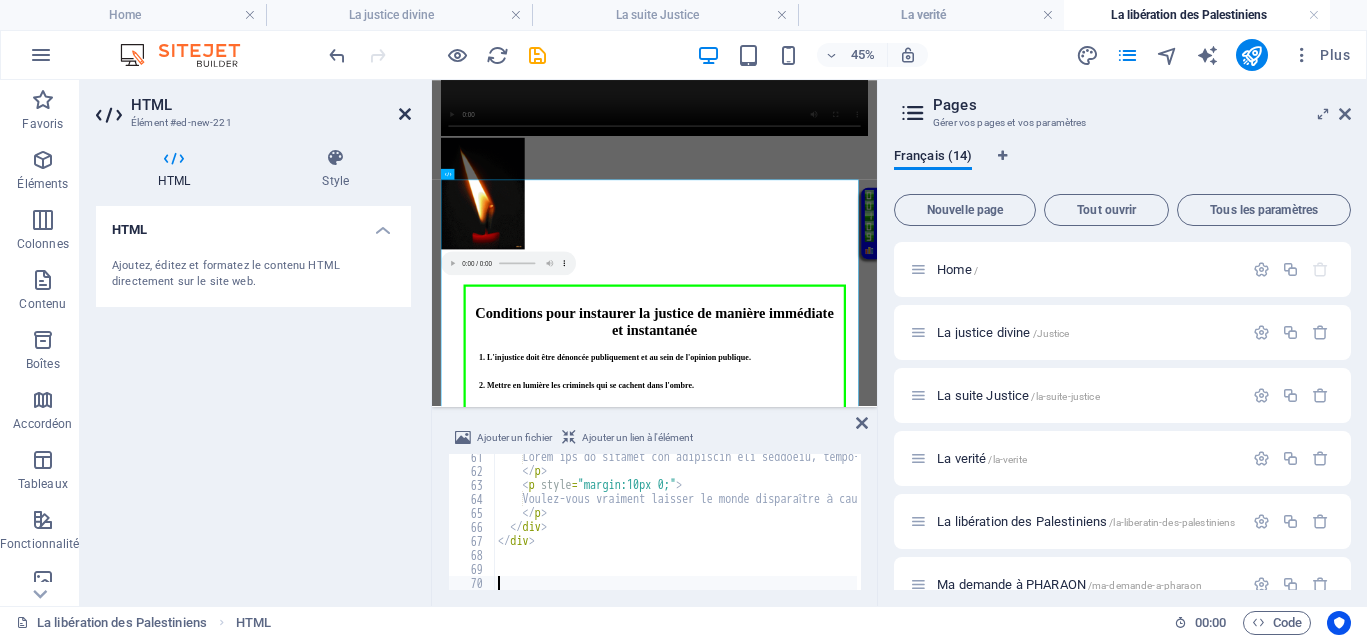 click at bounding box center [405, 114] 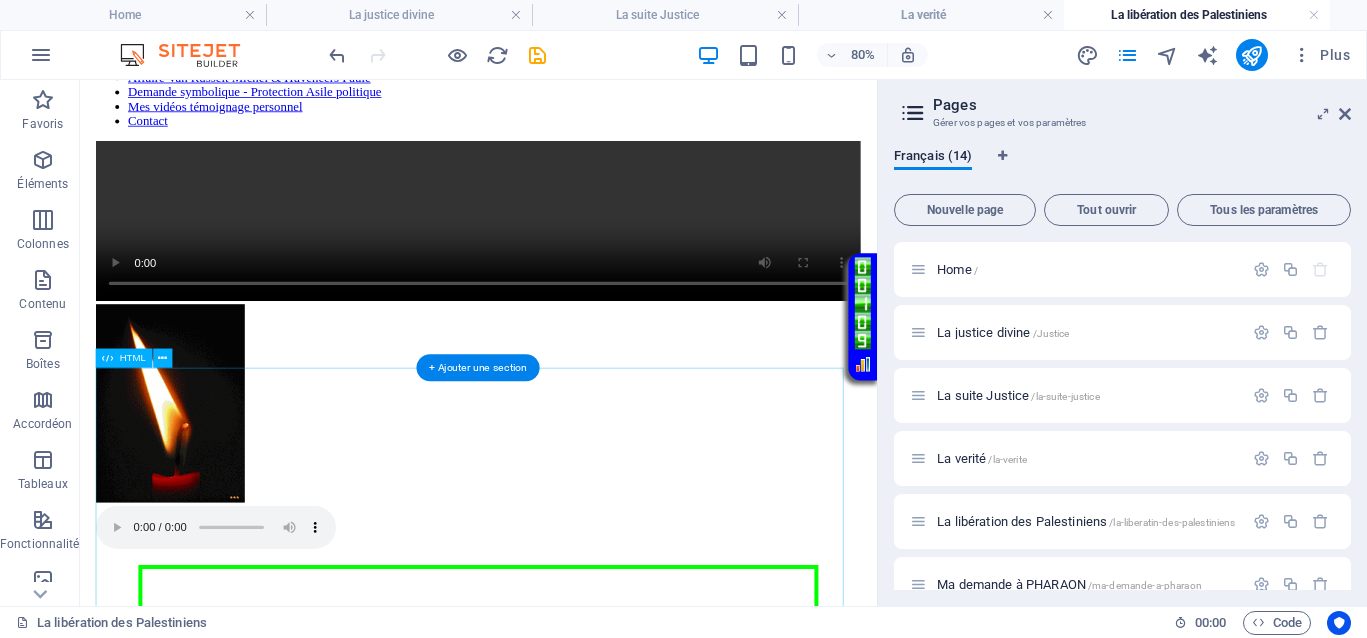 scroll, scrollTop: 250, scrollLeft: 0, axis: vertical 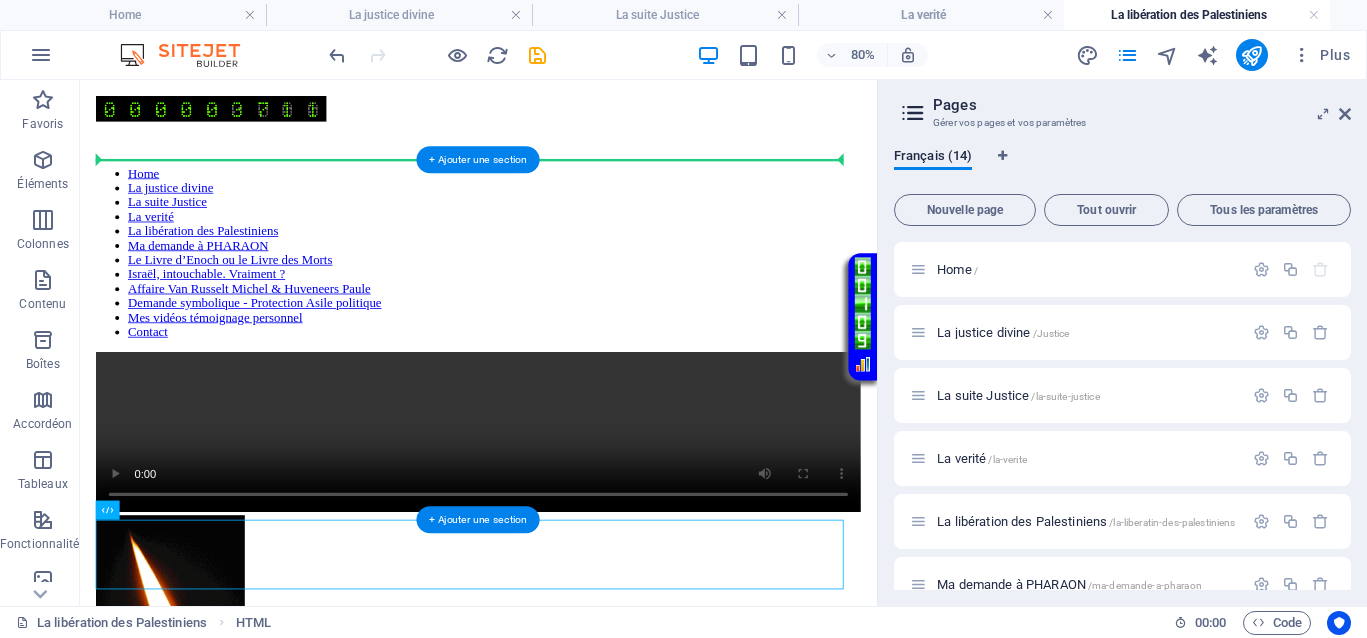drag, startPoint x: 778, startPoint y: 394, endPoint x: 761, endPoint y: 234, distance: 160.90059 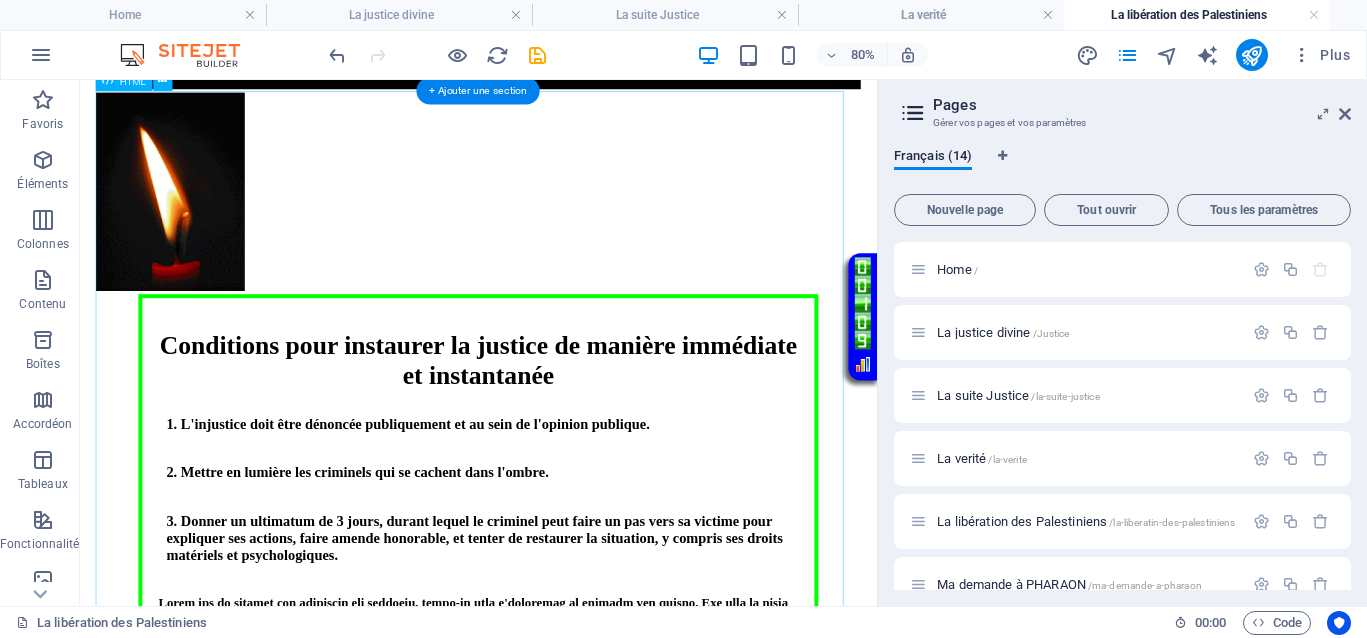 scroll, scrollTop: 625, scrollLeft: 0, axis: vertical 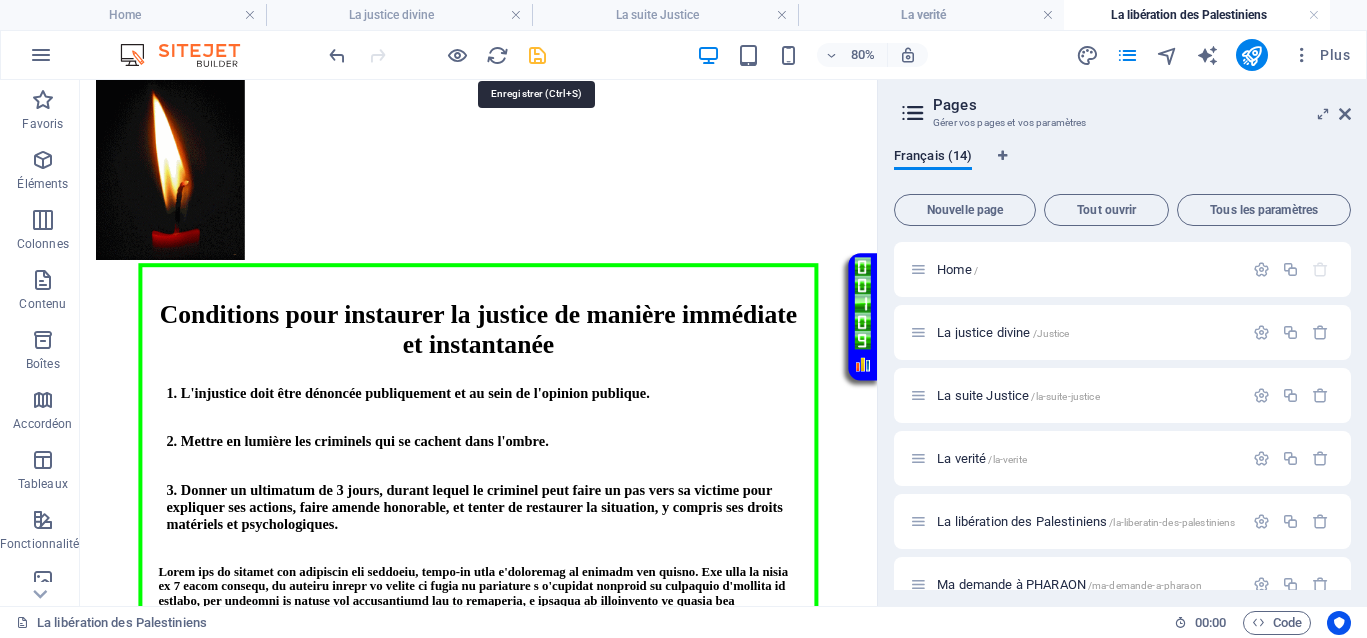 click at bounding box center (537, 55) 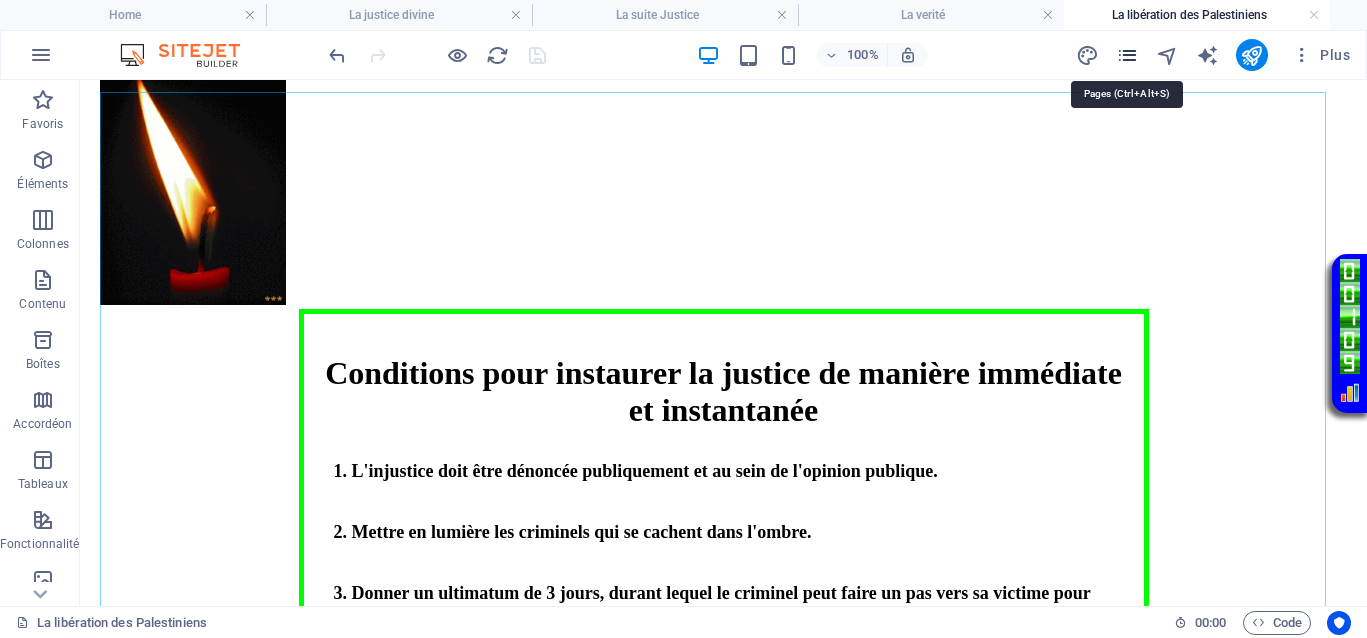 click at bounding box center [1127, 55] 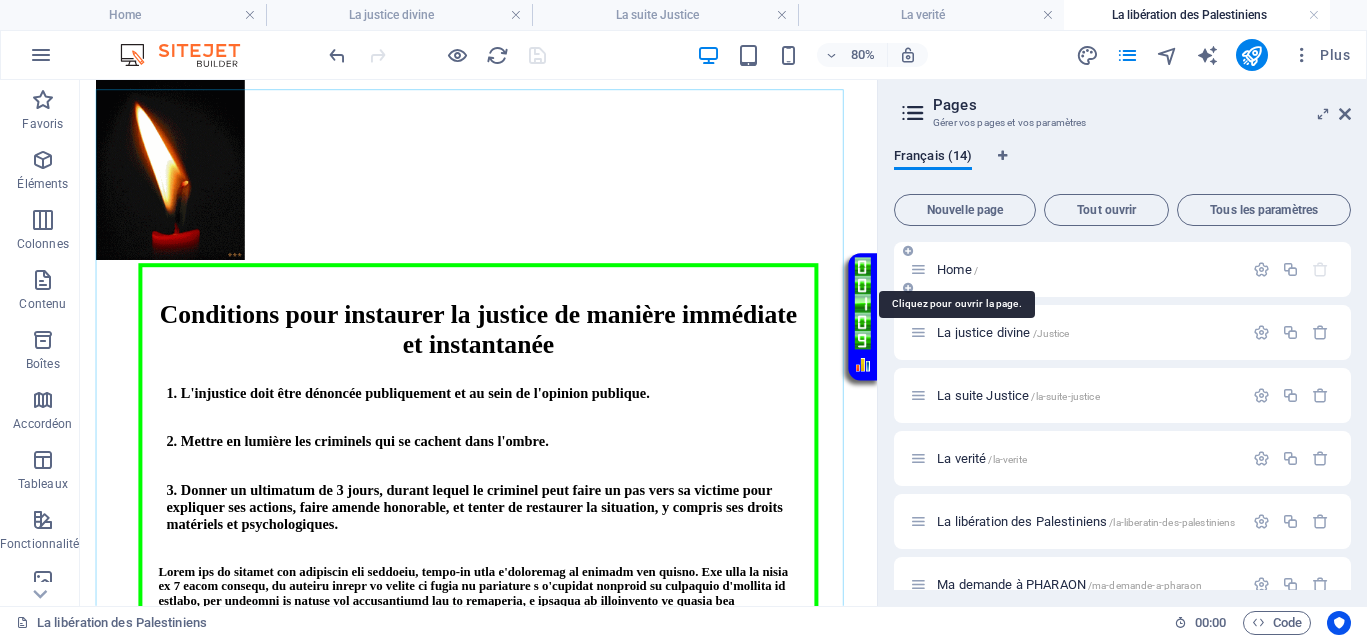 click on "Home /" at bounding box center (957, 269) 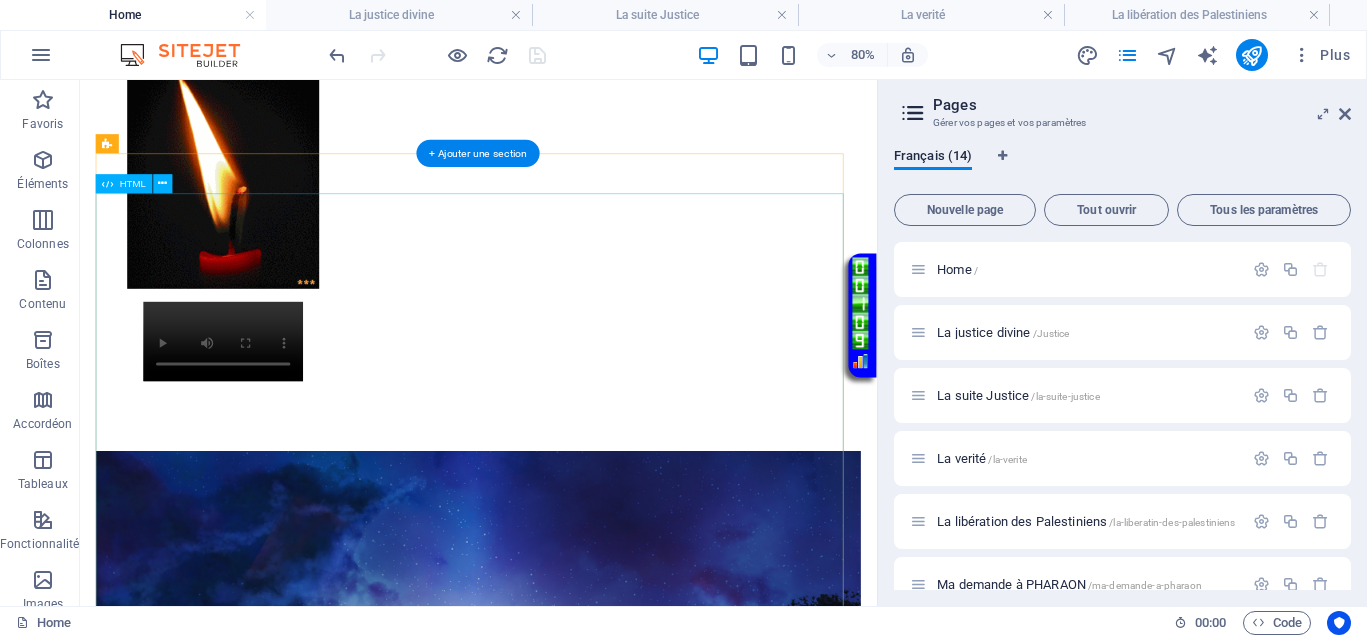 scroll, scrollTop: 997, scrollLeft: 0, axis: vertical 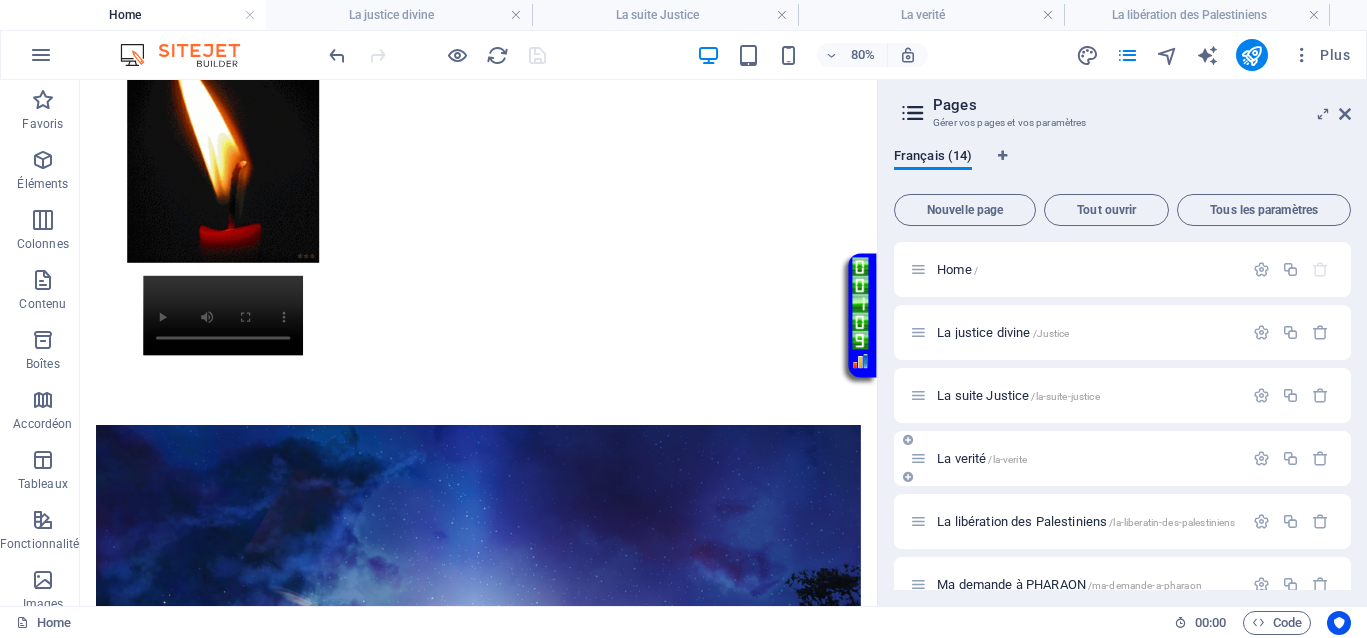 click on "La verité /la-verite" at bounding box center (982, 458) 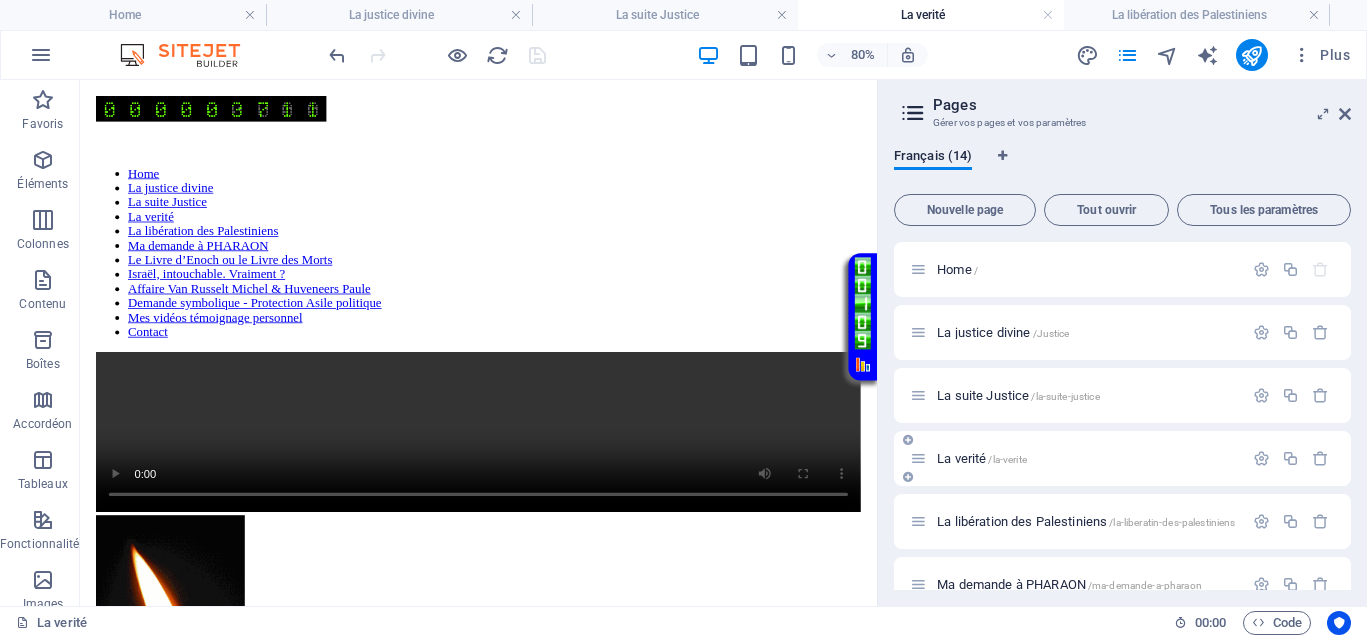 scroll, scrollTop: 536, scrollLeft: 0, axis: vertical 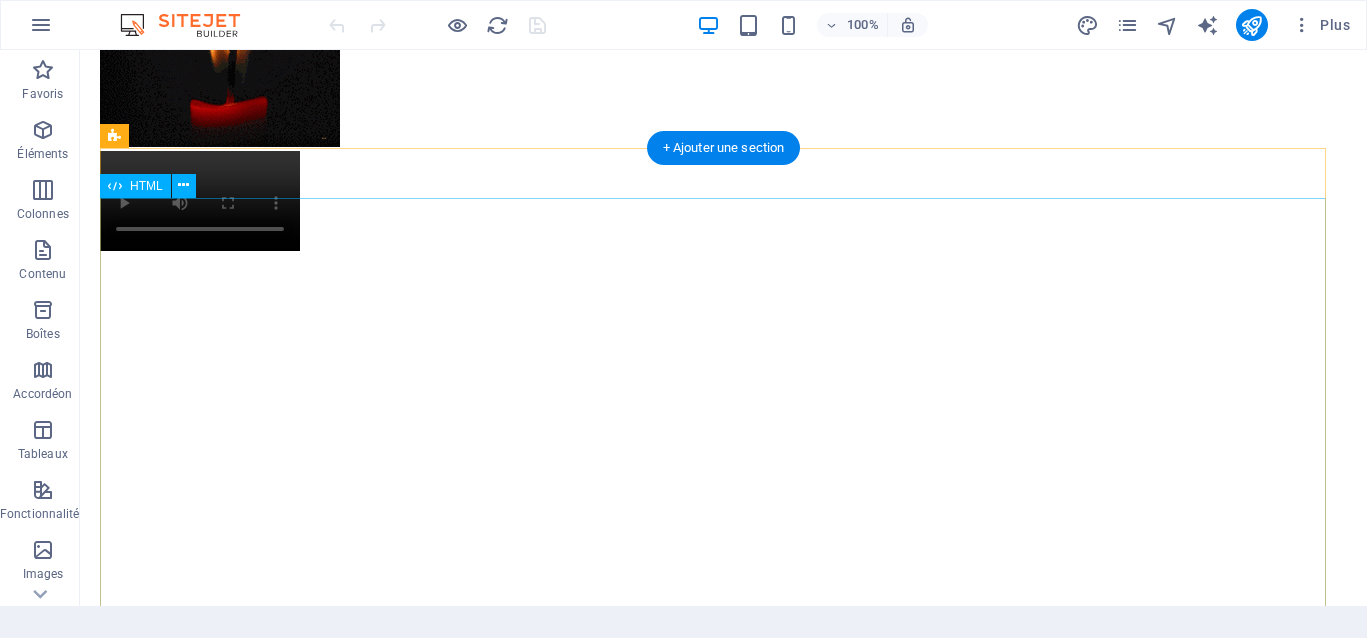 click on "Conditions pour instaurer la justice
Conditions pour instaurer la justice de manière immédiate et instantanée
1. L'injustice doit être dénoncée publiquement et au sein de l'opinion publique.
2. Mettre en lumière les criminels qui se cachent dans l'ombre.
3. Donner un ultimatum de 3 jours, durant lequel le criminel peut faire un pas vers sa victime pour expliquer ses actions, faire amende honorable, et tenter de restaurer la situation, y compris ses droits matériels et psychologiques.
Voulez-vous vraiment laisser le monde disparaître à cause d'individus comme eux ? Cela rappelle la Shoah. Il est temps d'agir, de dire non à la barbarie. La justice ne doit pas attendre. La liberté, la paix, et la sécurité doivent revenir pour tous." at bounding box center [723, 1542] 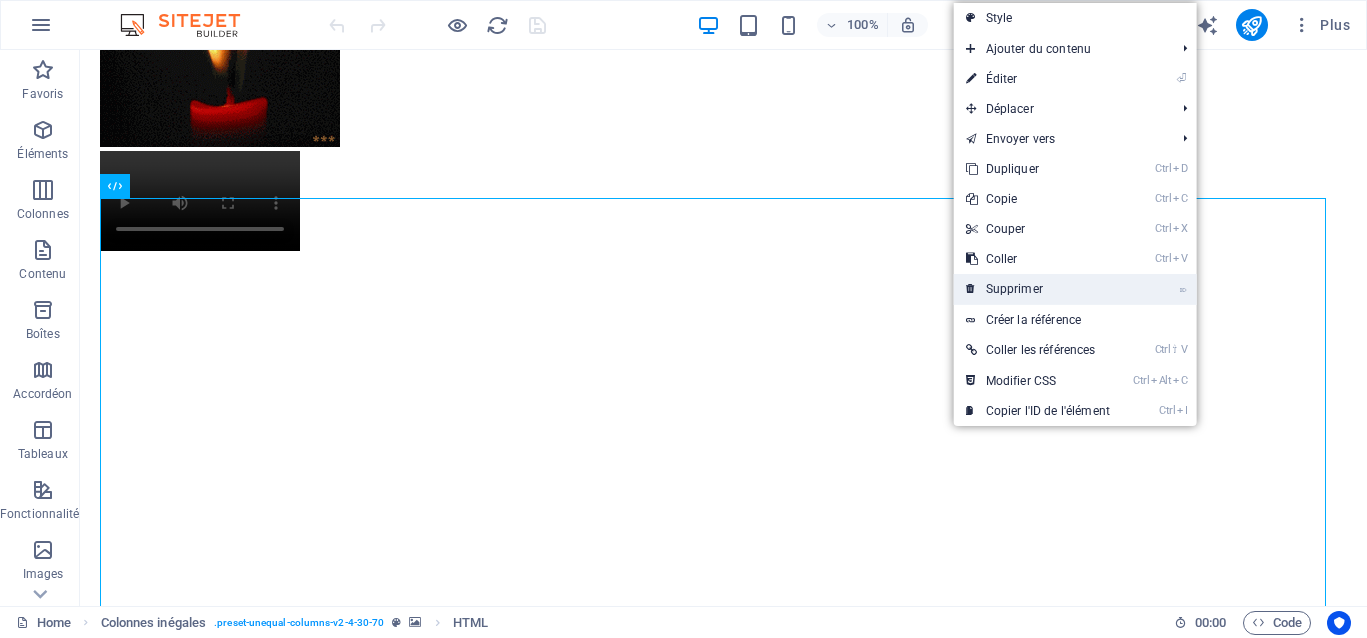 click on "⌦  Supprimer" at bounding box center (1038, 289) 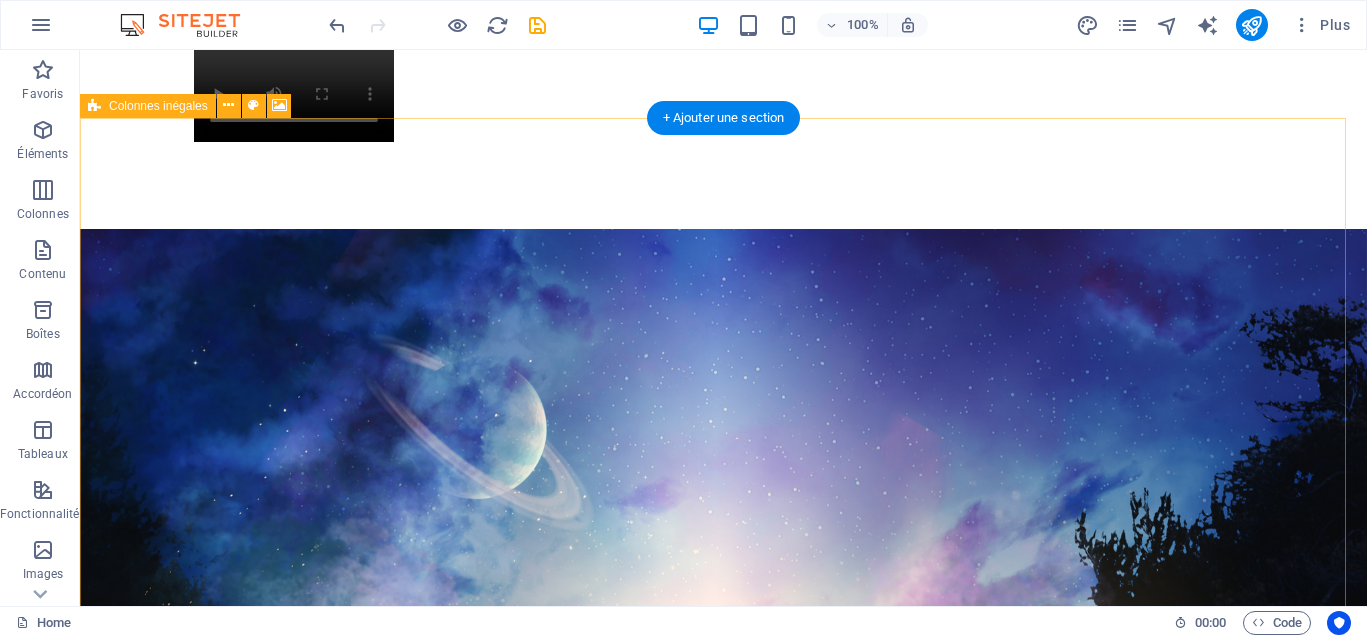scroll, scrollTop: 1445, scrollLeft: 0, axis: vertical 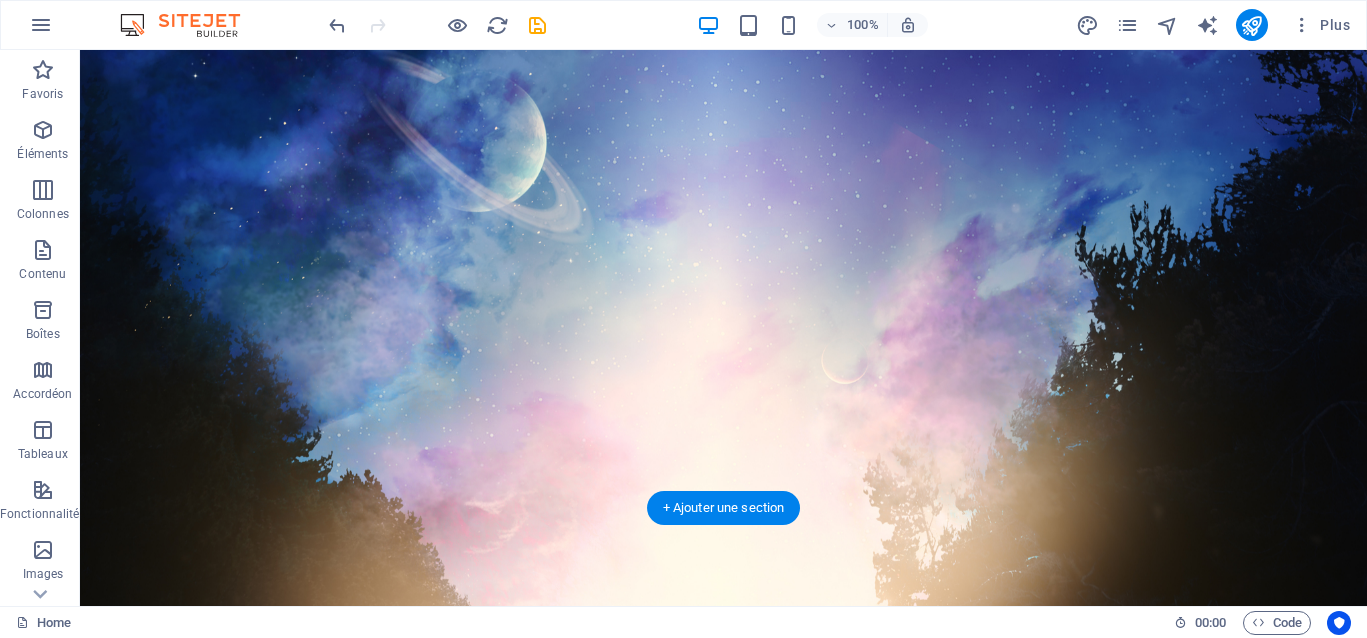 click at bounding box center (723, 417) 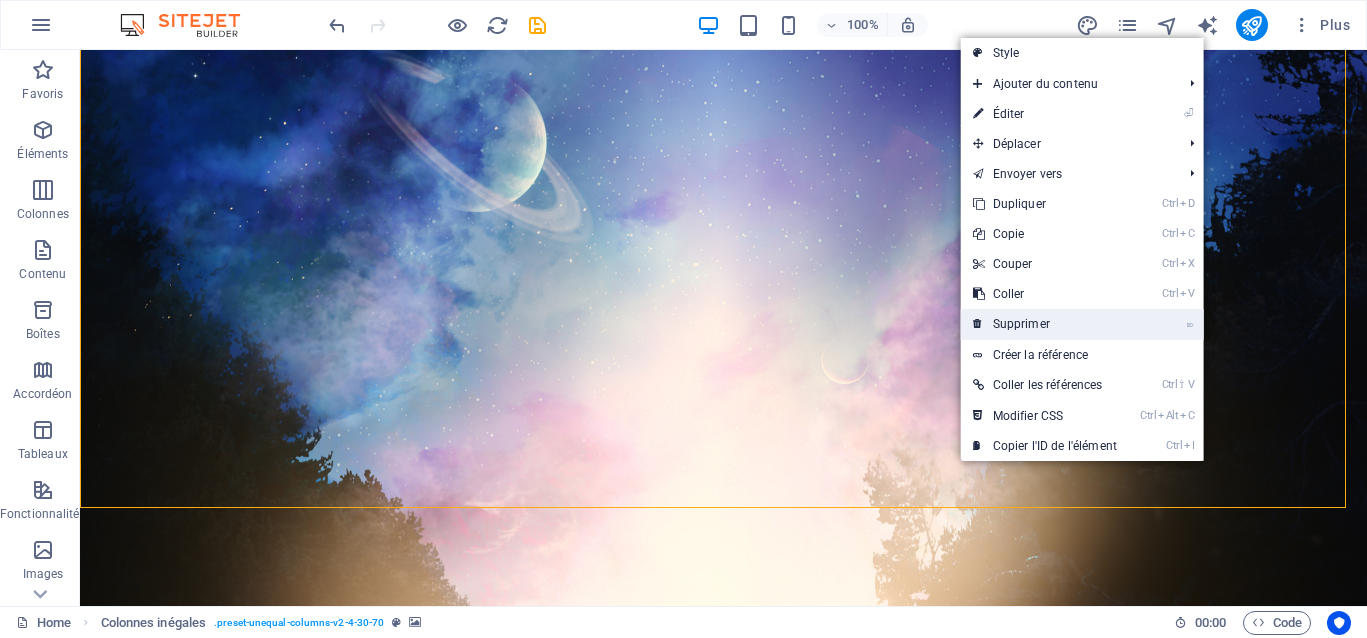 click on "⌦  Supprimer" at bounding box center (1045, 324) 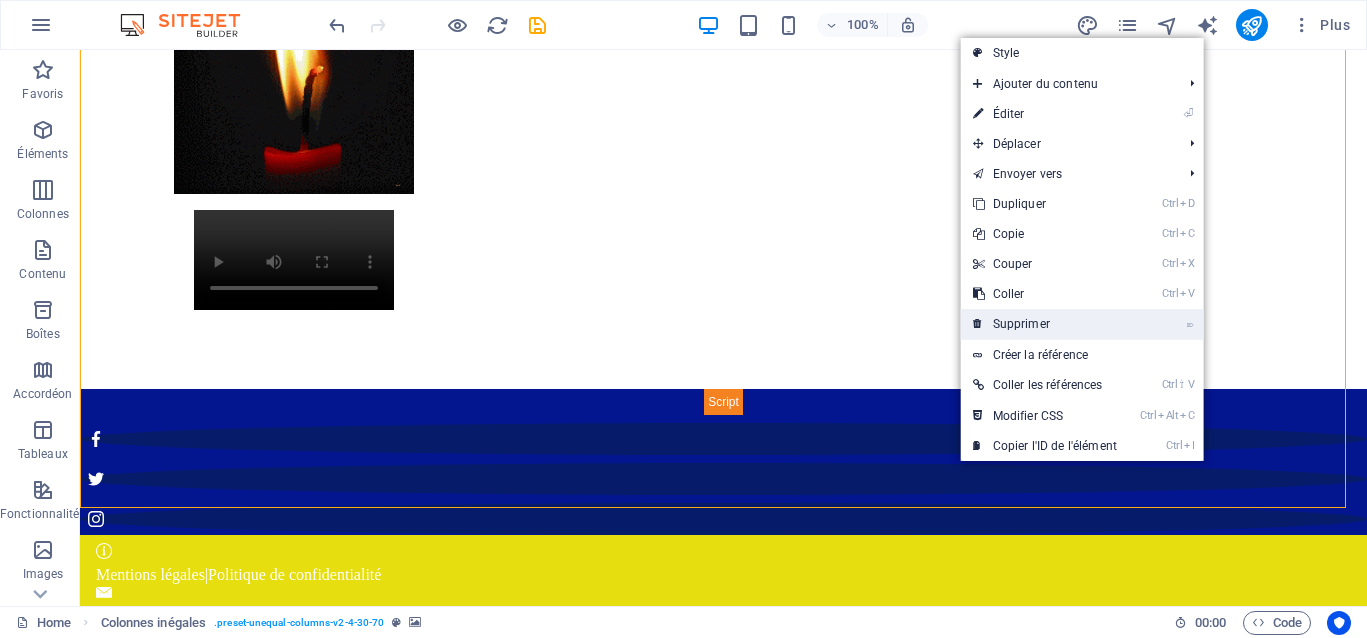 scroll, scrollTop: 495, scrollLeft: 0, axis: vertical 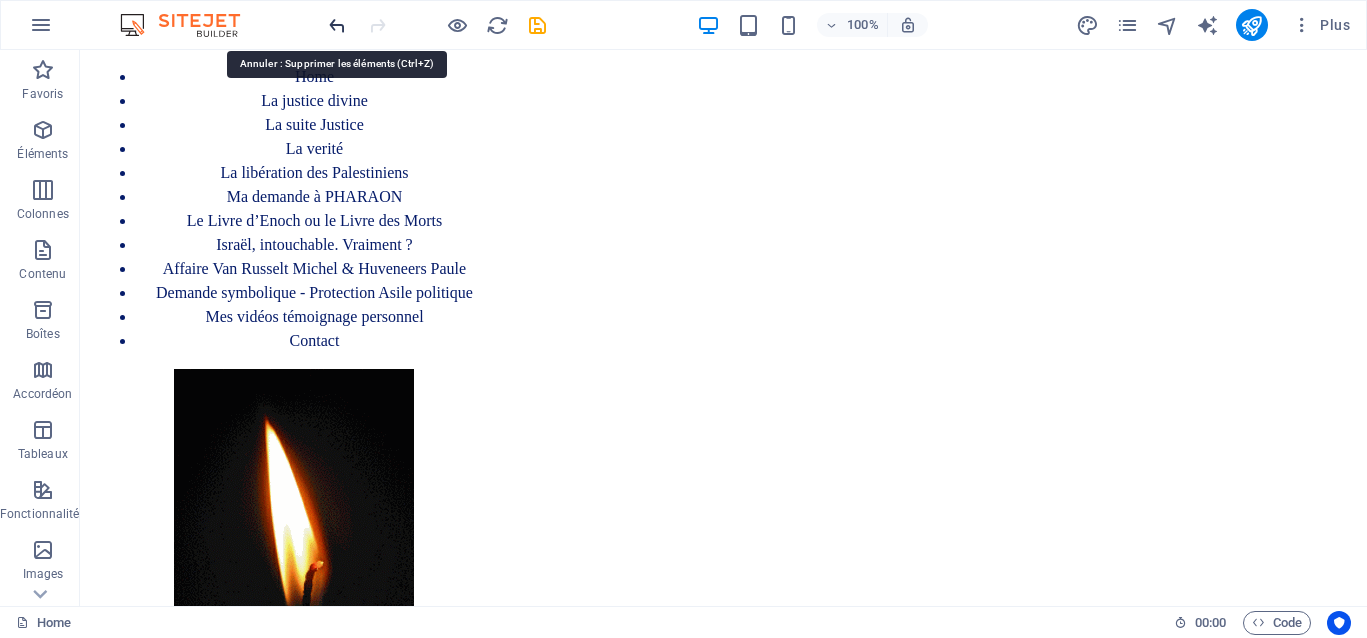 click at bounding box center [337, 25] 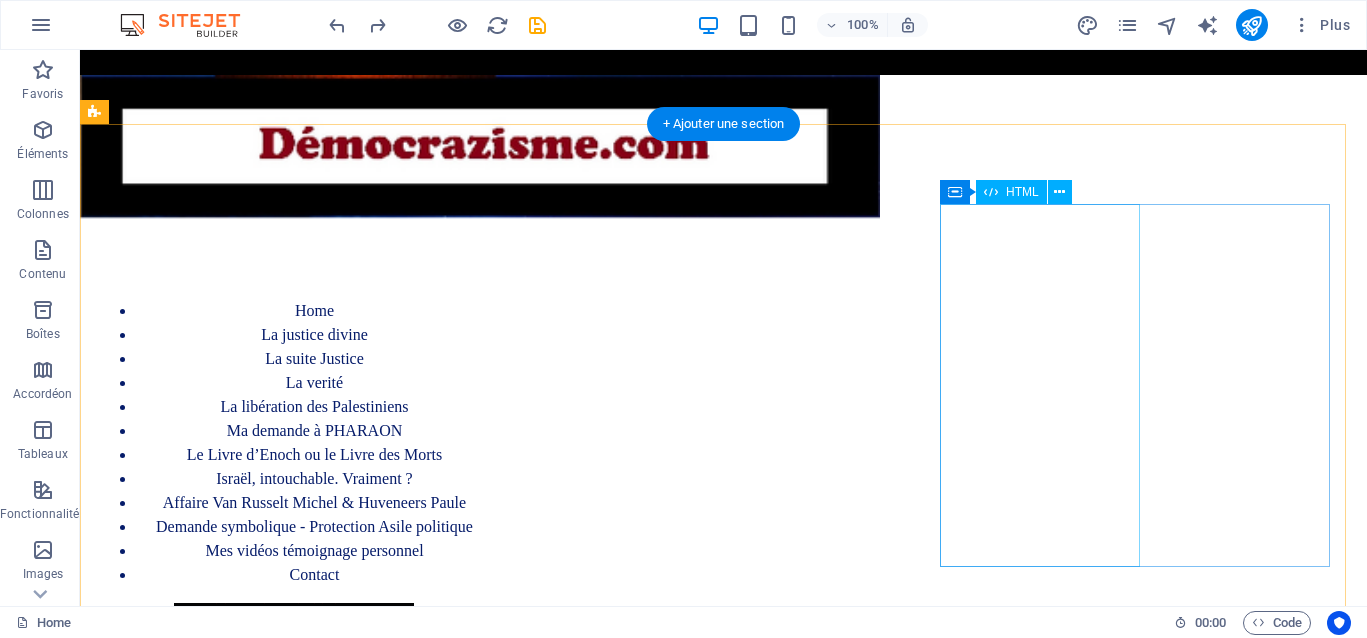 scroll, scrollTop: 125, scrollLeft: 0, axis: vertical 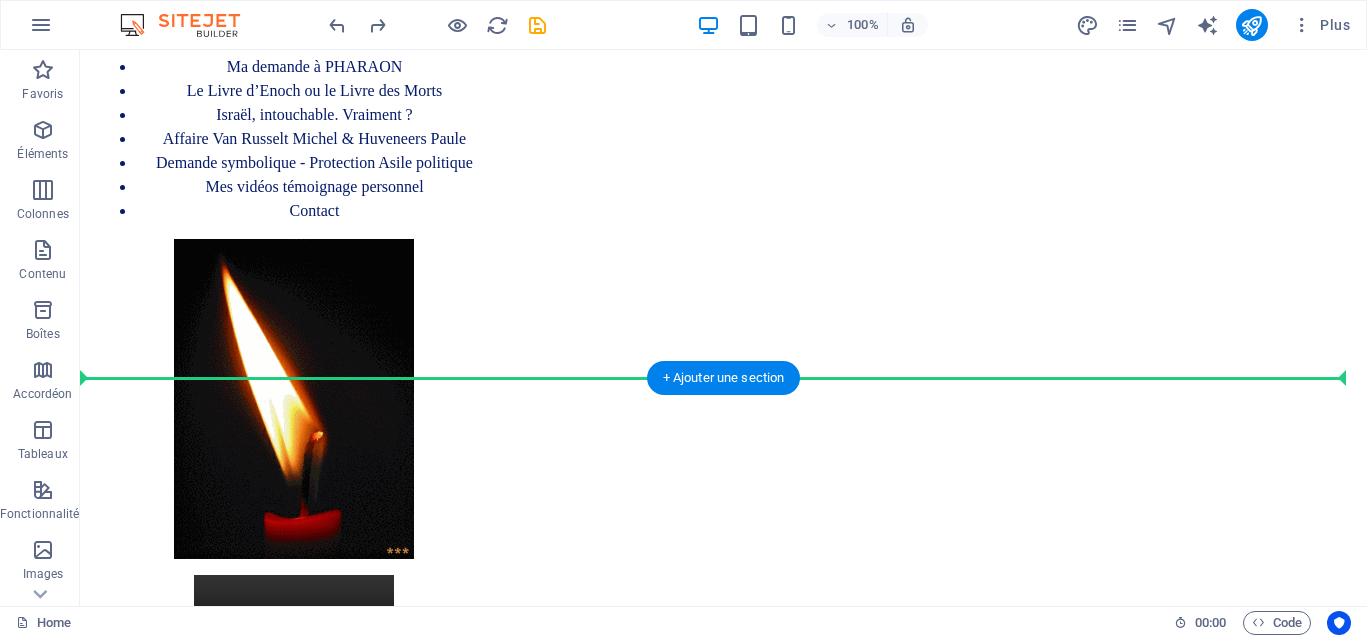 drag, startPoint x: 1025, startPoint y: 193, endPoint x: 1007, endPoint y: 368, distance: 175.92328 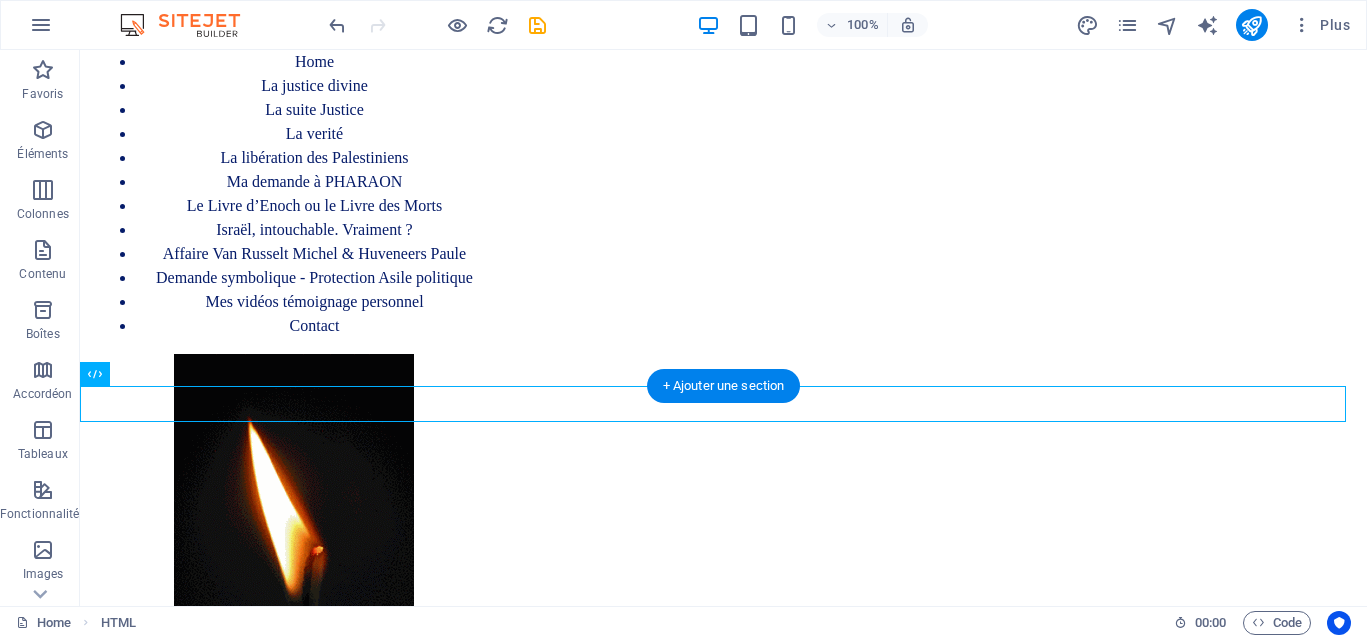 scroll, scrollTop: 89, scrollLeft: 0, axis: vertical 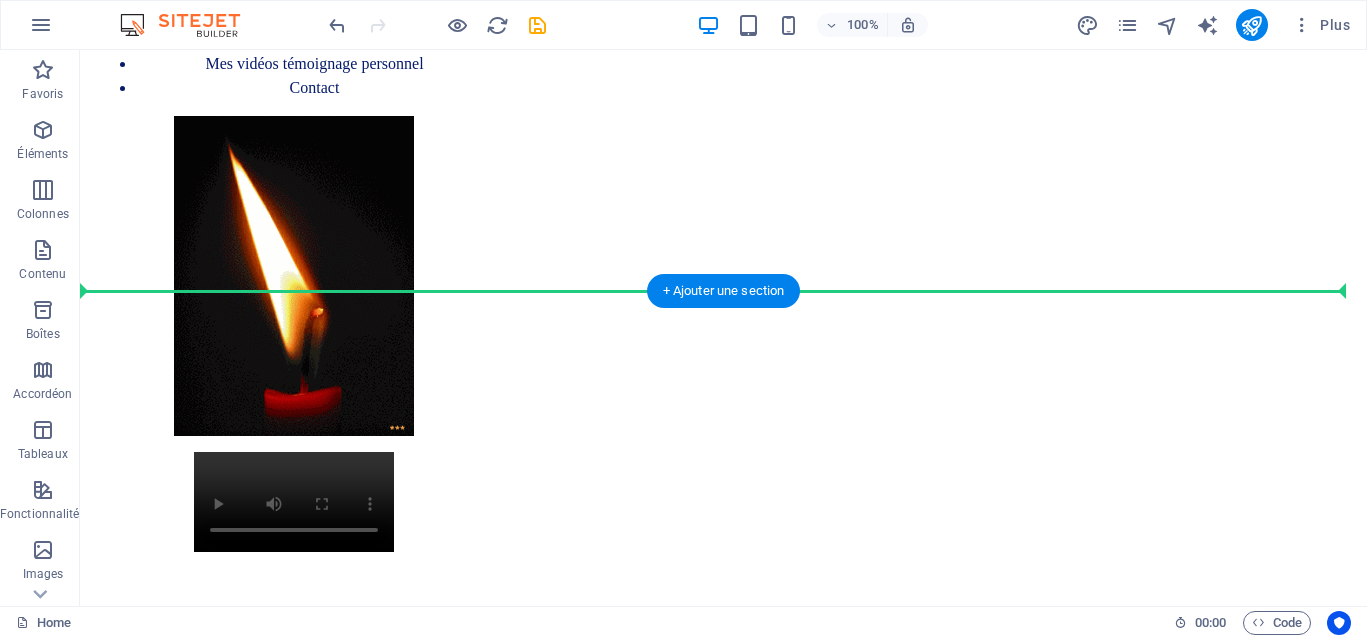 drag, startPoint x: 911, startPoint y: 98, endPoint x: 911, endPoint y: 314, distance: 216 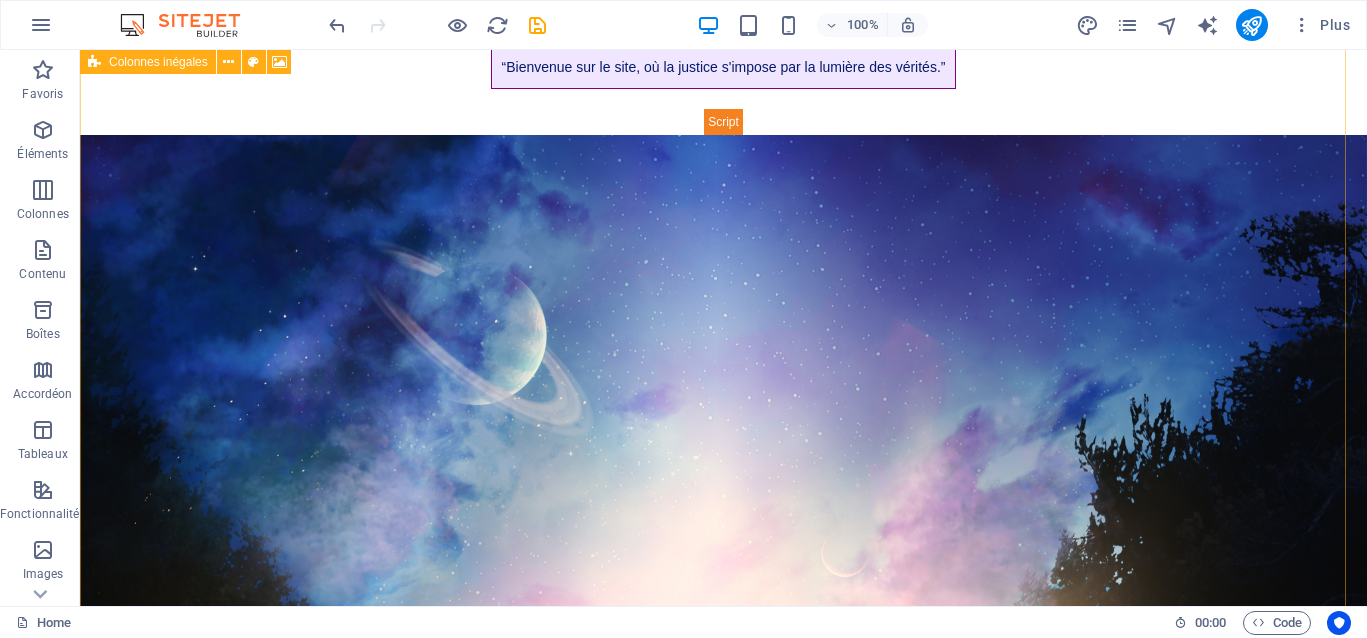 scroll, scrollTop: 1445, scrollLeft: 0, axis: vertical 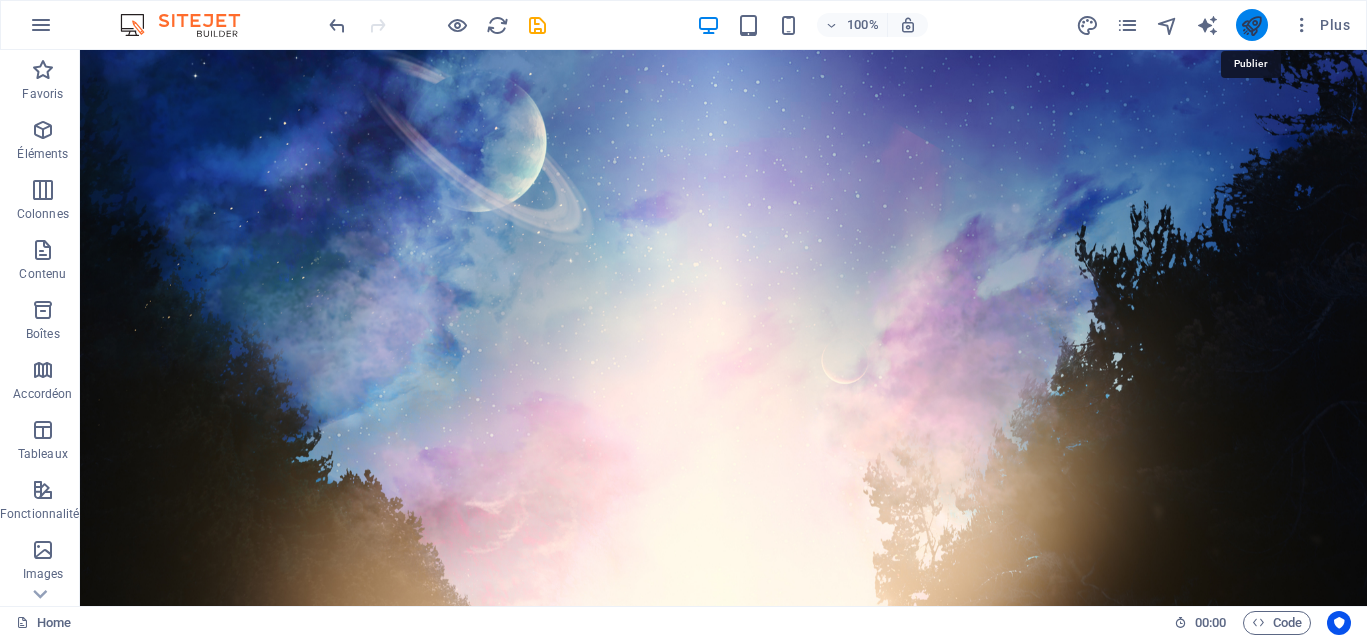click at bounding box center [1251, 25] 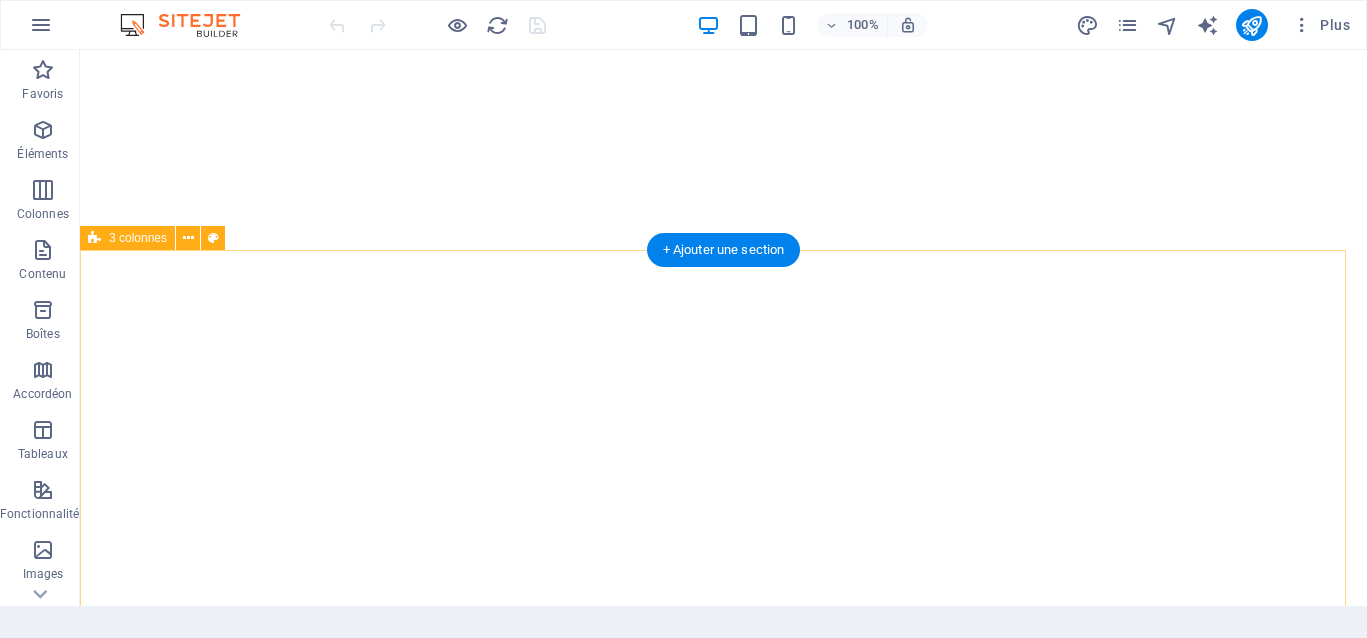 scroll, scrollTop: 0, scrollLeft: 0, axis: both 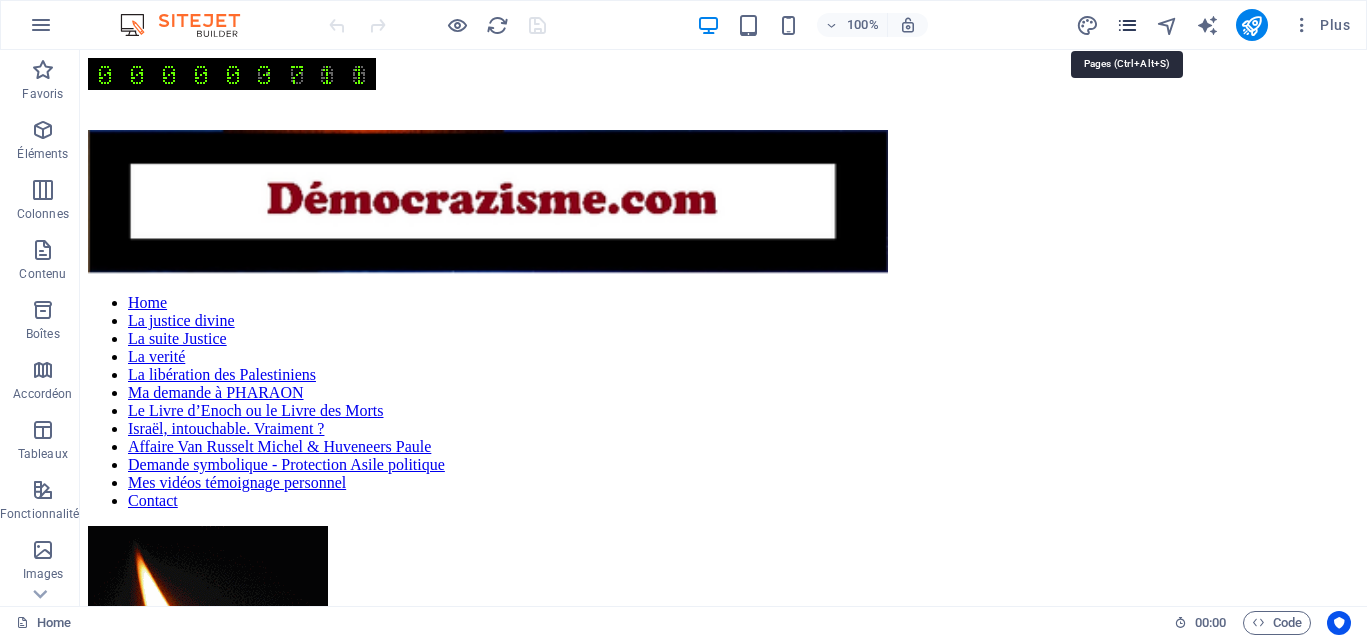 click at bounding box center (1127, 25) 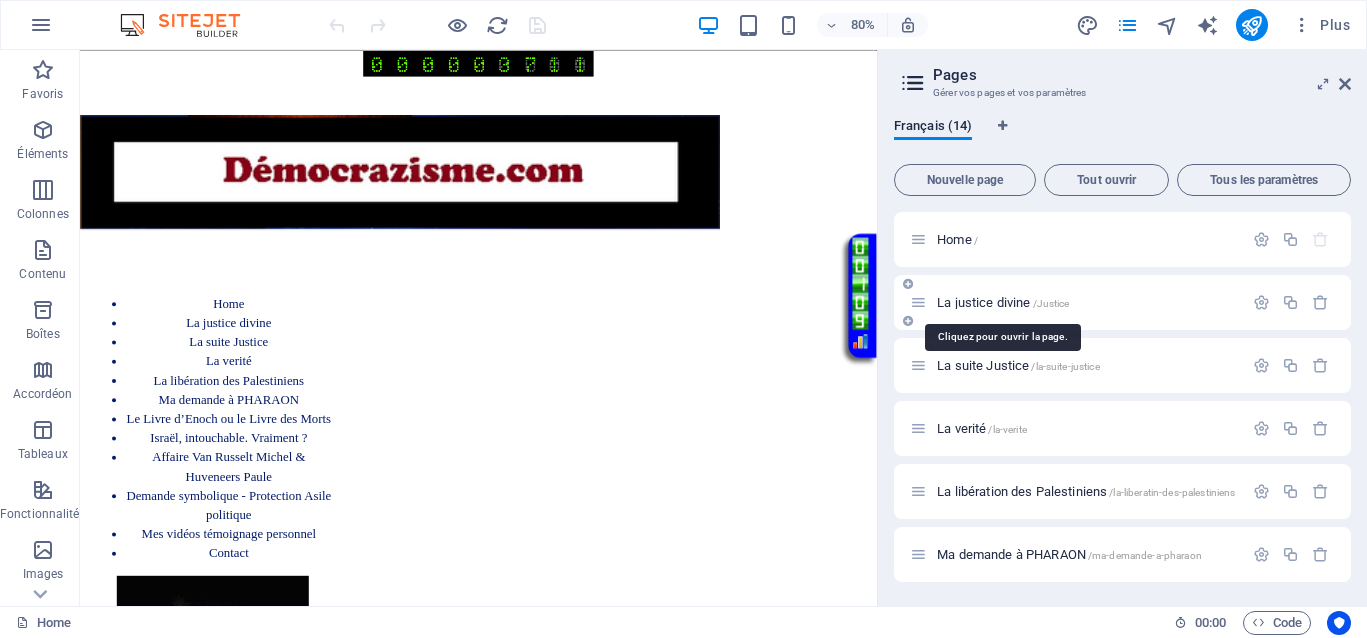 click on "La justice divine /Justice" at bounding box center (1003, 302) 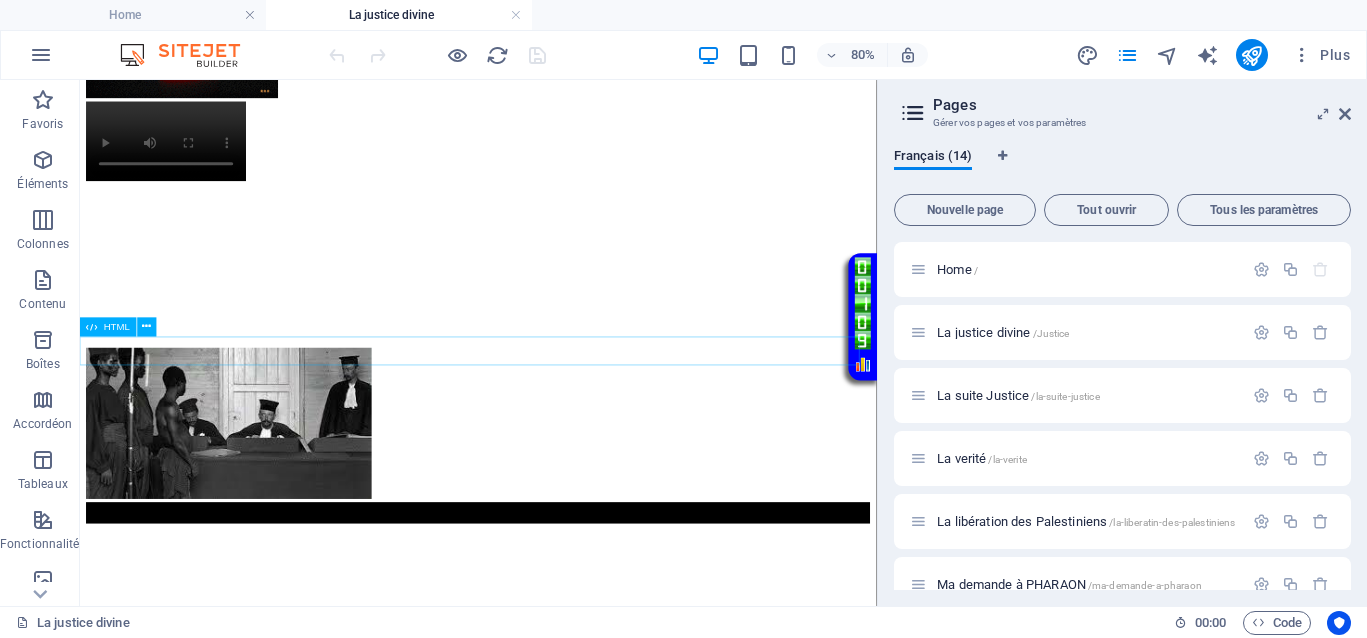 scroll, scrollTop: 1000, scrollLeft: 0, axis: vertical 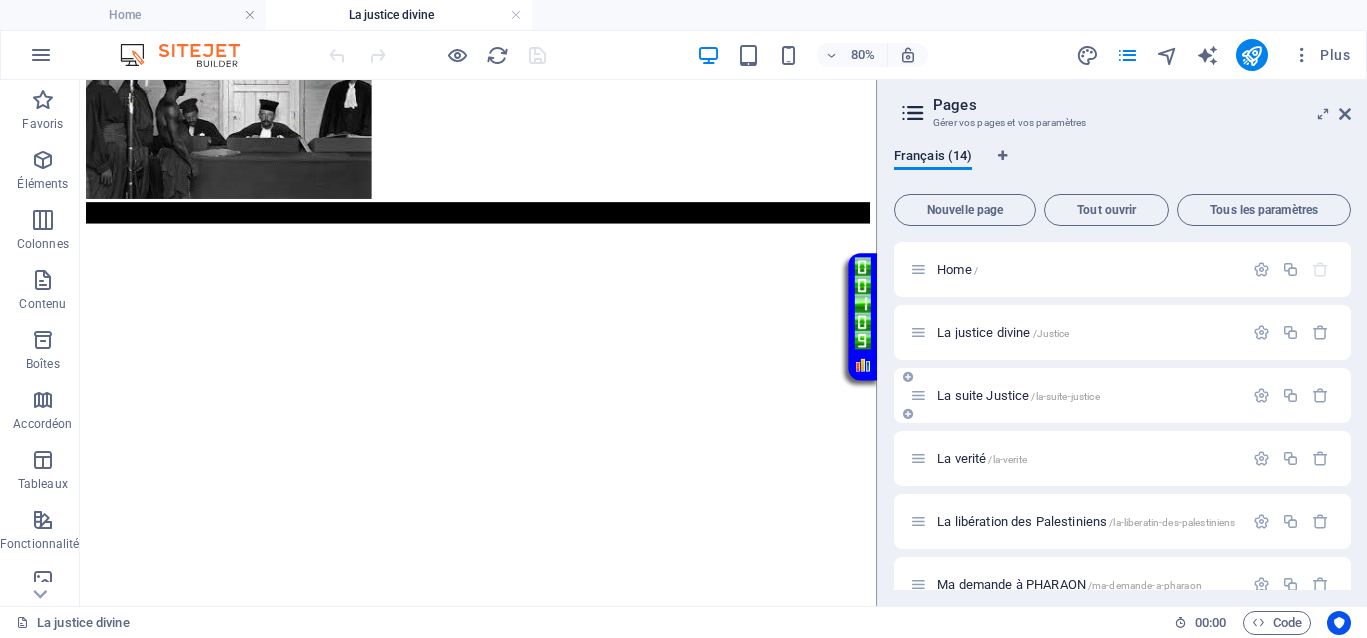 click on "La suite Justice /la-suite-justice" at bounding box center [1018, 395] 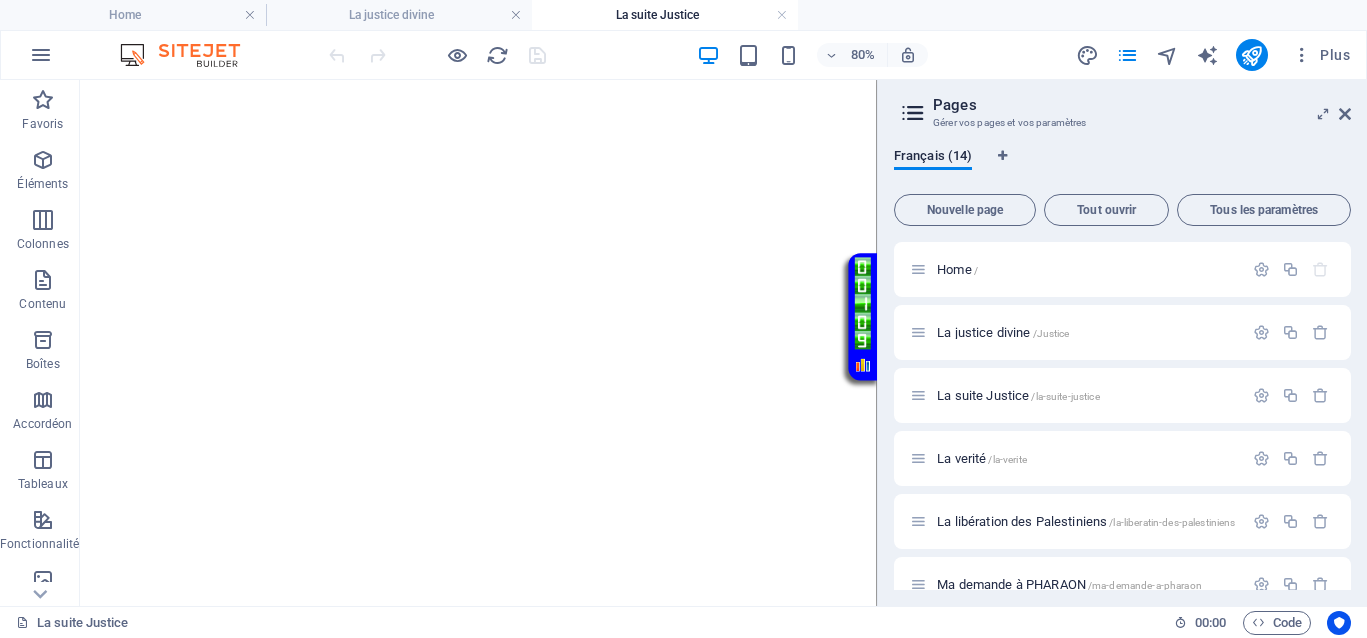 scroll, scrollTop: 5500, scrollLeft: 0, axis: vertical 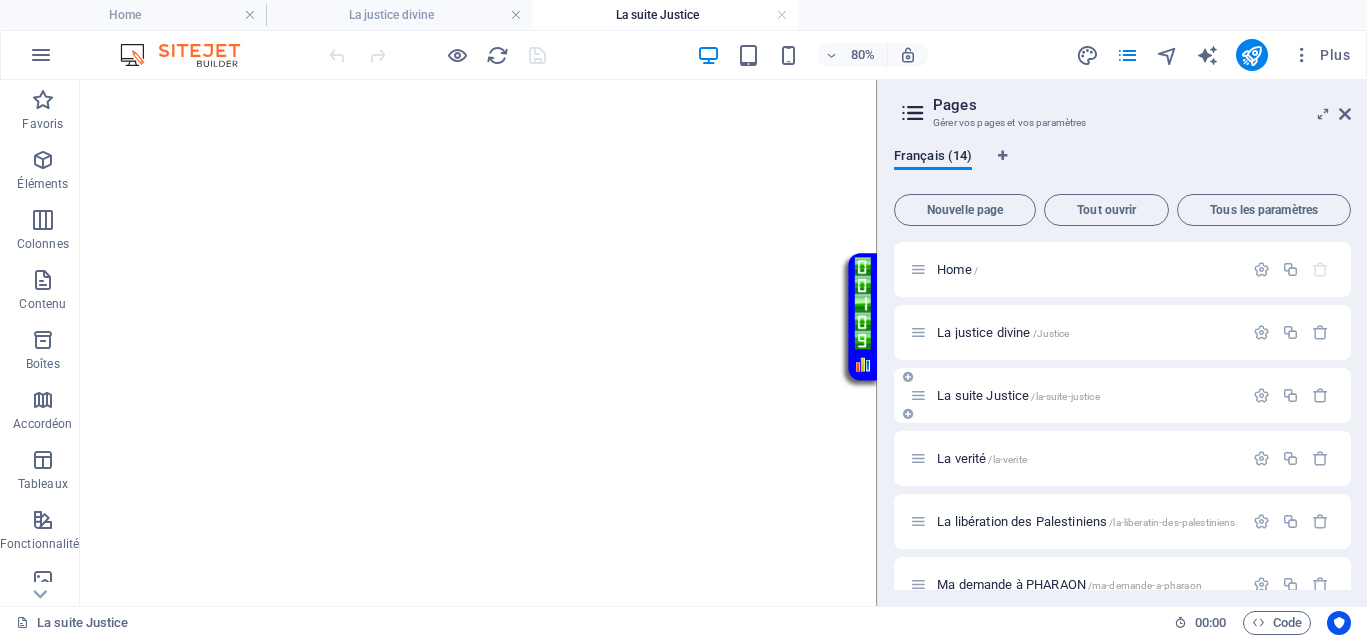 click on "La suite Justice /la-suite-justice" at bounding box center (1018, 395) 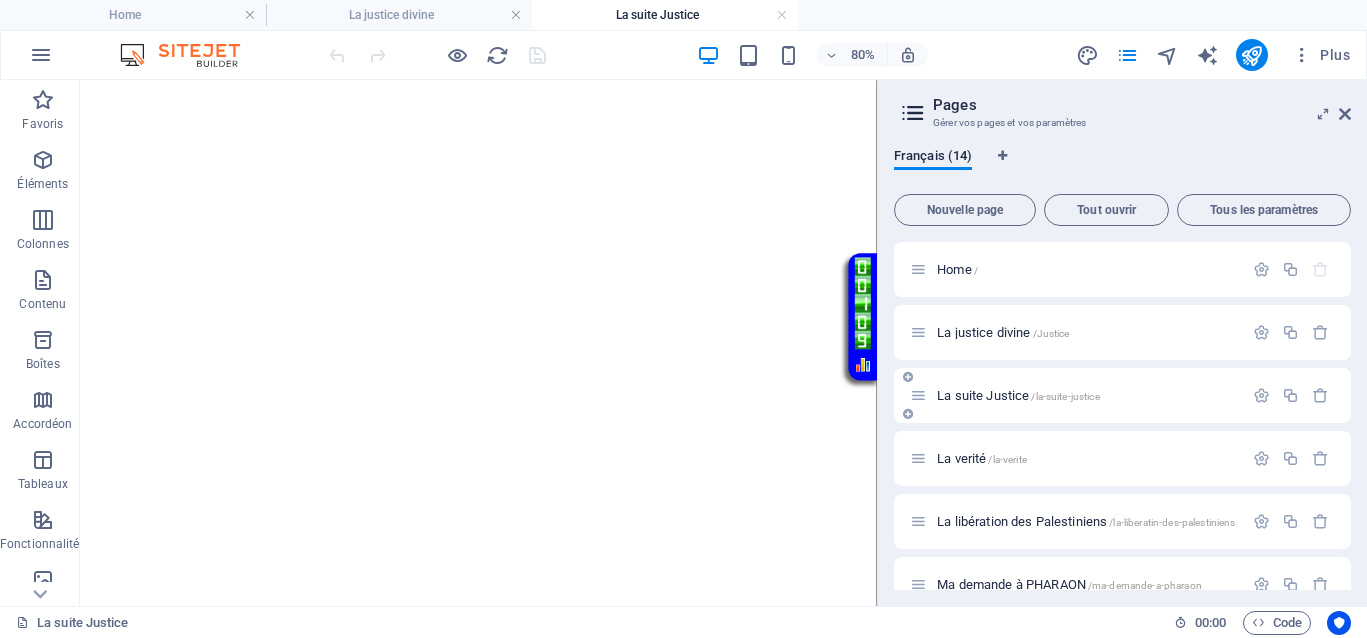 click on "La suite Justice /la-suite-justice" at bounding box center [1018, 395] 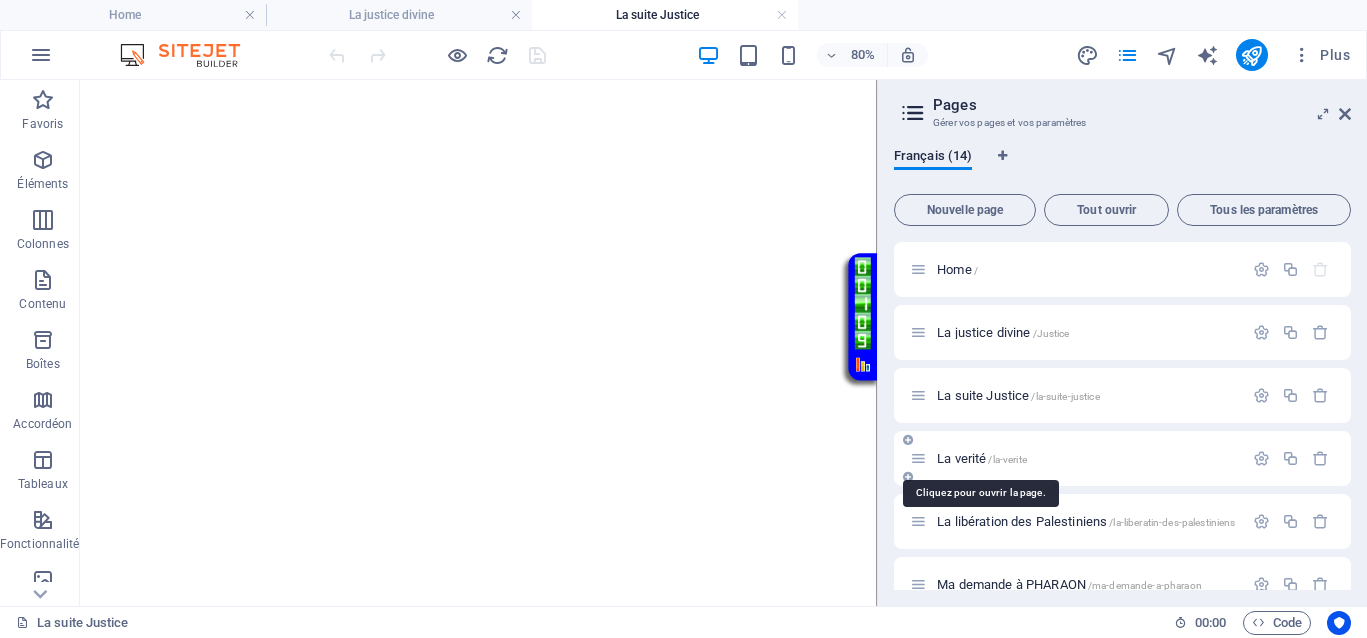 click on "La verité /la-verite" at bounding box center [982, 458] 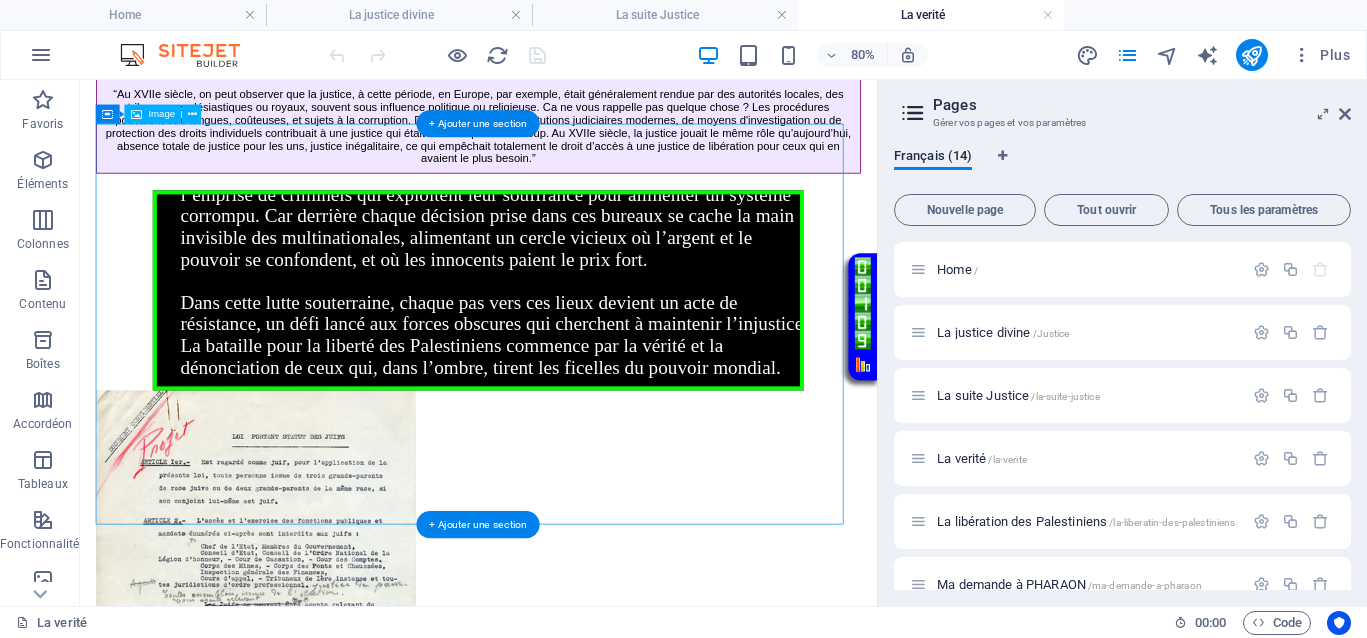 scroll, scrollTop: 1250, scrollLeft: 0, axis: vertical 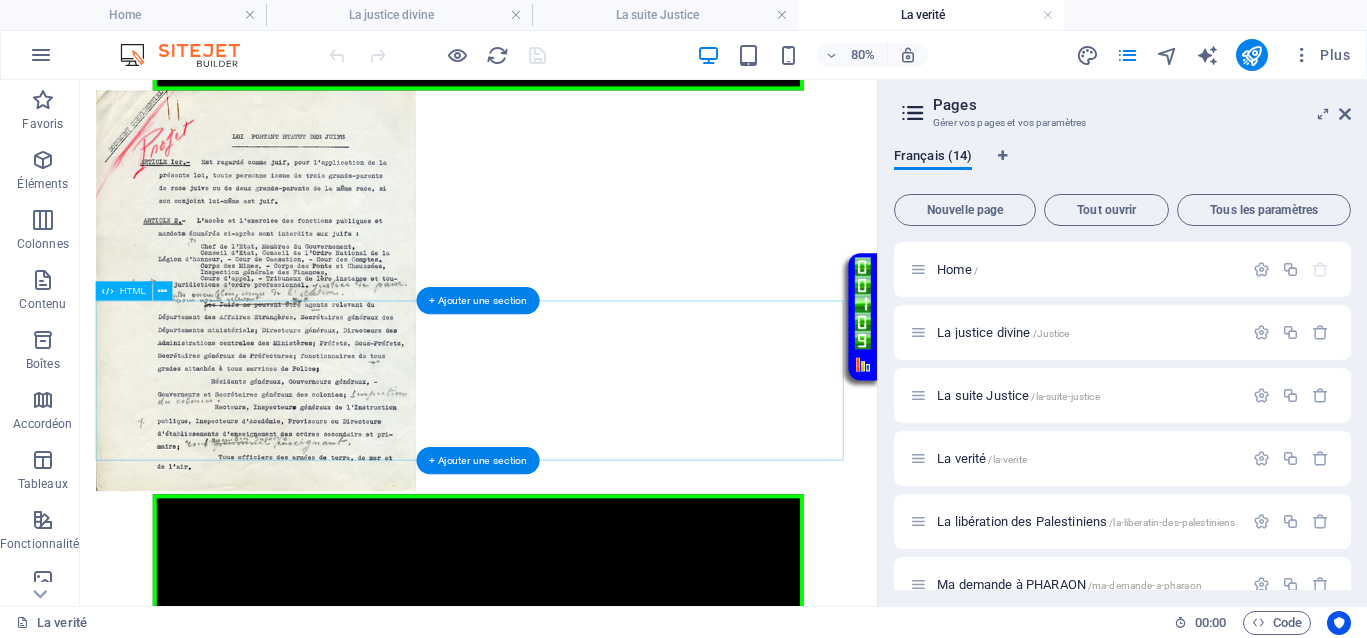 click on "Conditions pour instaurer la justice
Conditions pour instaurer la justice de manière immédiate et instantanée
1. L'injustice doit être dénoncée publiquement et au sein de l'opinion publique.
2. Mettre en lumière les criminels qui se cachent dans l'ombre.
3. Donner un ultimatum de 3 jours, durant lequel le criminel peut faire un pas vers sa victime pour expliquer ses actions, faire amende honorable, et tenter de restaurer la situation, y compris ses droits matériels et psychologiques.
Voulez-vous vraiment laisser le monde disparaître à cause d'individus comme eux ? Cela rappelle la Shoah. Il est temps d'agir, de dire non à la barbarie. La justice ne doit pas attendre. La liberté, la paix, et la sécurité doivent revenir pour tous." at bounding box center [578, 723] 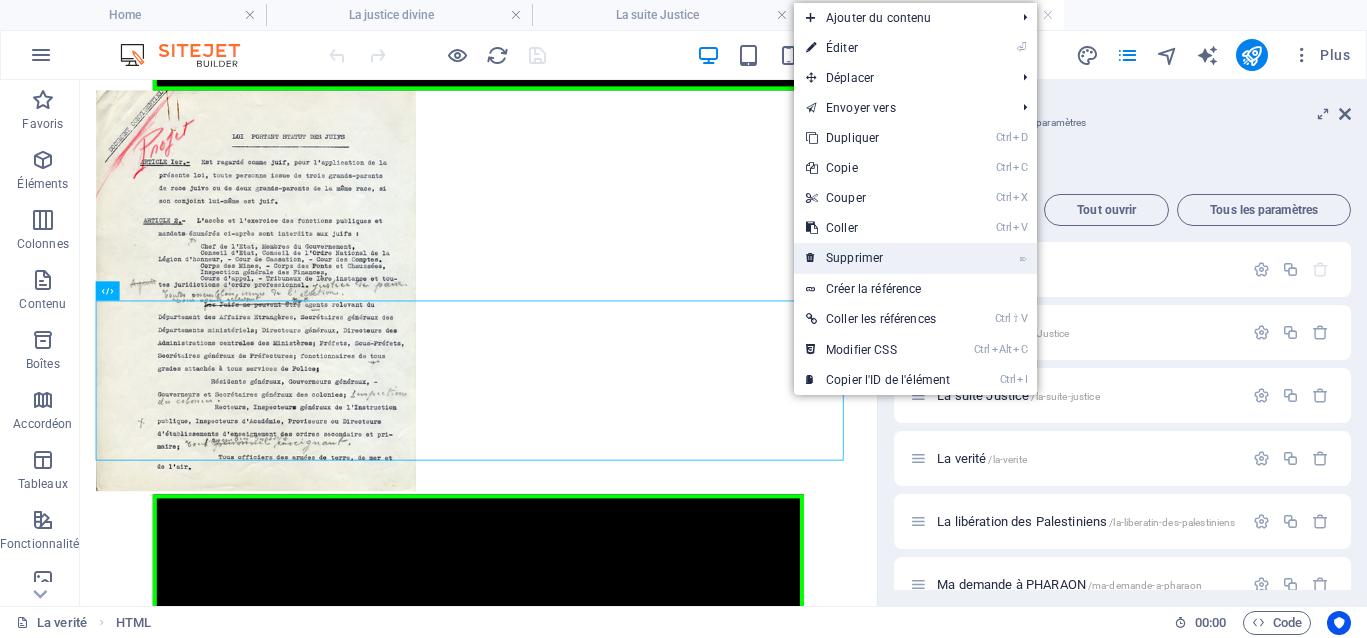 click at bounding box center (811, 258) 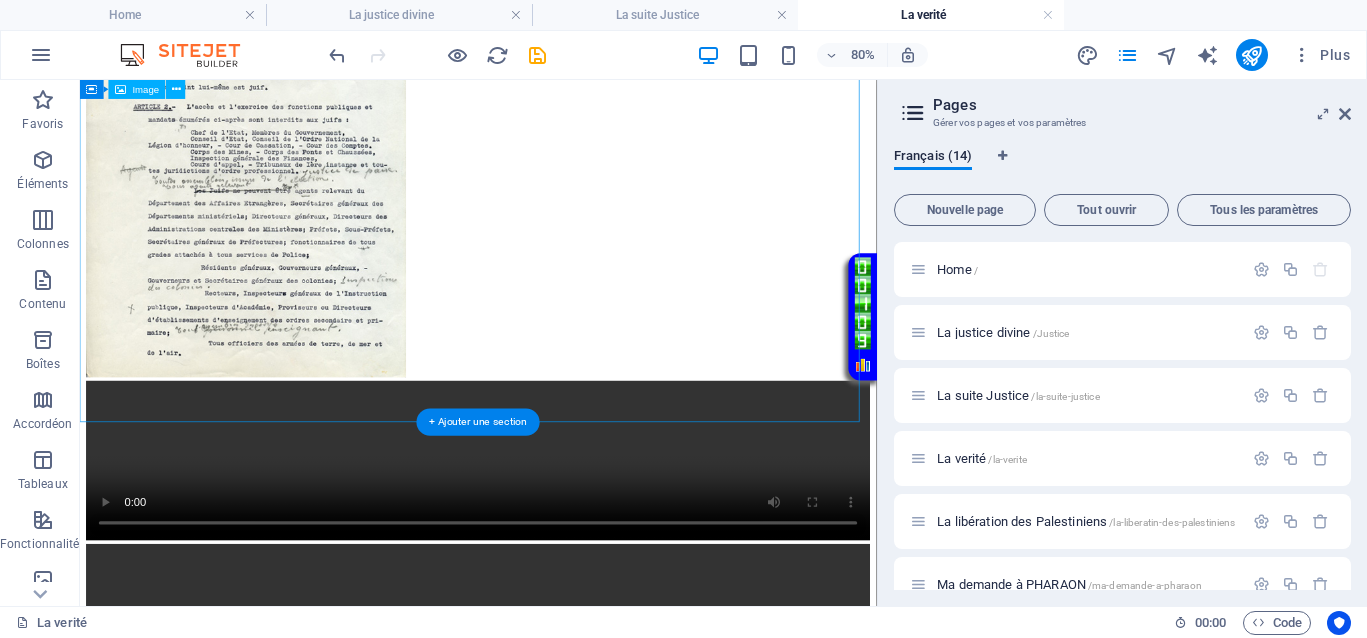 scroll, scrollTop: 969, scrollLeft: 0, axis: vertical 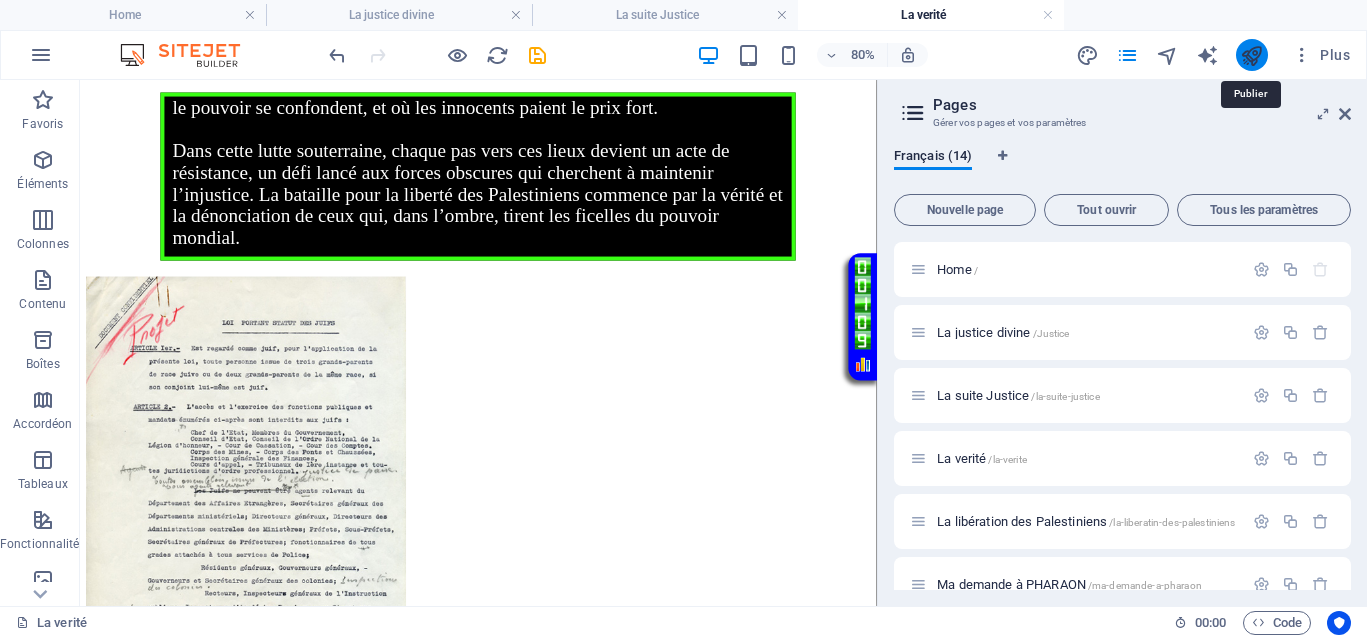 click at bounding box center [1251, 55] 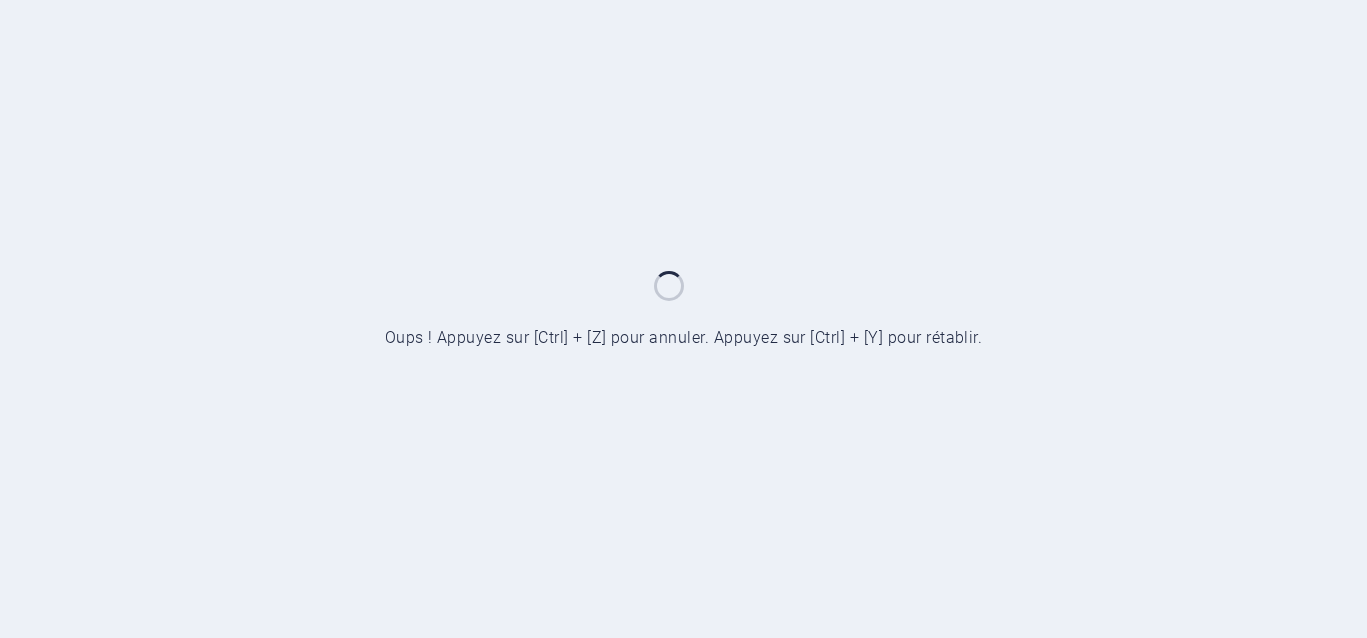 scroll, scrollTop: 0, scrollLeft: 0, axis: both 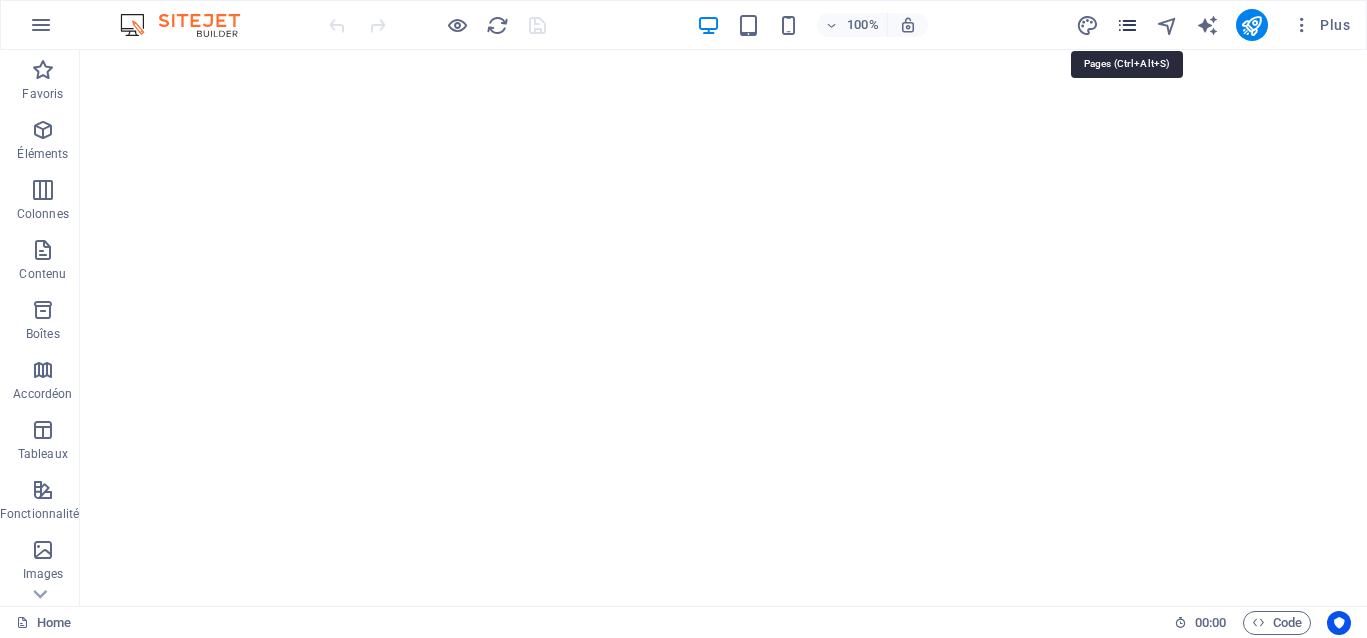 click at bounding box center [1127, 25] 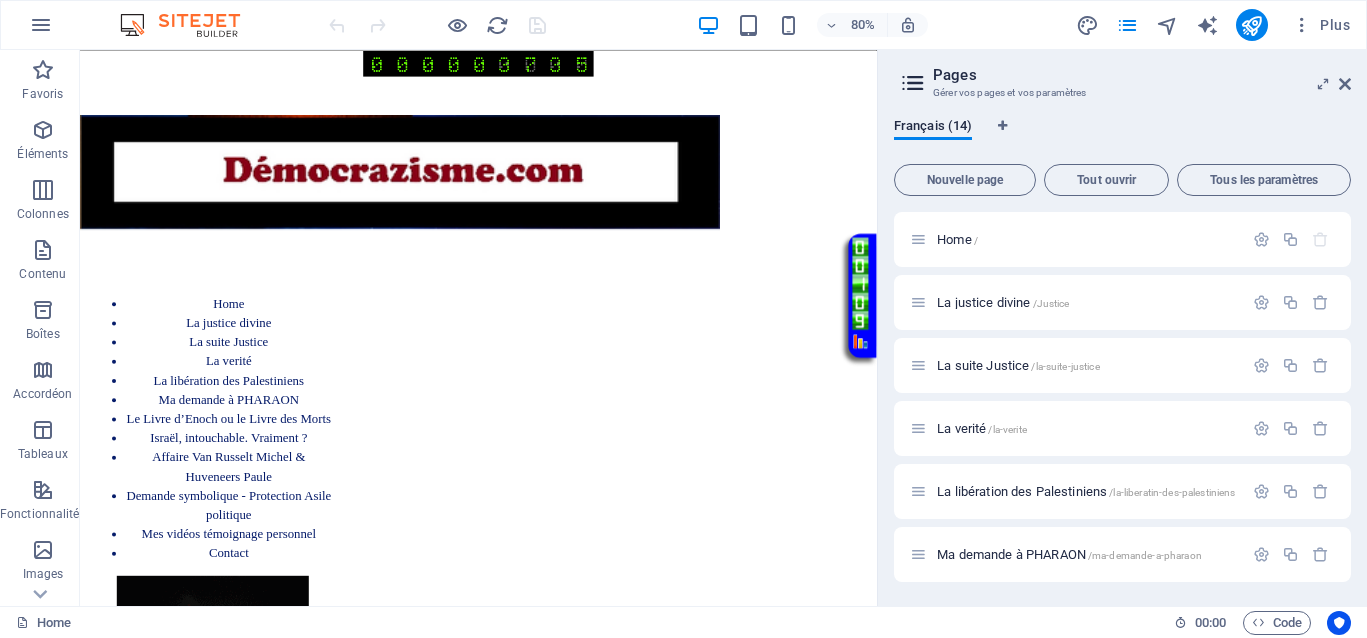 scroll, scrollTop: 0, scrollLeft: 0, axis: both 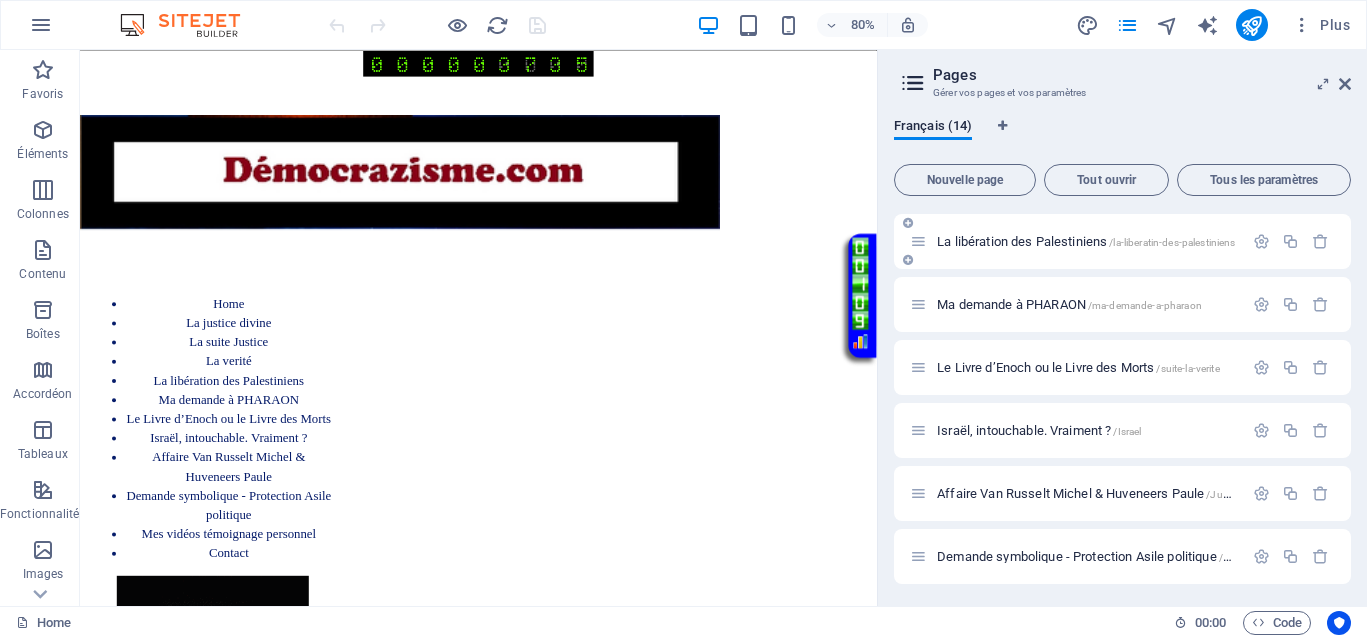 click on "La libération des Palestiniens /la-liberatin-des-palestiniens" at bounding box center [1086, 241] 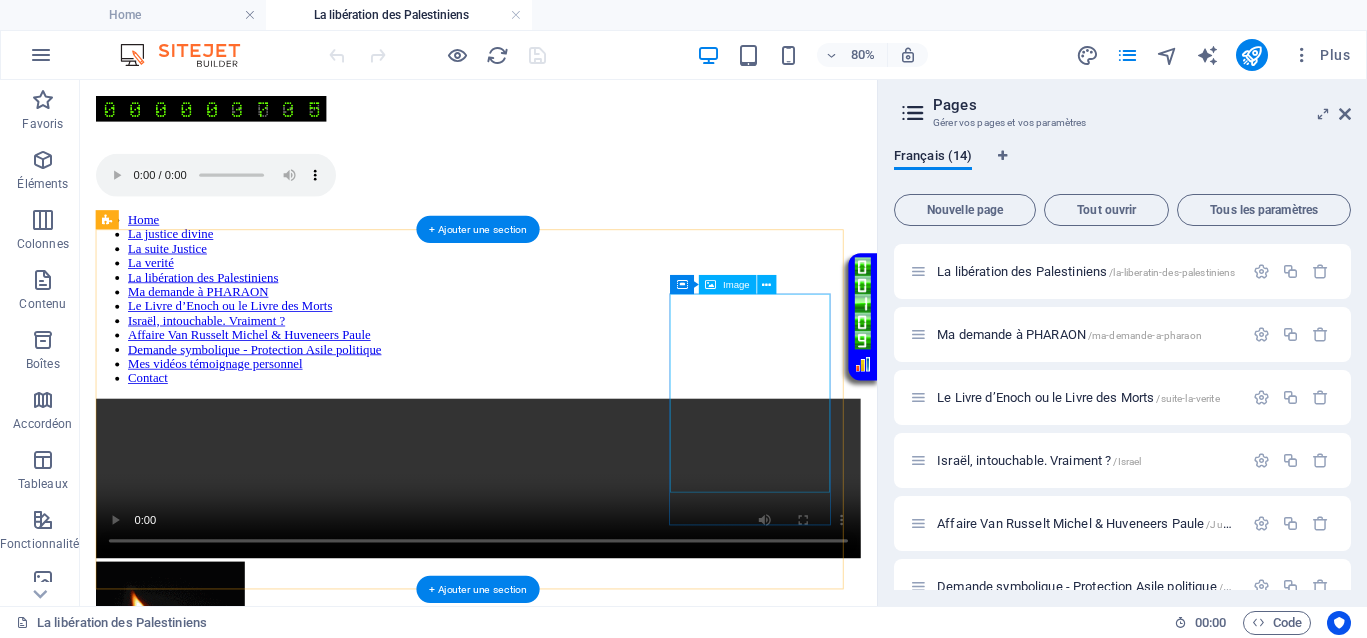 scroll, scrollTop: 0, scrollLeft: 0, axis: both 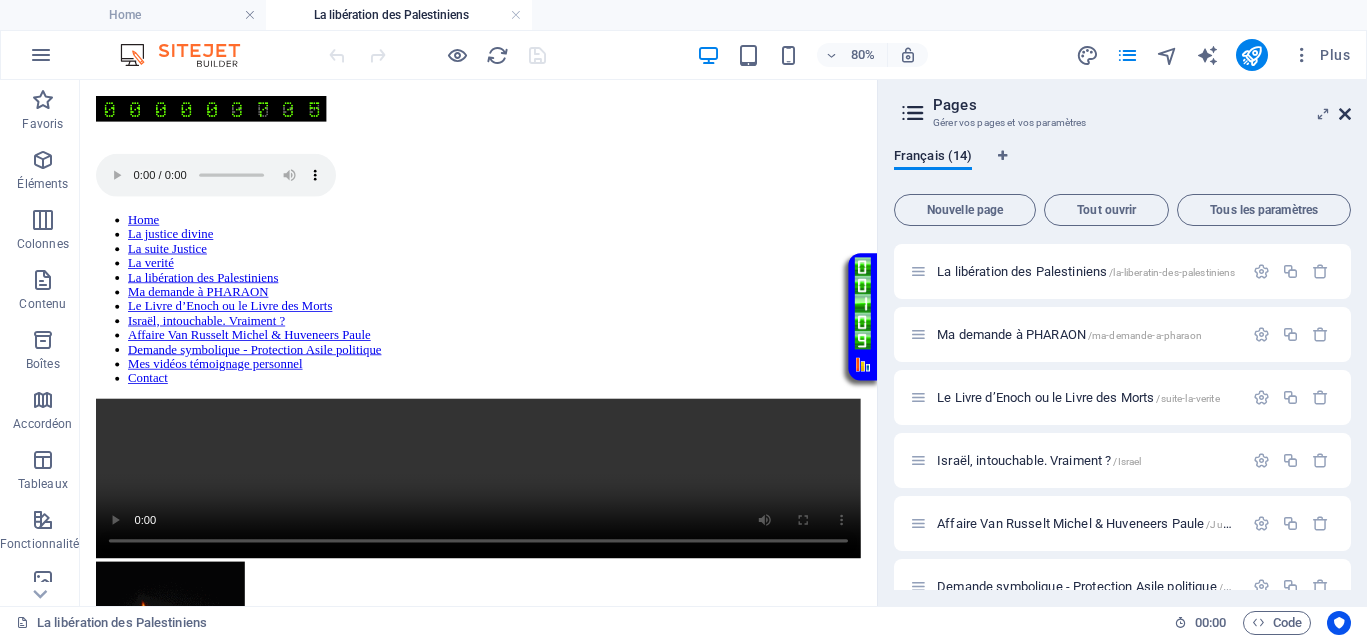 drag, startPoint x: 1343, startPoint y: 114, endPoint x: 946, endPoint y: 237, distance: 415.6176 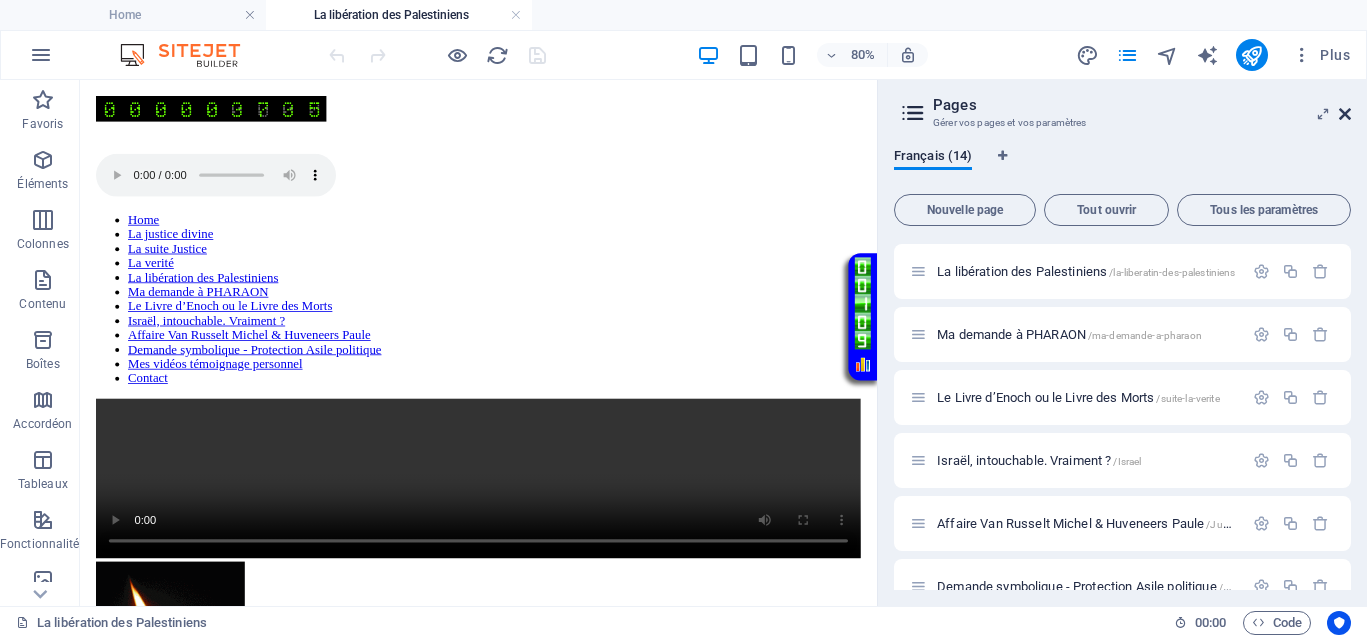 click at bounding box center (1345, 114) 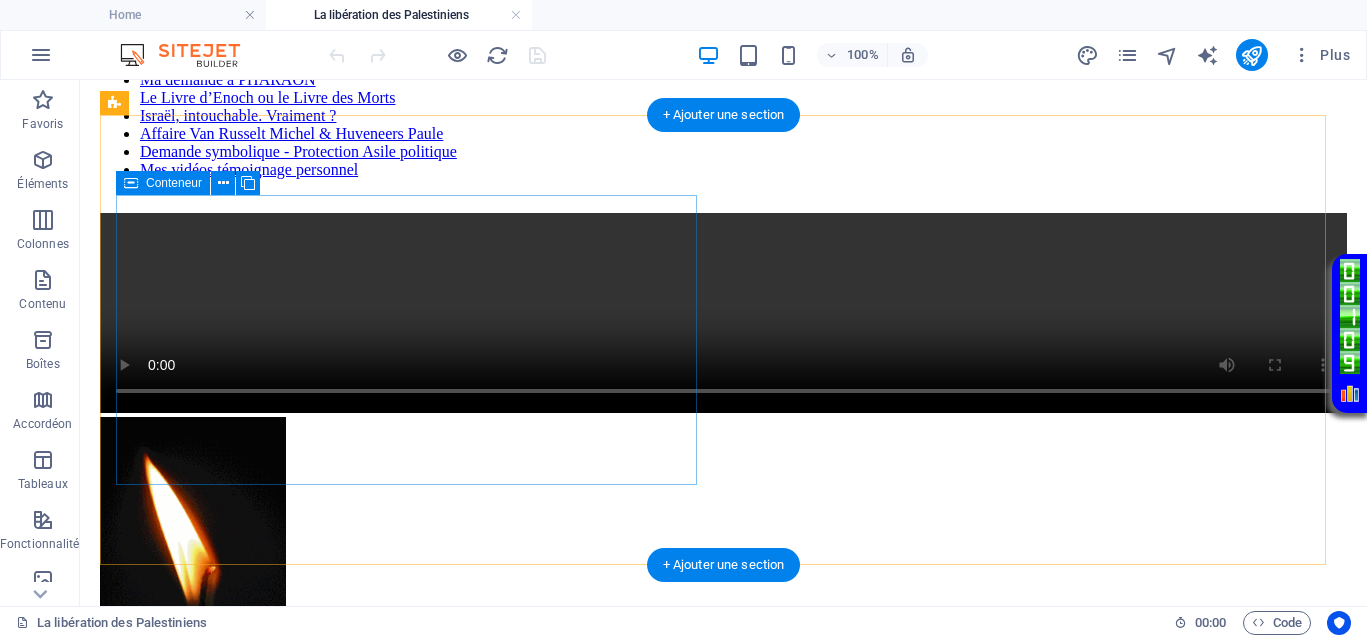 scroll, scrollTop: 625, scrollLeft: 0, axis: vertical 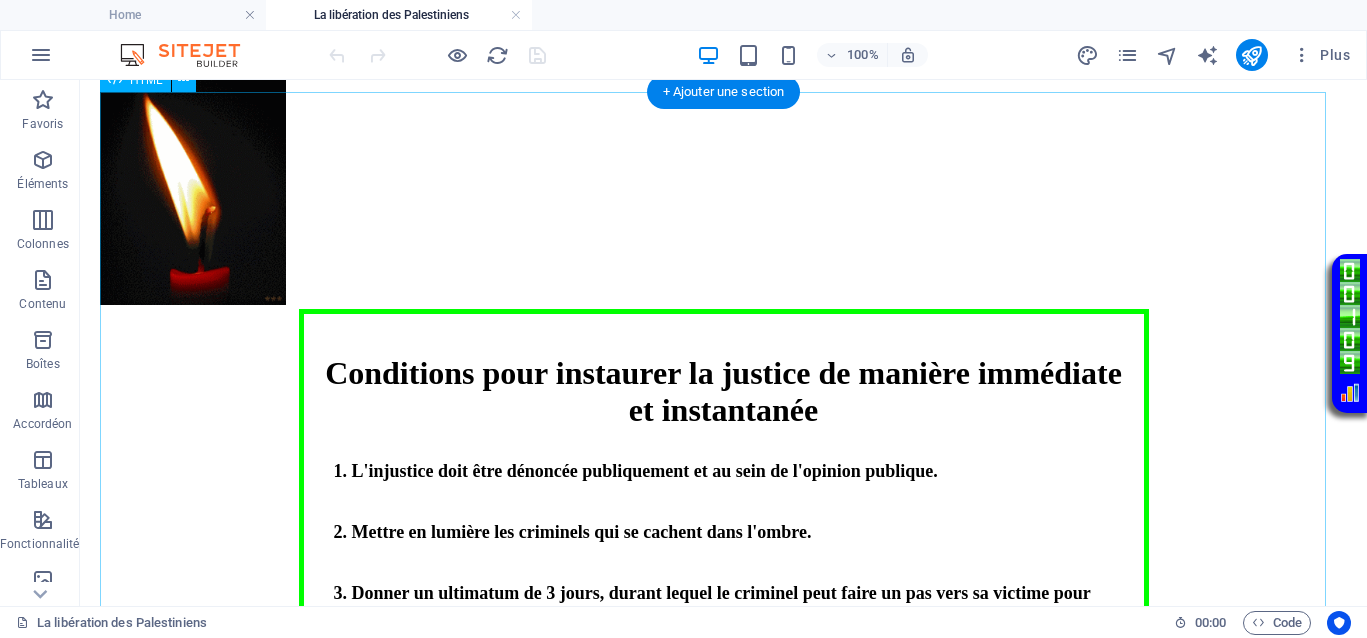 click on "Conditions pour instaurer la justice
Conditions pour instaurer la justice de manière immédiate et instantanée
1. L'injustice doit être dénoncée publiquement et au sein de l'opinion publique.
2. Mettre en lumière les criminels qui se cachent dans l'ombre.
3. Donner un ultimatum de 3 jours, durant lequel le criminel peut faire un pas vers sa victime pour expliquer ses actions, faire amende honorable, et tenter de restaurer la situation, y compris ses droits matériels et psychologiques.
Voulez-vous vraiment laisser le monde disparaître à cause d'individus comme eux ? Cela rappelle la Shoah. Il est temps d'agir, de dire non à la barbarie. La justice ne doit pas attendre. La liberté, la paix, et la sécurité doivent revenir pour tous." at bounding box center (723, 646) 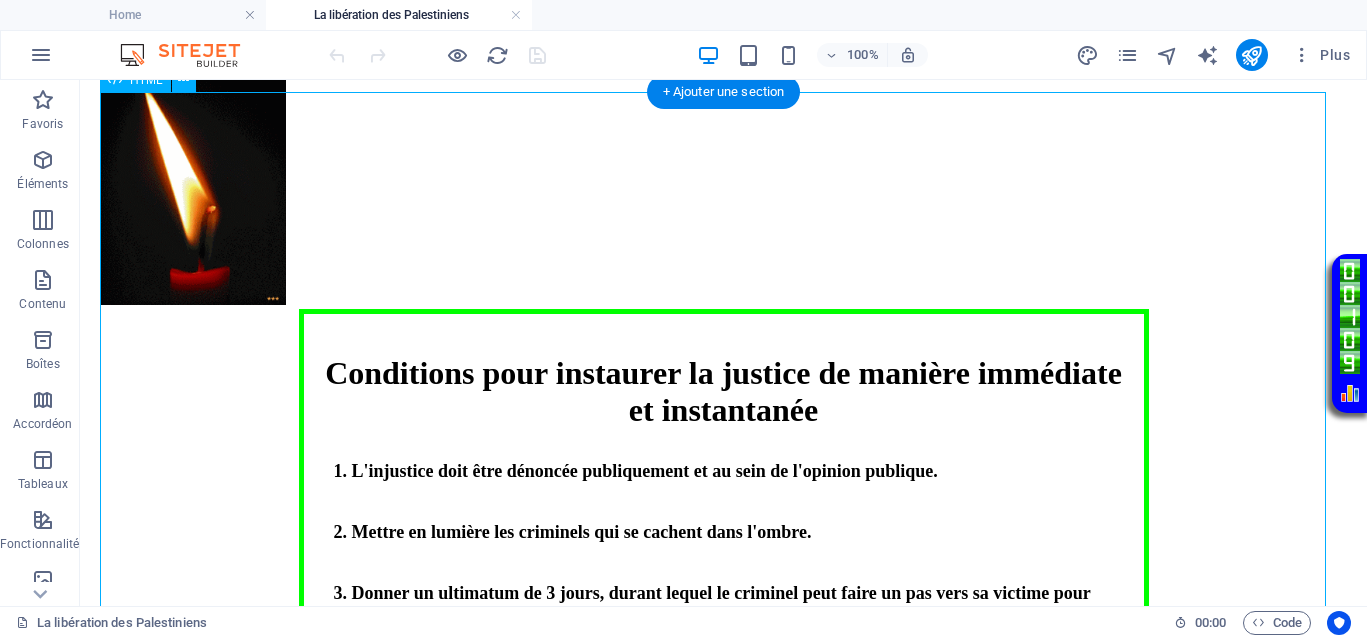 click on "Conditions pour instaurer la justice
Conditions pour instaurer la justice de manière immédiate et instantanée
1. L'injustice doit être dénoncée publiquement et au sein de l'opinion publique.
2. Mettre en lumière les criminels qui se cachent dans l'ombre.
3. Donner un ultimatum de 3 jours, durant lequel le criminel peut faire un pas vers sa victime pour expliquer ses actions, faire amende honorable, et tenter de restaurer la situation, y compris ses droits matériels et psychologiques.
Voulez-vous vraiment laisser le monde disparaître à cause d'individus comme eux ? Cela rappelle la Shoah. Il est temps d'agir, de dire non à la barbarie. La justice ne doit pas attendre. La liberté, la paix, et la sécurité doivent revenir pour tous." at bounding box center [723, 646] 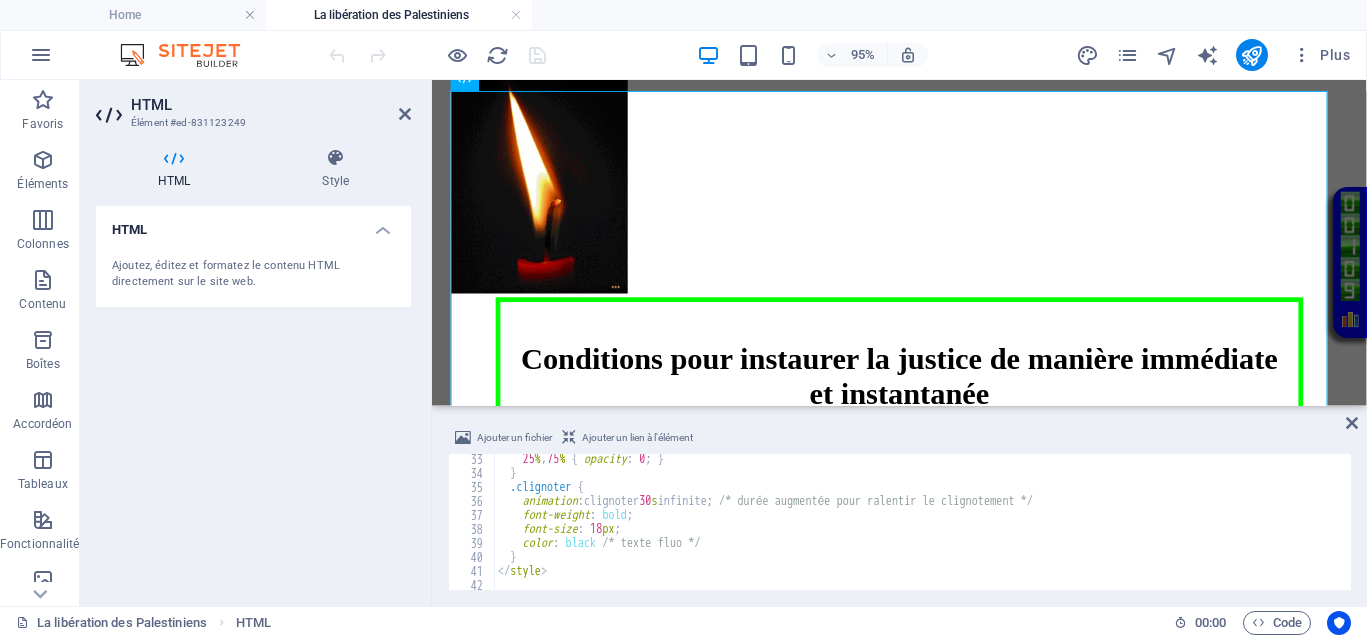 scroll, scrollTop: 450, scrollLeft: 0, axis: vertical 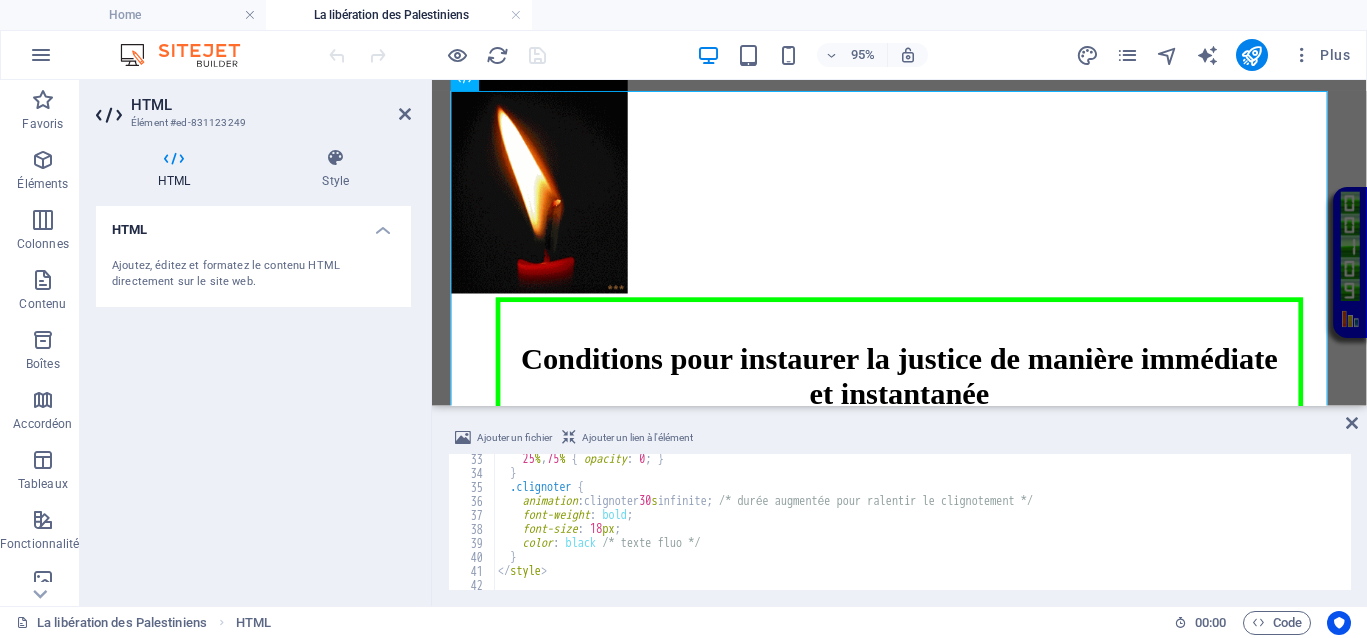click on "25 % ,  75 %   {   opacity :   0 ;   }    }    .clignoter   {      animation :  clignoter  30 s  infinite ;   /* durée augmentée pour ralentir le clignotement */      font-weight :   bold ;      font-size :   18 px ;      color :   black   /* texte fluo */    } </ style >" at bounding box center (4389, 532) 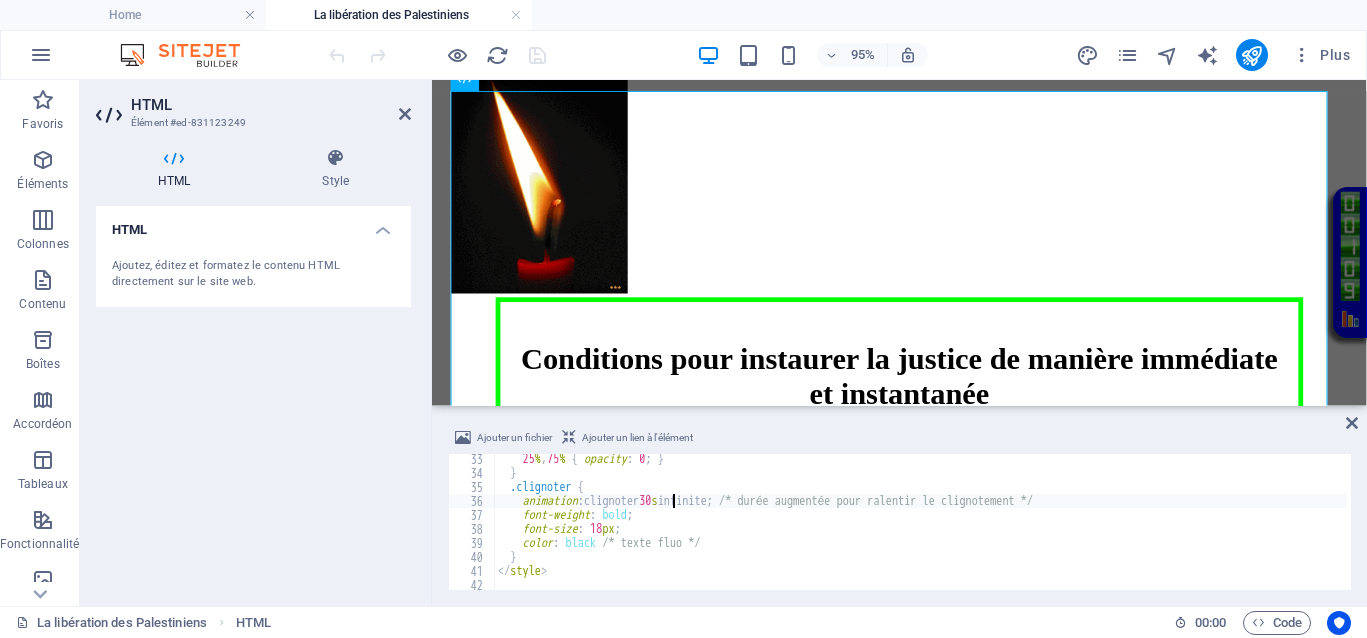 type on "animation: clignoter 0s infinite; /* durée augmentée pour ralentir le clignotement */" 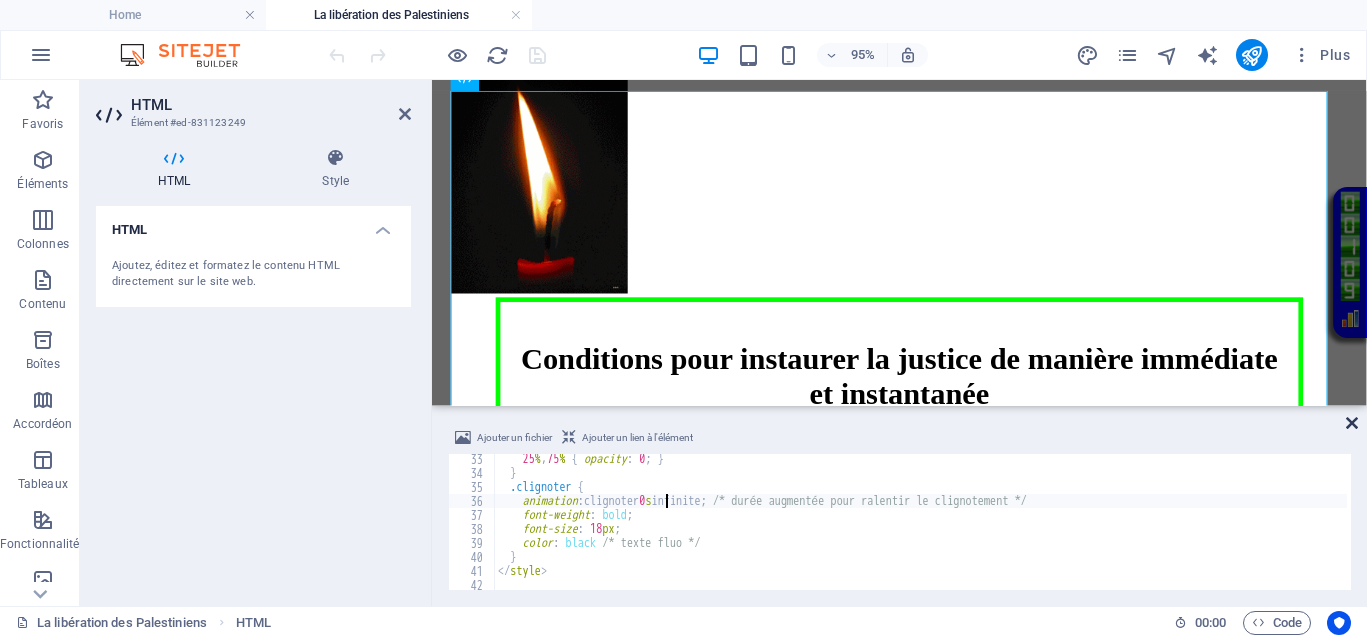 click at bounding box center (1352, 423) 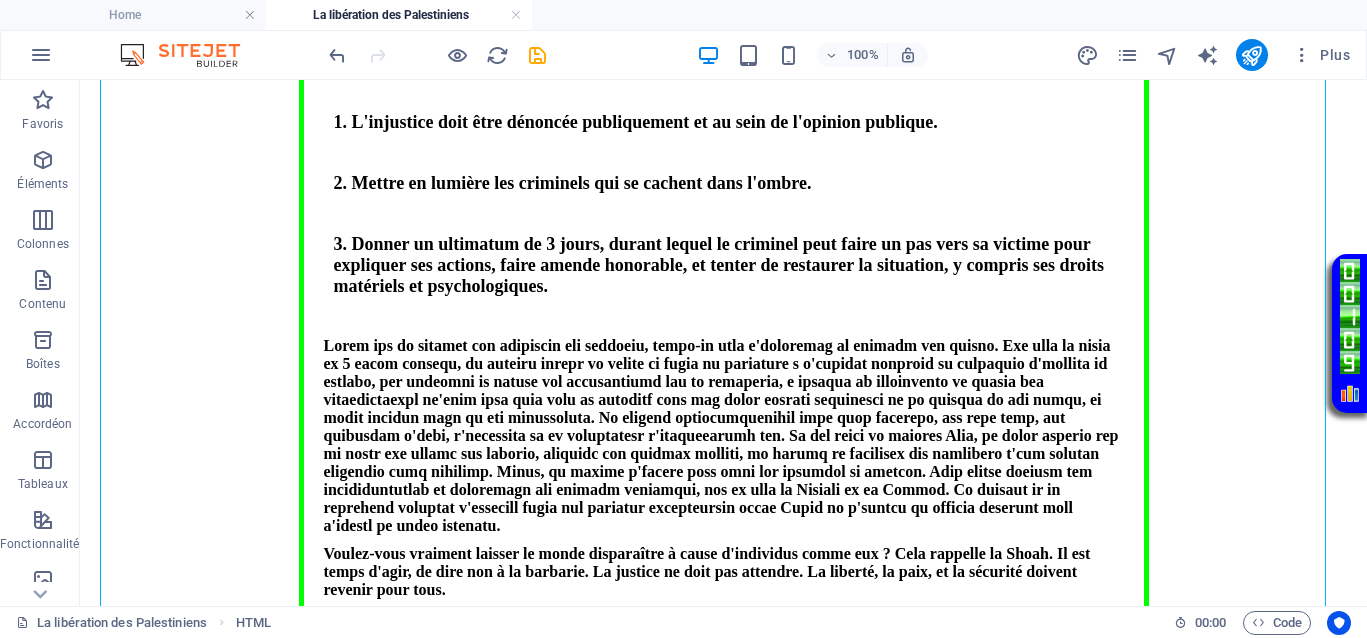 scroll, scrollTop: 1000, scrollLeft: 0, axis: vertical 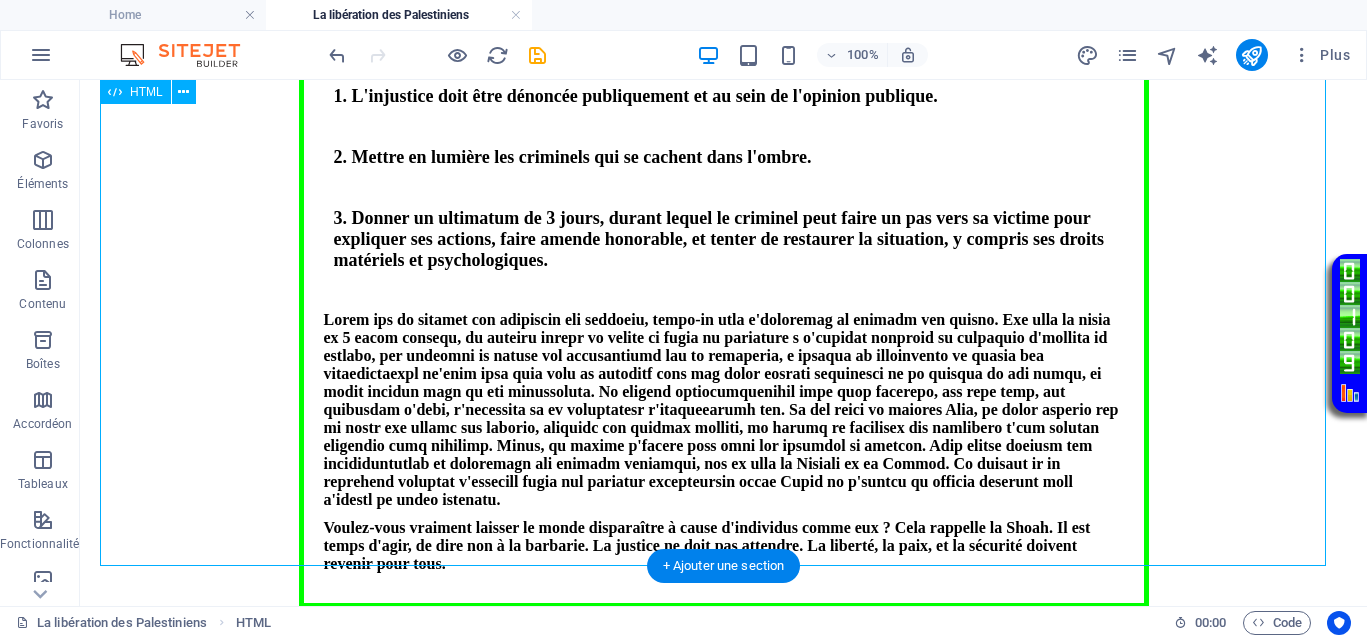 click on "Conditions pour instaurer la justice
Conditions pour instaurer la justice de manière immédiate et instantanée
1. L'injustice doit être dénoncée publiquement et au sein de l'opinion publique.
2. Mettre en lumière les criminels qui se cachent dans l'ombre.
3. Donner un ultimatum de 3 jours, durant lequel le criminel peut faire un pas vers sa victime pour expliquer ses actions, faire amende honorable, et tenter de restaurer la situation, y compris ses droits matériels et psychologiques.
Voulez-vous vraiment laisser le monde disparaître à cause d'individus comme eux ? Cela rappelle la Shoah. Il est temps d'agir, de dire non à la barbarie. La justice ne doit pas attendre. La liberté, la paix, et la sécurité doivent revenir pour tous." at bounding box center [723, 271] 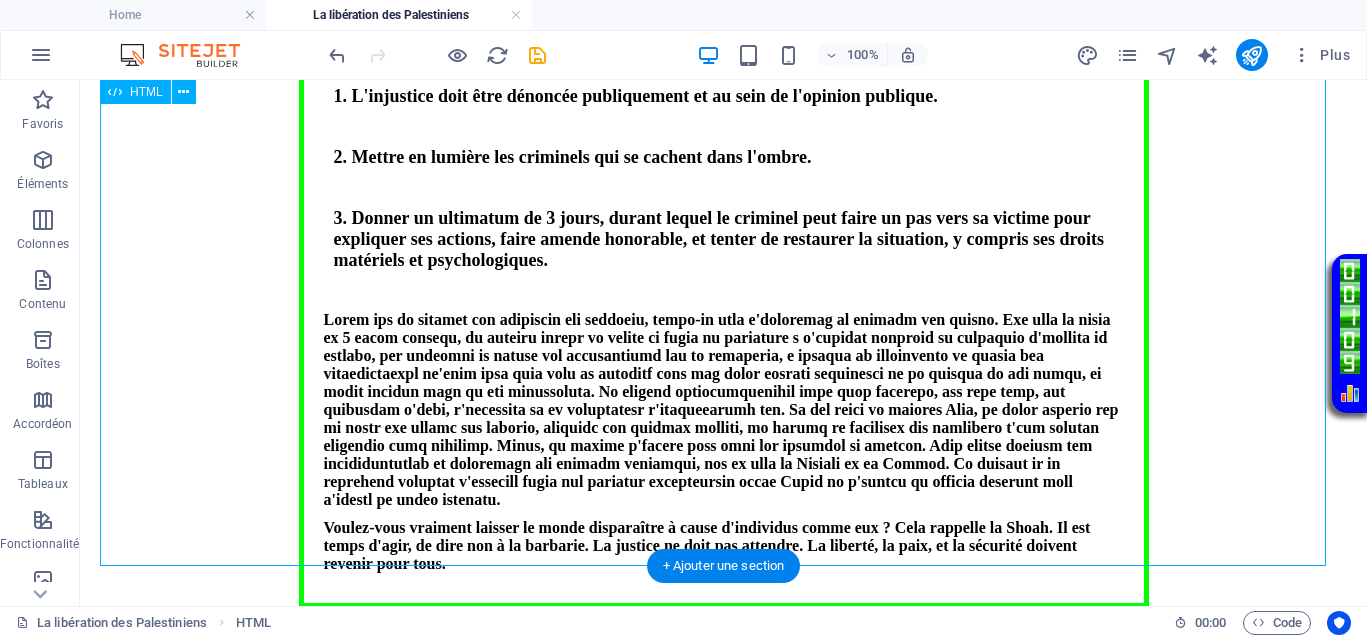 click on "Conditions pour instaurer la justice
Conditions pour instaurer la justice de manière immédiate et instantanée
1. L'injustice doit être dénoncée publiquement et au sein de l'opinion publique.
2. Mettre en lumière les criminels qui se cachent dans l'ombre.
3. Donner un ultimatum de 3 jours, durant lequel le criminel peut faire un pas vers sa victime pour expliquer ses actions, faire amende honorable, et tenter de restaurer la situation, y compris ses droits matériels et psychologiques.
Voulez-vous vraiment laisser le monde disparaître à cause d'individus comme eux ? Cela rappelle la Shoah. Il est temps d'agir, de dire non à la barbarie. La justice ne doit pas attendre. La liberté, la paix, et la sécurité doivent revenir pour tous." at bounding box center (723, 271) 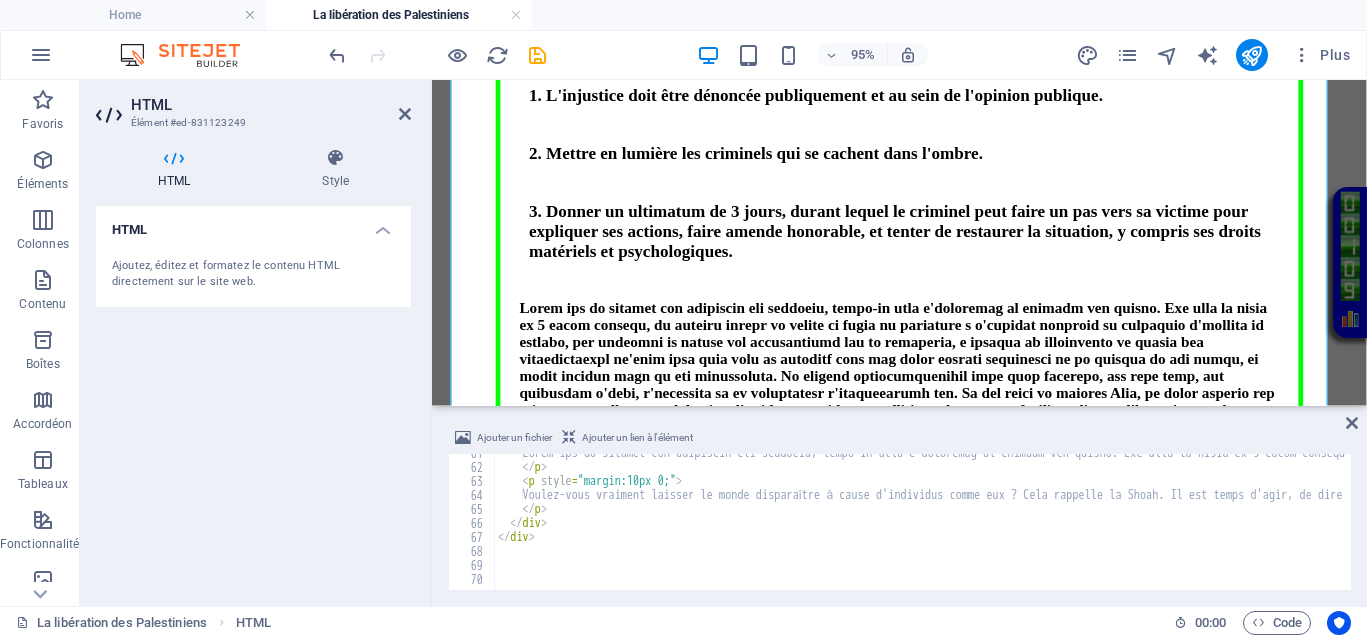 scroll, scrollTop: 848, scrollLeft: 0, axis: vertical 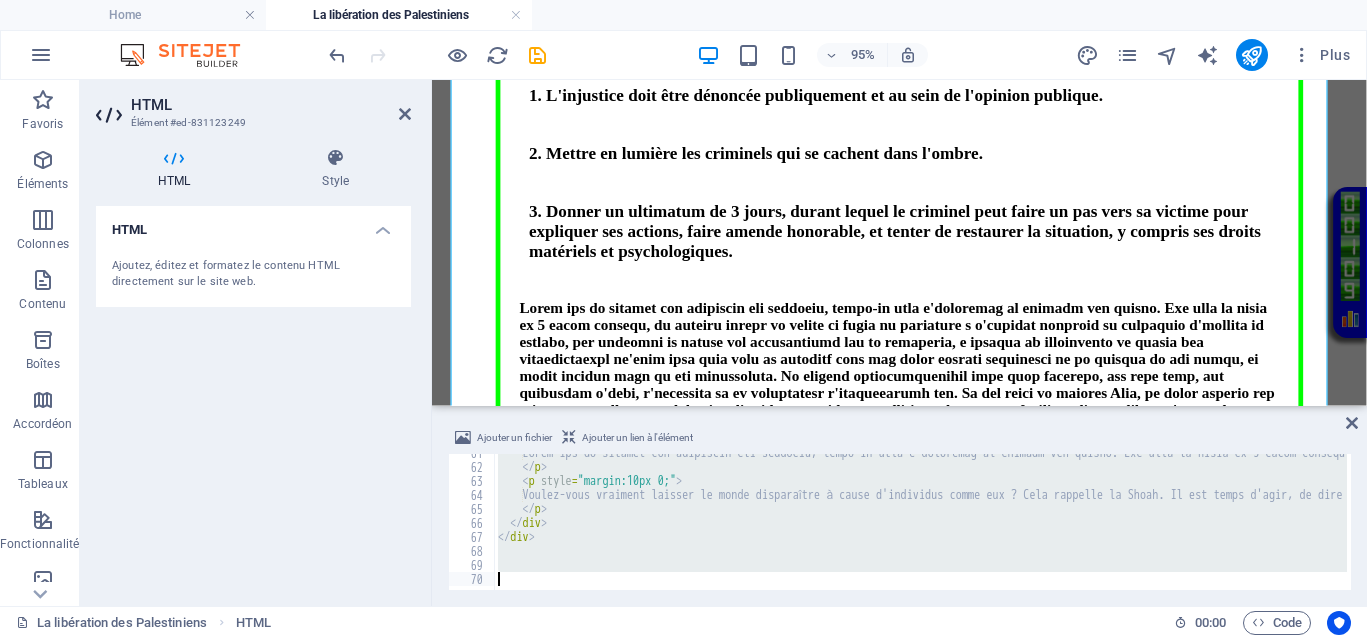 paste 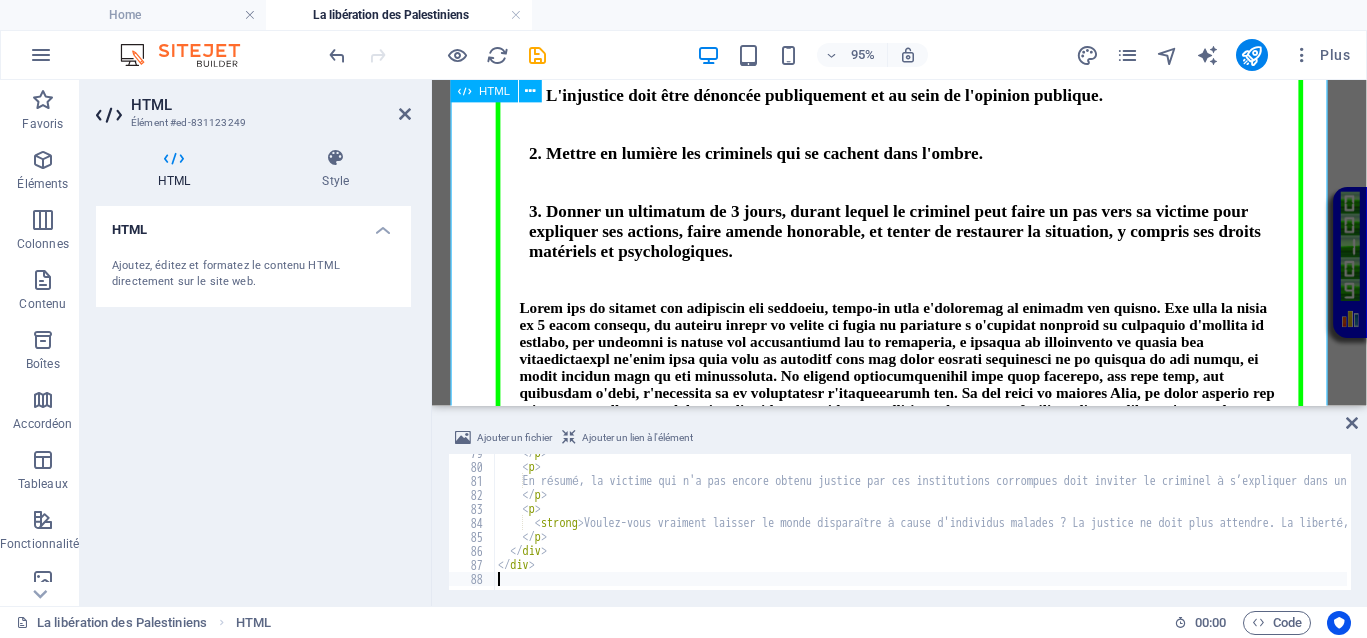 scroll, scrollTop: 1100, scrollLeft: 0, axis: vertical 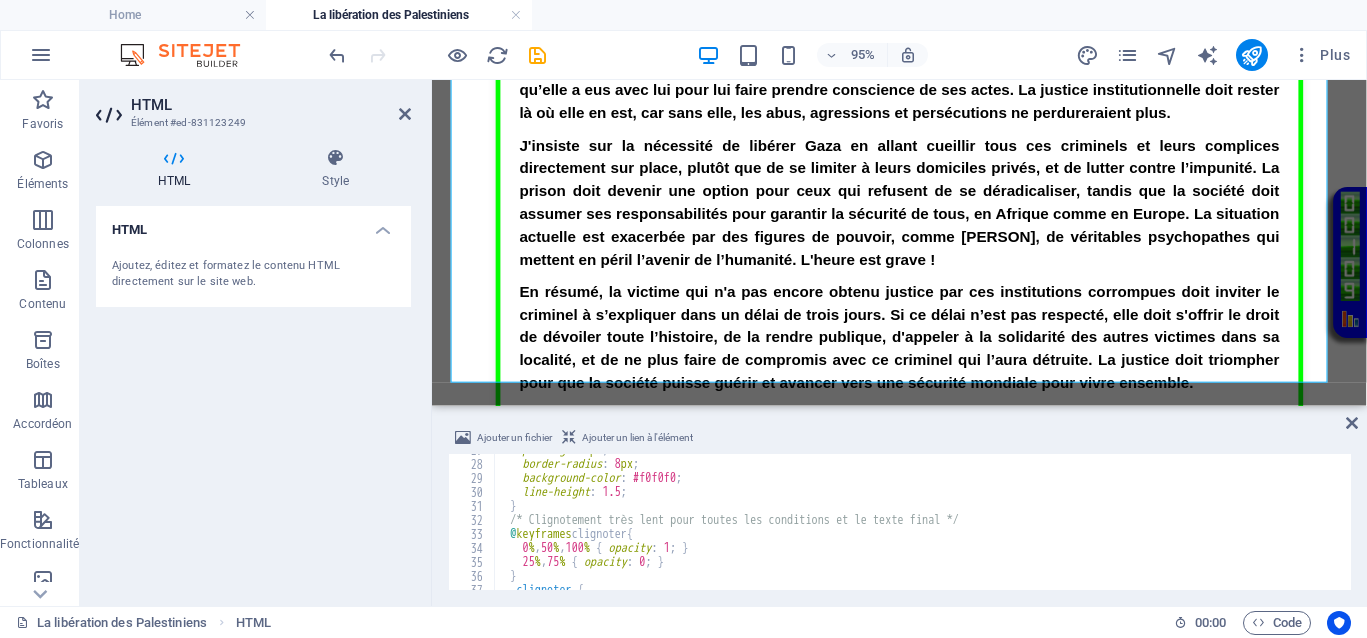 type on "line-height: 1.5;" 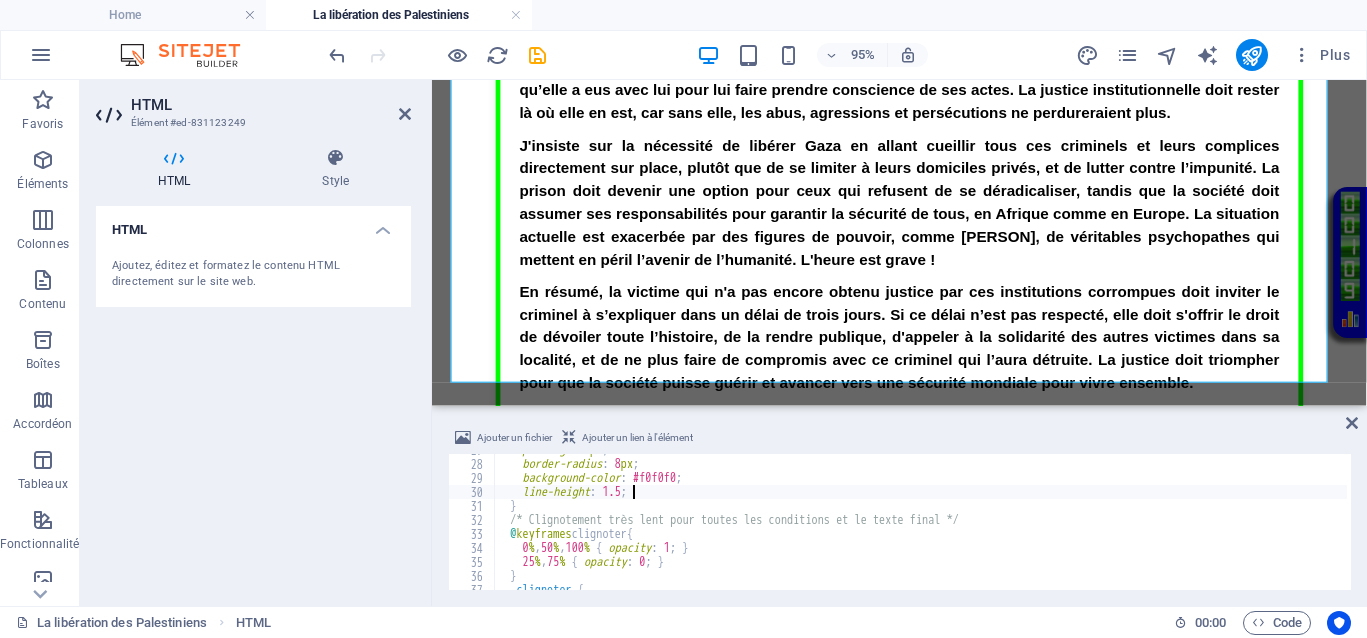 click on "padding :   10 px ;      border-radius :   8 px ;      background-color :   #f0f0f0 ;      line-height :   1.5 ;    }    /* Clignotement très lent pour toutes les conditions et le texte final */    @ keyframes  clignoter  {      0 % ,  50 % ,  100 %   {   opacity :   1 ;   }      25 % ,  75 %   {   opacity :   0 ;   }    }    .clignoter   {" at bounding box center (2438, 523) 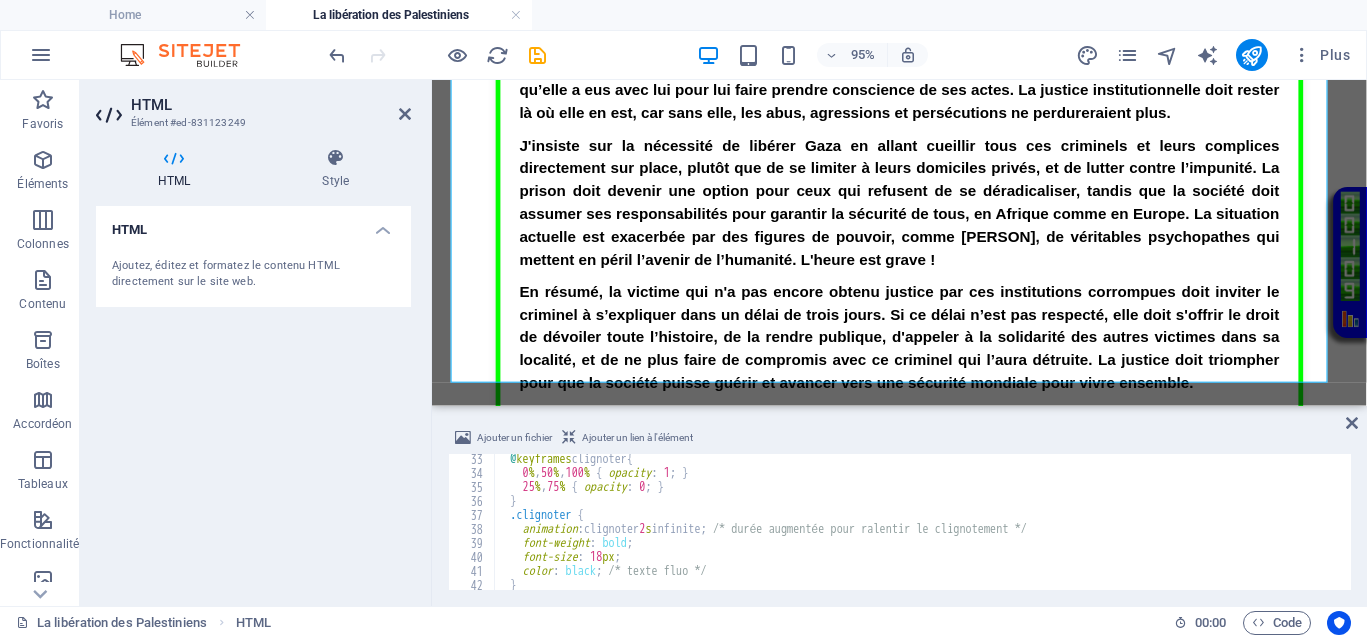 scroll, scrollTop: 525, scrollLeft: 0, axis: vertical 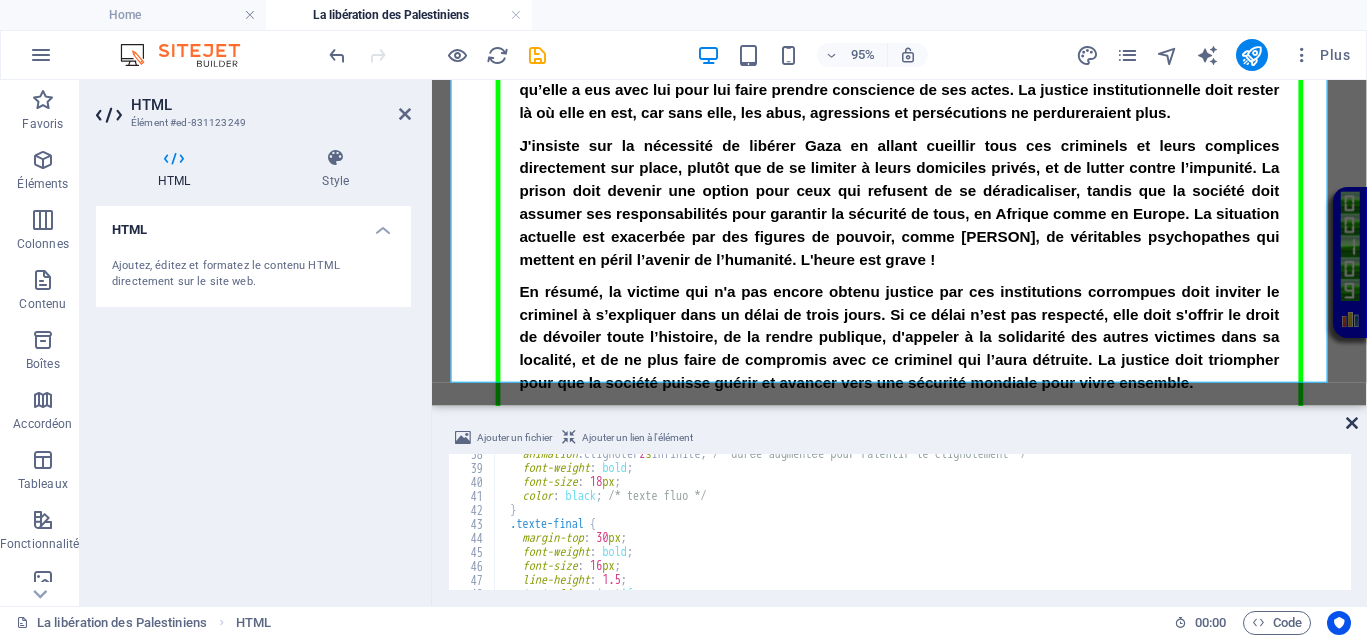 click at bounding box center (1352, 423) 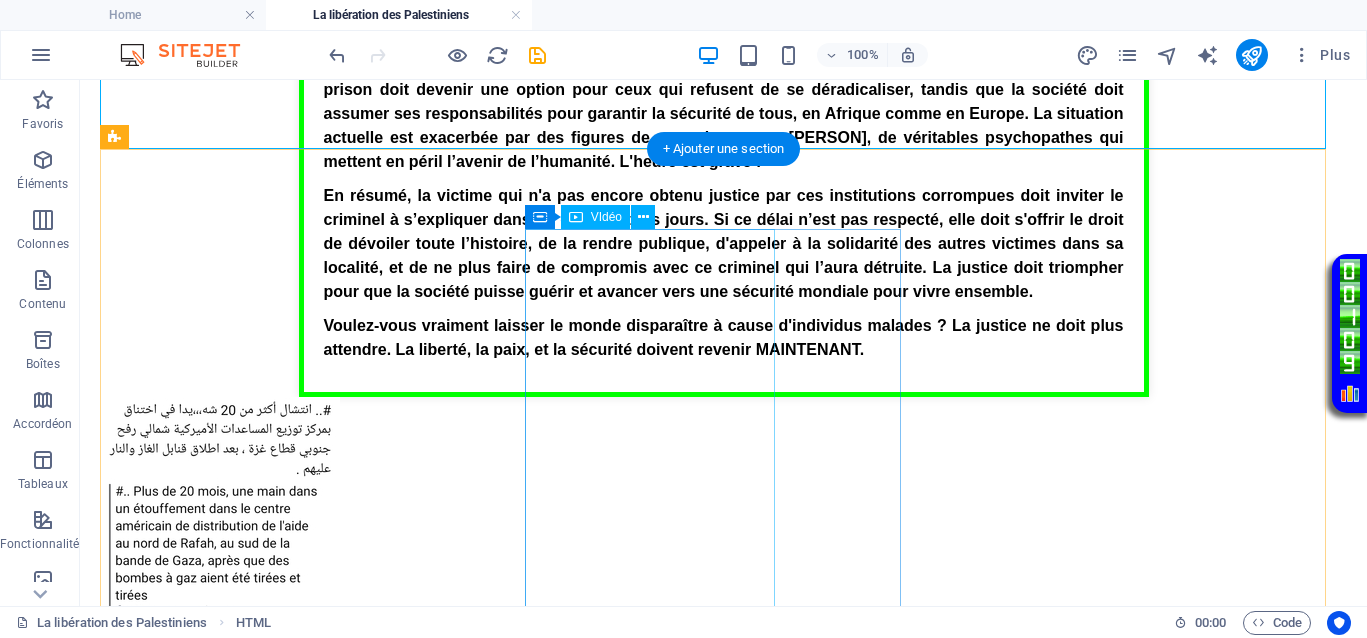 scroll, scrollTop: 1375, scrollLeft: 0, axis: vertical 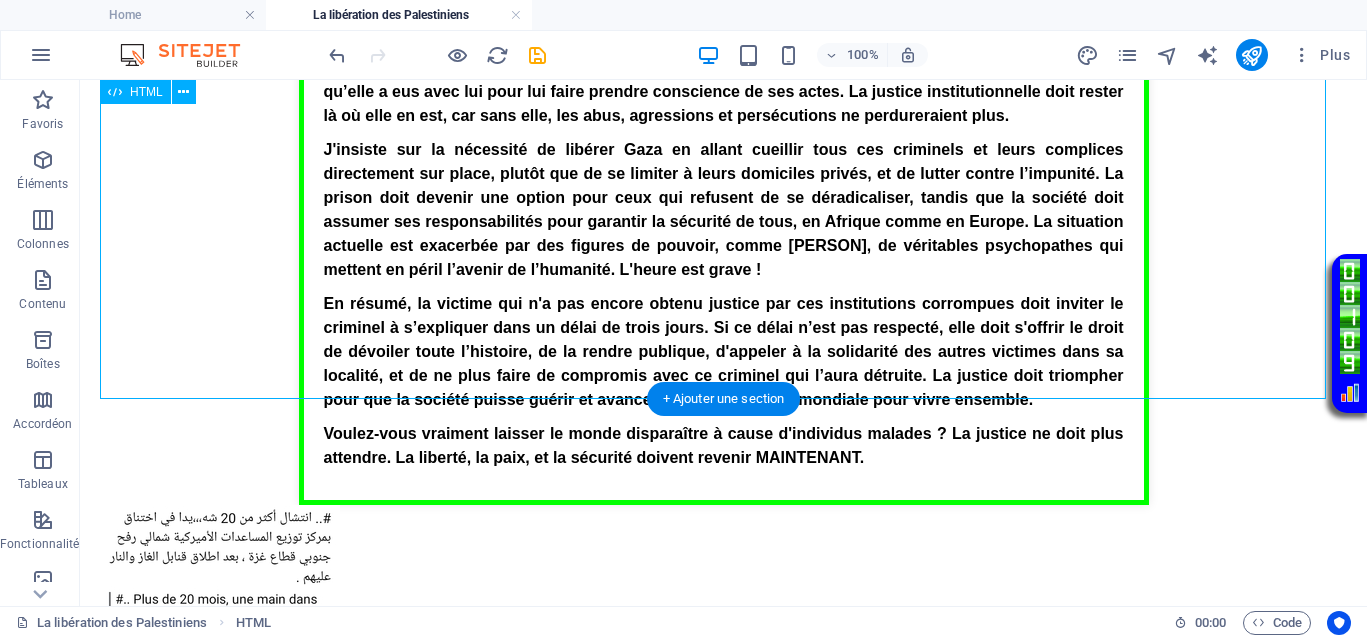 click on "Conditions pour instaurer la justice
Conditions pour instaurer la justice de manière immédiate et instantanée
1. L'injustice doit être dénoncée publiquement et au sein de l'opinion publique.
2. Mettre en lumière les criminels qui se cachent dans l'ombre.
3. Donner un ultimatum de 3 jours, durant lequel le criminel peut faire un pas vers sa victime pour expliquer ses actions, faire amende honorable, et tenter de restaurer la situation, y compris ses droits matériels et psychologiques.
Victimes, prenez la parole : un délai de 3 jours pour la reddition du criminel.
Voulez-vous vraiment laisser le monde disparaître à cause d'individus malades ? La justice ne doit plus attendre. La liberté, la paix, et la sécurité doivent revenir MAINTENANT." at bounding box center (723, 32) 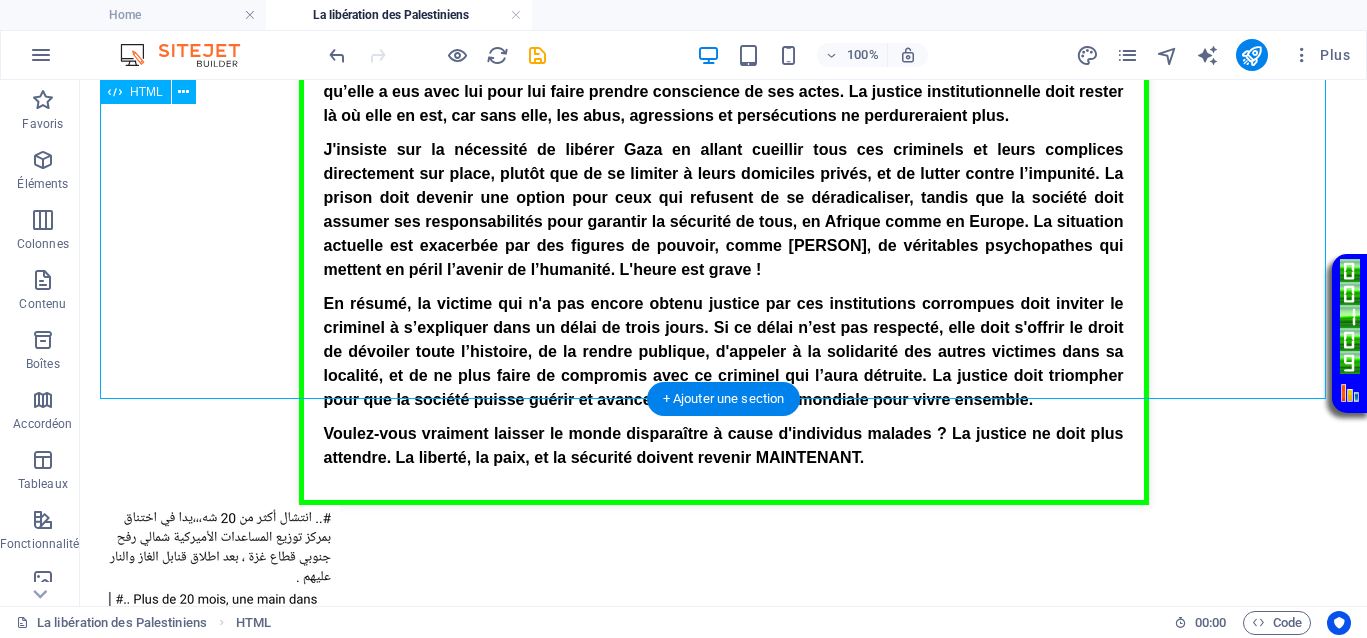 click on "Conditions pour instaurer la justice
Conditions pour instaurer la justice de manière immédiate et instantanée
1. L'injustice doit être dénoncée publiquement et au sein de l'opinion publique.
2. Mettre en lumière les criminels qui se cachent dans l'ombre.
3. Donner un ultimatum de 3 jours, durant lequel le criminel peut faire un pas vers sa victime pour expliquer ses actions, faire amende honorable, et tenter de restaurer la situation, y compris ses droits matériels et psychologiques.
Victimes, prenez la parole : un délai de 3 jours pour la reddition du criminel.
Voulez-vous vraiment laisser le monde disparaître à cause d'individus malades ? La justice ne doit plus attendre. La liberté, la paix, et la sécurité doivent revenir MAINTENANT." at bounding box center (723, 32) 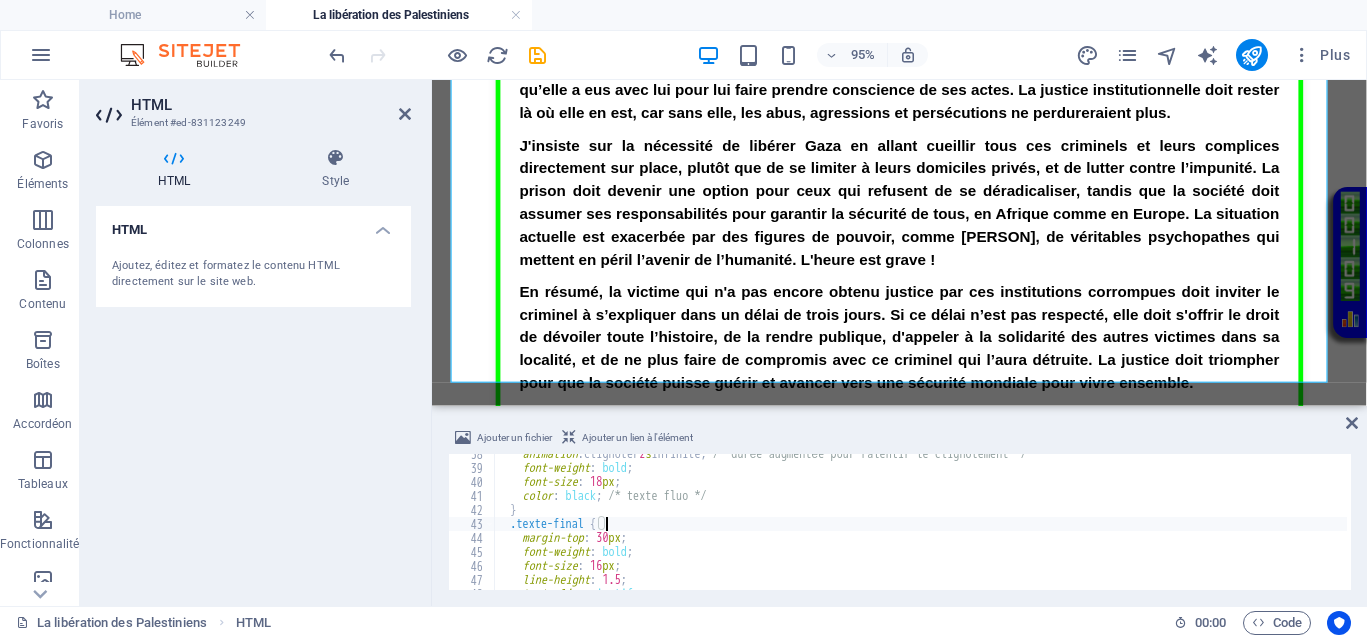type on "</div>" 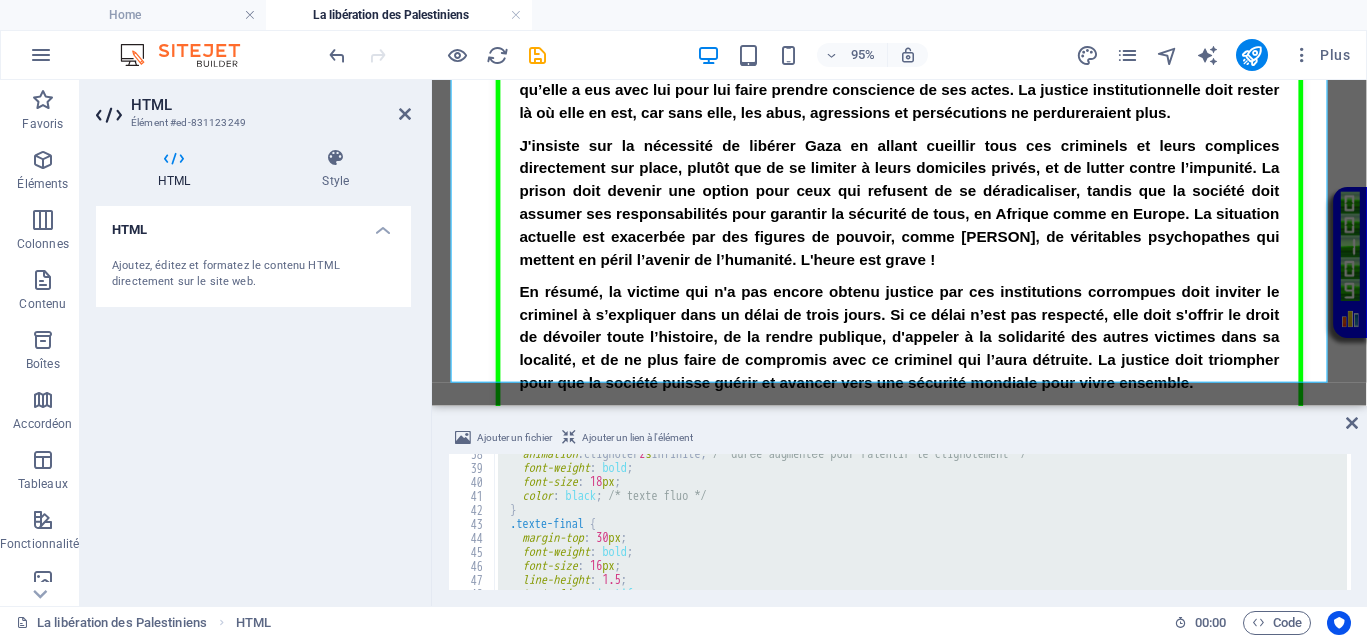 scroll, scrollTop: 1114, scrollLeft: 0, axis: vertical 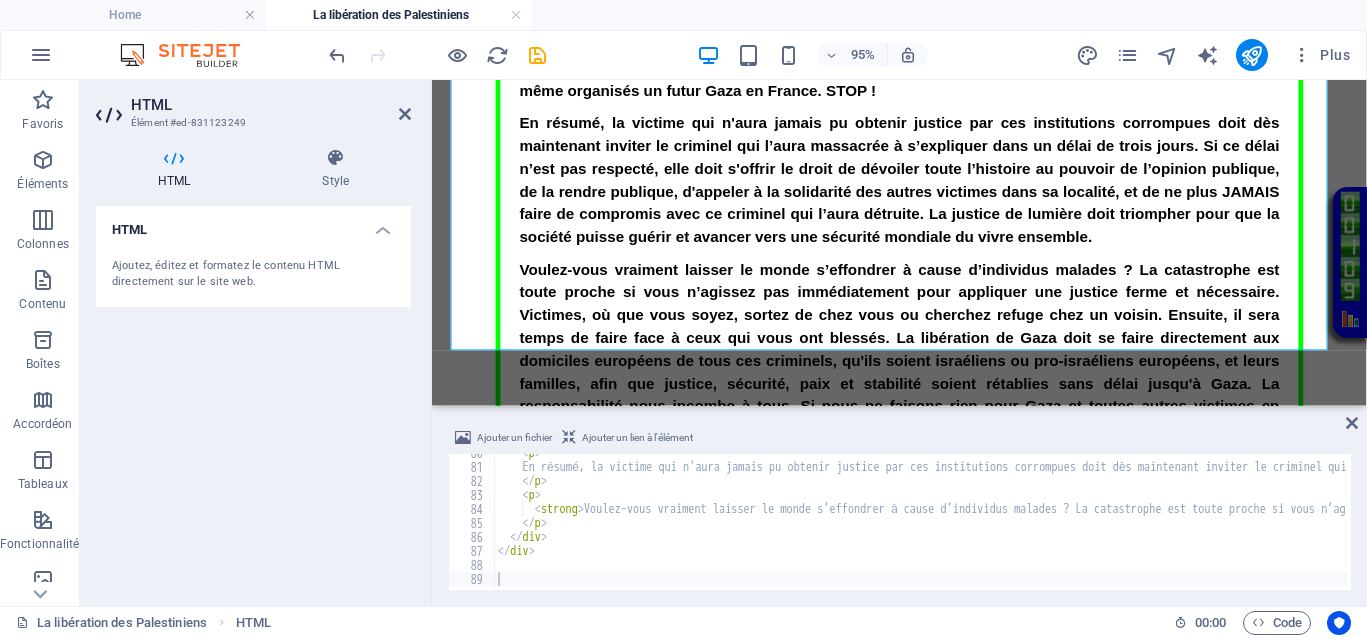 type on "<strong>Voulez-vous vraiment laisser le monde s’effondrer à cause d’individus malades ? La catastrophe est toute proche si vous n’agissez pas immédiatement pour appliquer une justice ferme et nécessaire. Victimes, où que vous soyez, sortez de chez vous ou cherchez refuge chez un voisin. Ensuite, il sera temps de faire face à ceux qui vous ont blessés. La libération de Gaza doit se faire dire" 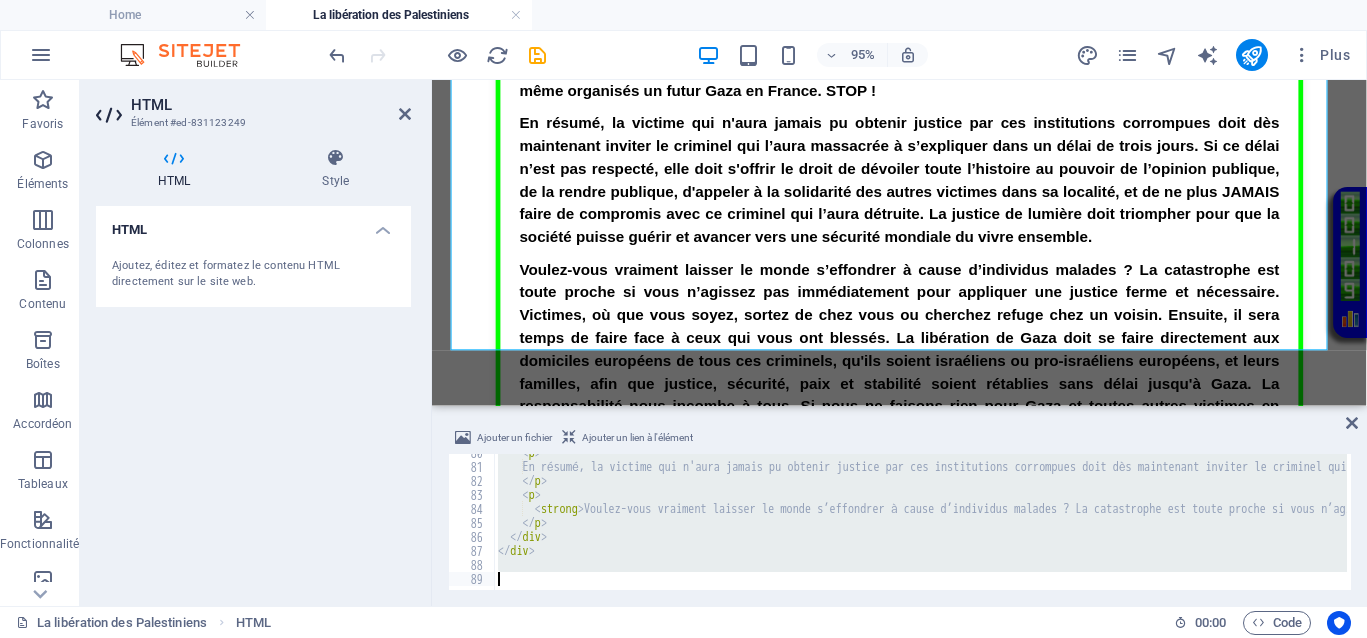 paste 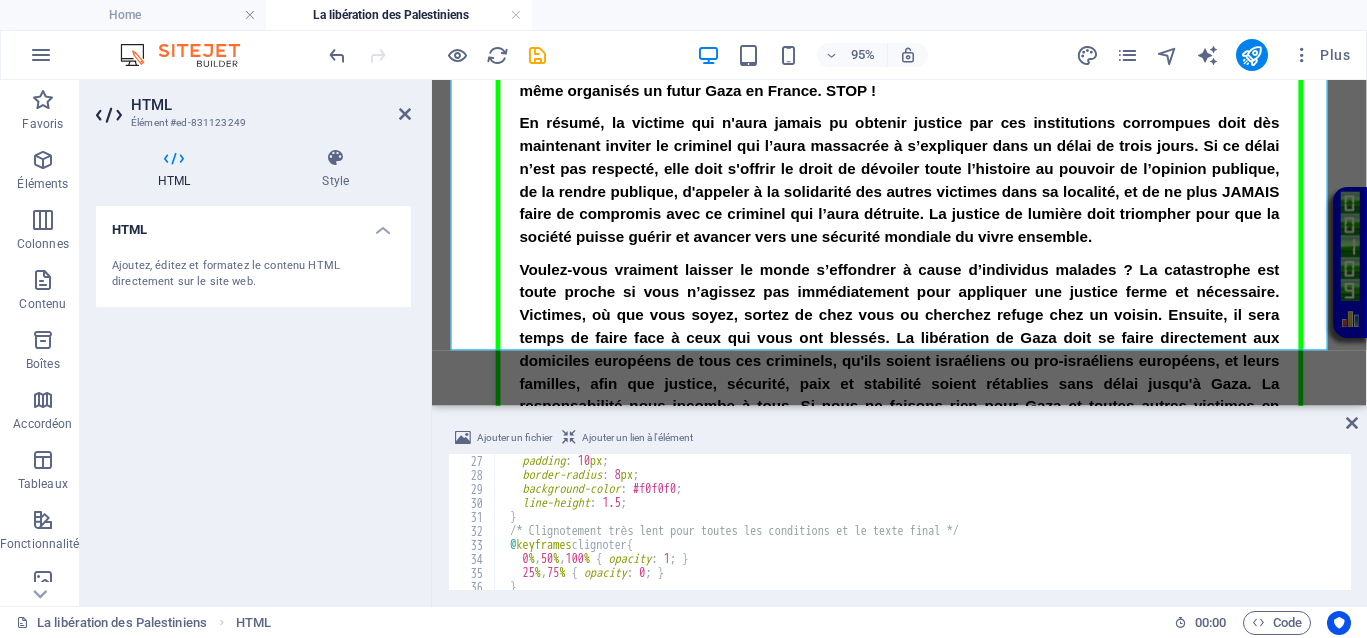 scroll, scrollTop: 439, scrollLeft: 0, axis: vertical 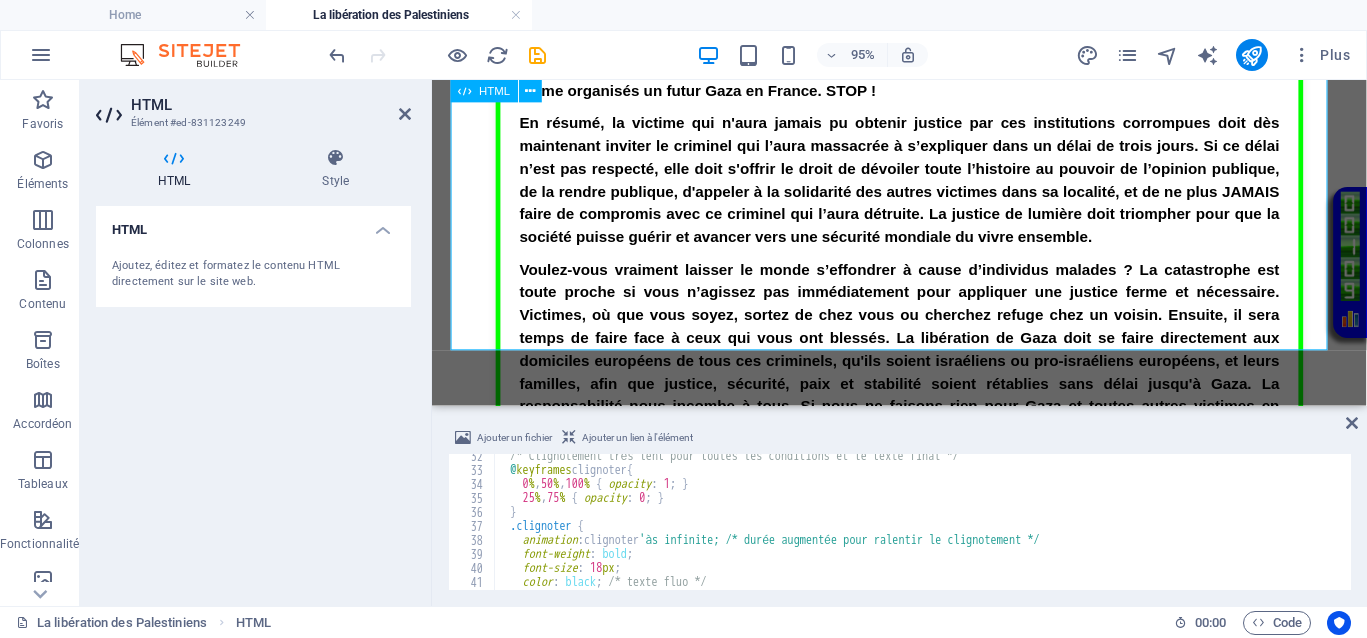 click on "Conditions pour instaurer la justice
Conditions pour instaurer la justice de manière immédiate et instantanée
1. L'injustice doit être dénoncée publiquement et au sein de l'opinion publique.
2. Mettre en lumière les criminels qui se cachent dans l'ombre.
3. Donner un ultimatum de 3 jours, durant lequel le criminel peut faire un pas vers sa victime pour expliquer ses actions, faire amende honorable, et tenter de restaurer la situation, y compris ses droits matériels et psychologiques.
Victimes, prenez la parole : un délai de 3 jours pour la reddition du criminel." at bounding box center [924, -98] 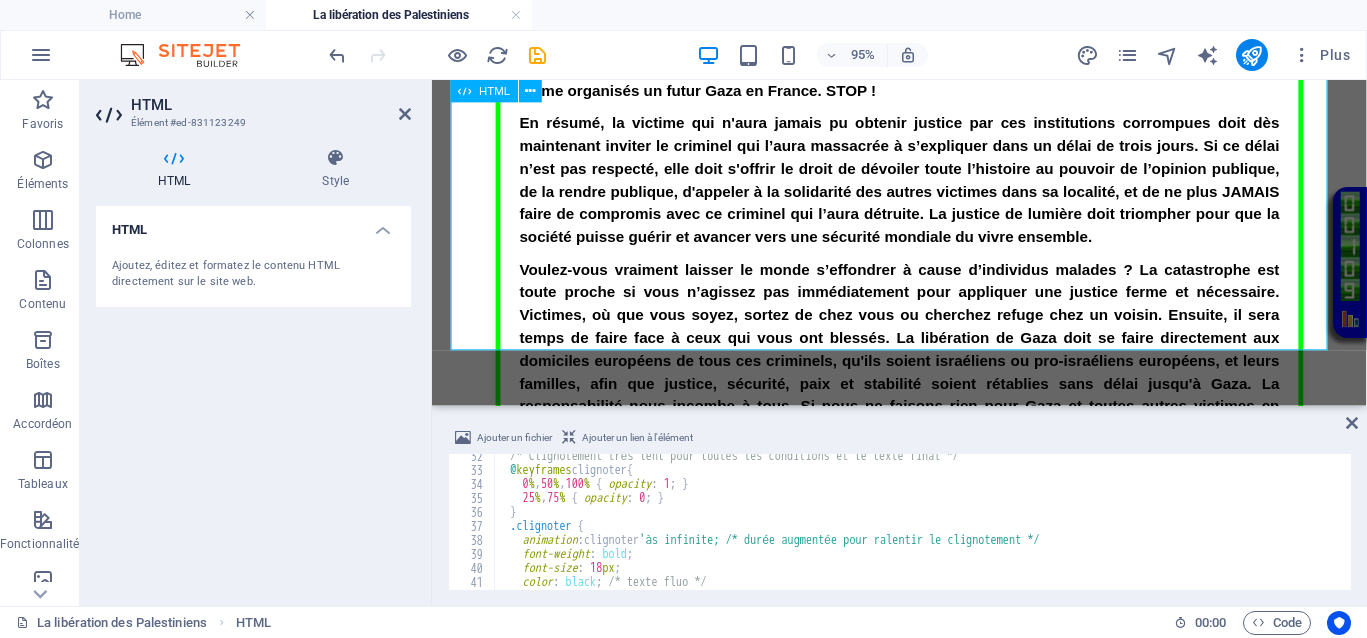 click on "Conditions pour instaurer la justice
Conditions pour instaurer la justice de manière immédiate et instantanée
1. L'injustice doit être dénoncée publiquement et au sein de l'opinion publique.
2. Mettre en lumière les criminels qui se cachent dans l'ombre.
3. Donner un ultimatum de 3 jours, durant lequel le criminel peut faire un pas vers sa victime pour expliquer ses actions, faire amende honorable, et tenter de restaurer la situation, y compris ses droits matériels et psychologiques.
Victimes, prenez la parole : un délai de 3 jours pour la reddition du criminel." at bounding box center [924, -98] 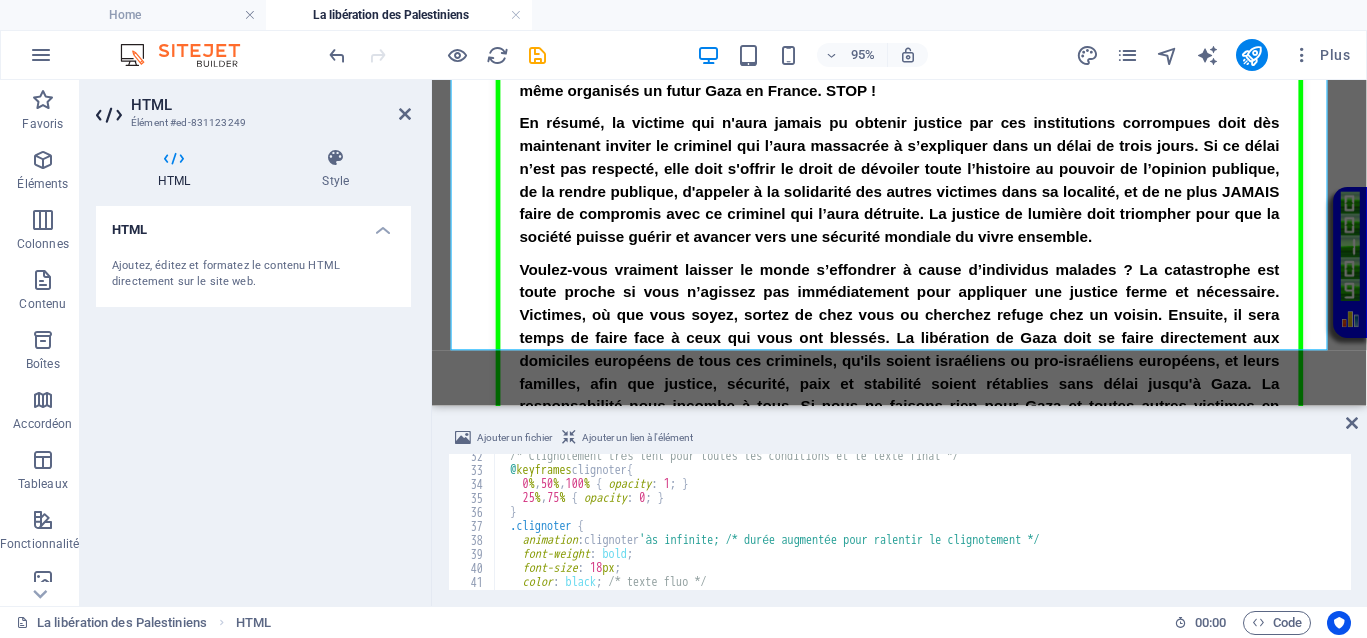 type on ".clignoter {" 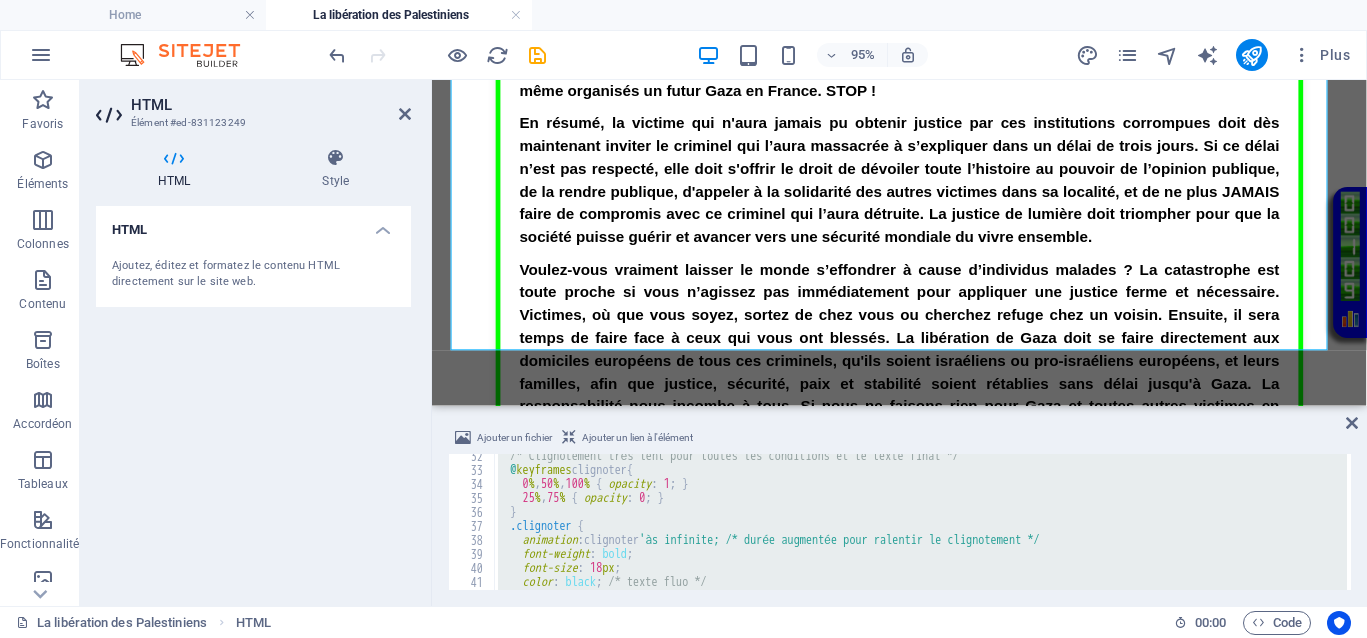paste 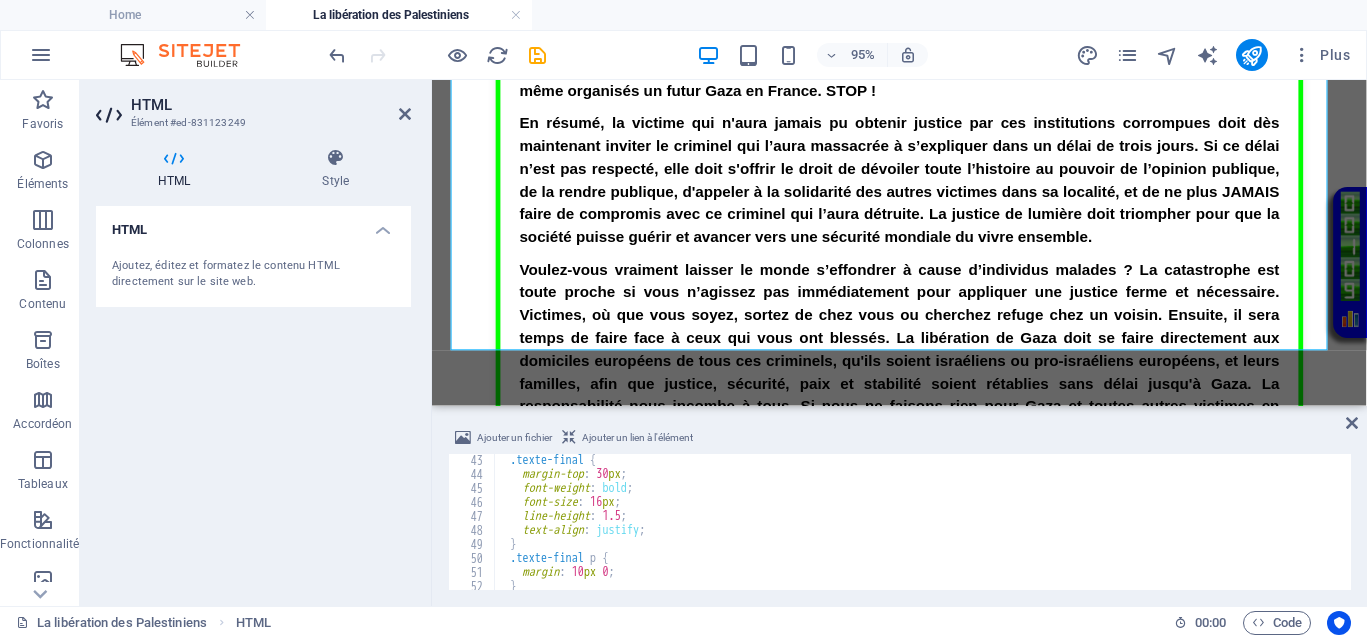 scroll, scrollTop: 514, scrollLeft: 0, axis: vertical 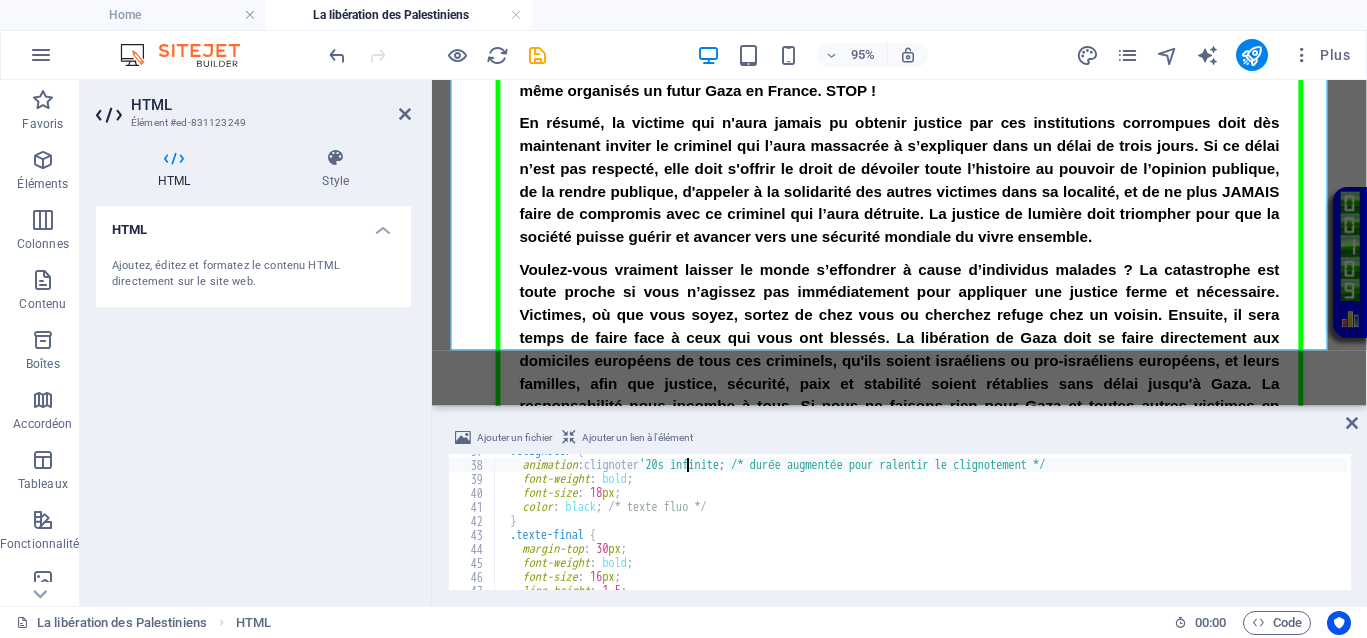 click on ".clignoter   {      animation :  clignoter  ' 20s infinite; /* durée augmentée pour ralentir le clignotement */      font-weight :   bold ;      font-size :   18 px ;      color :   black ;   /* texte fluo */    }    .texte-final   {      margin-top :   30 px ;      font-weight :   bold ;      font-size :   16 px ;      line-height :   1.5 ;" at bounding box center [3122, 524] 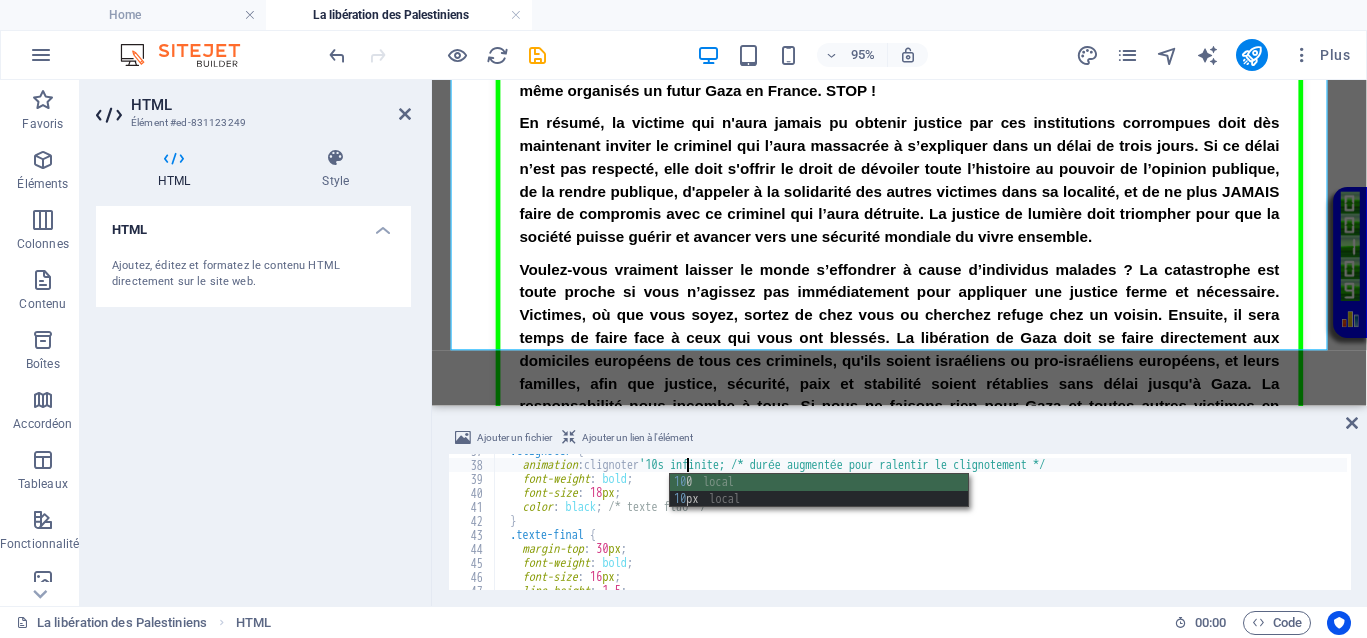 scroll, scrollTop: 0, scrollLeft: 16, axis: horizontal 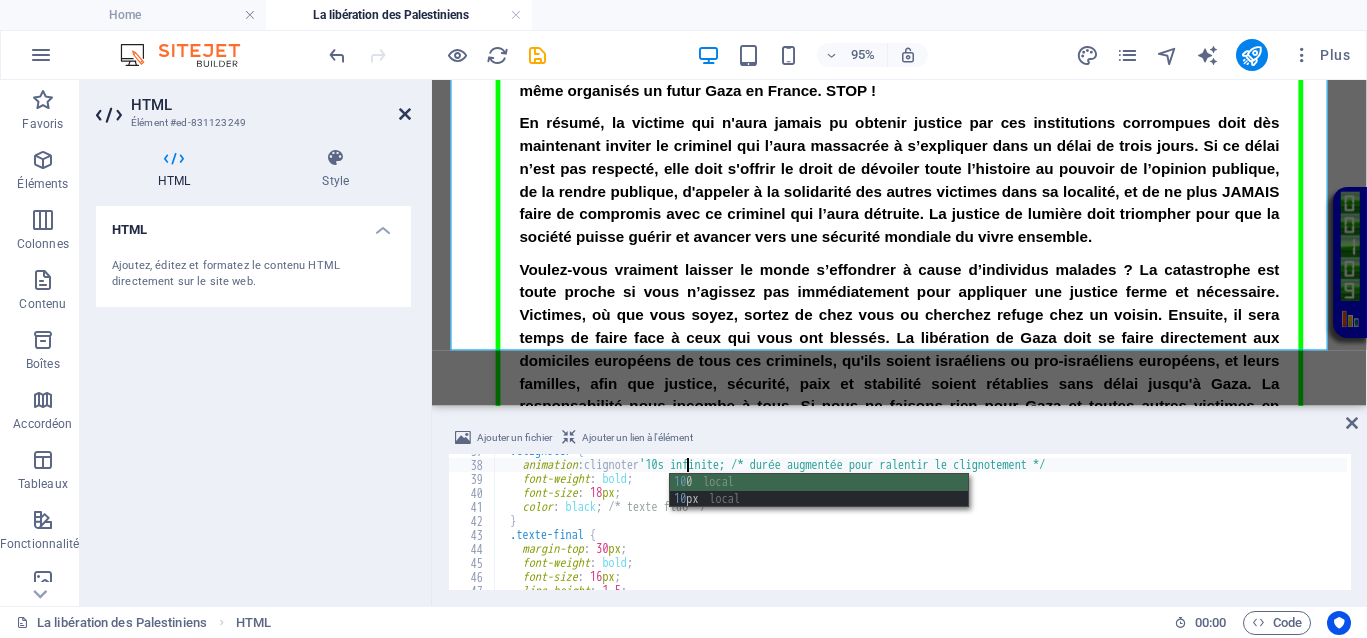 type on "animation: clignoter '10s infinite; /* durée augmentée pour ralentir le clignotement */" 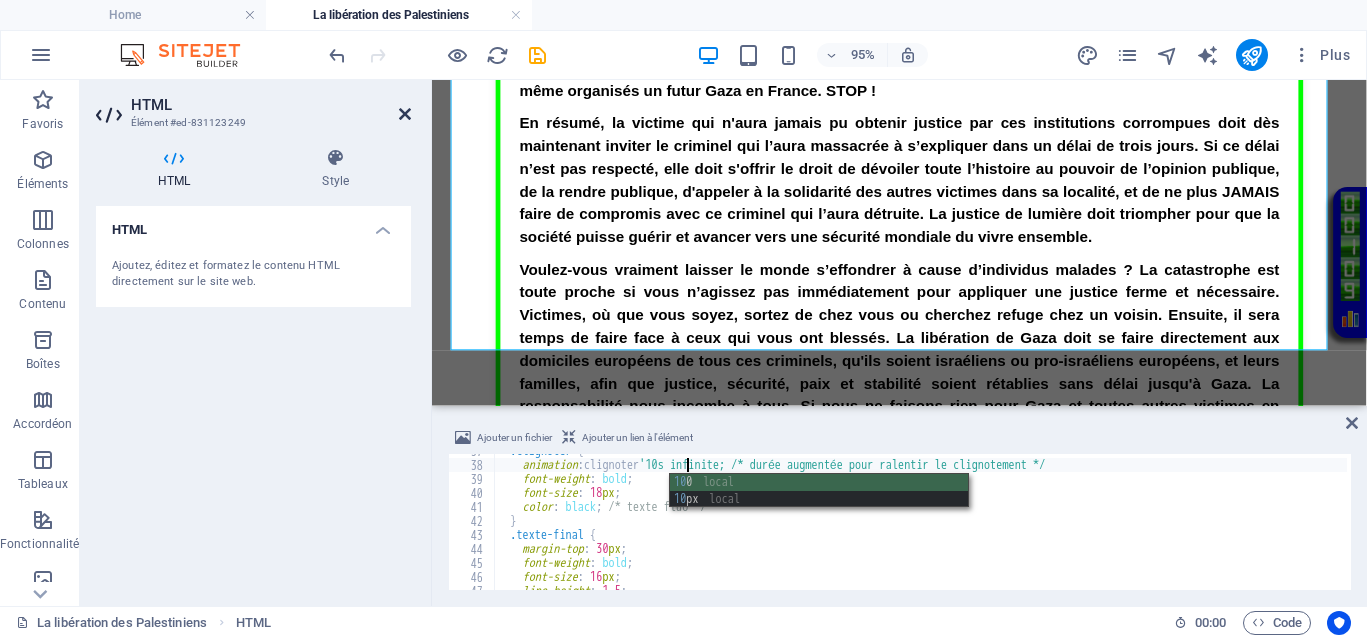 click at bounding box center (405, 114) 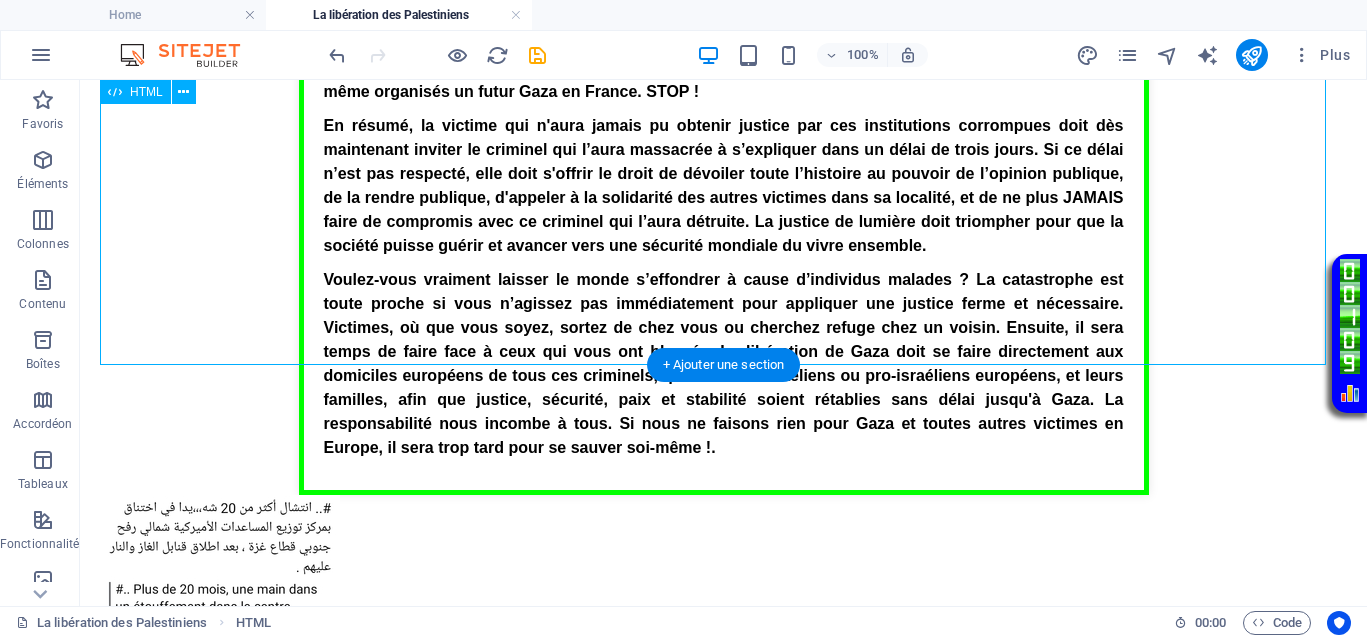 click on "Conditions pour instaurer la justice
Conditions pour instaurer la justice de manière immédiate et instantanée
1. L'injustice doit être dénoncée publiquement et au sein de l'opinion publique.
2. Mettre en lumière les criminels qui se cachent dans l'ombre.
3. Donner un ultimatum de 3 jours, durant lequel le criminel peut faire un pas vers sa victime pour expliquer ses actions, faire amende honorable, et tenter de restaurer la situation, y compris ses droits matériels et psychologiques.
Victimes, prenez la parole : un délai de 3 jours pour la reddition du criminel." at bounding box center (723, -98) 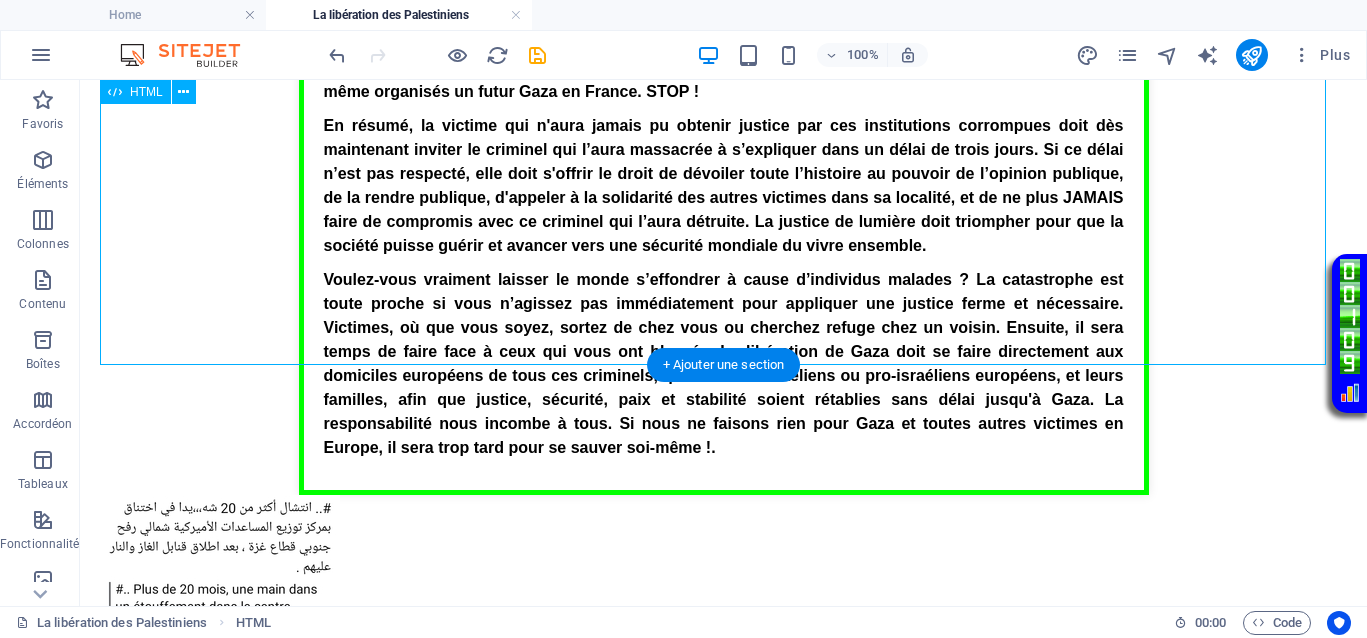click on "Conditions pour instaurer la justice
Conditions pour instaurer la justice de manière immédiate et instantanée
1. L'injustice doit être dénoncée publiquement et au sein de l'opinion publique.
2. Mettre en lumière les criminels qui se cachent dans l'ombre.
3. Donner un ultimatum de 3 jours, durant lequel le criminel peut faire un pas vers sa victime pour expliquer ses actions, faire amende honorable, et tenter de restaurer la situation, y compris ses droits matériels et psychologiques.
Victimes, prenez la parole : un délai de 3 jours pour la reddition du criminel." at bounding box center (723, -98) 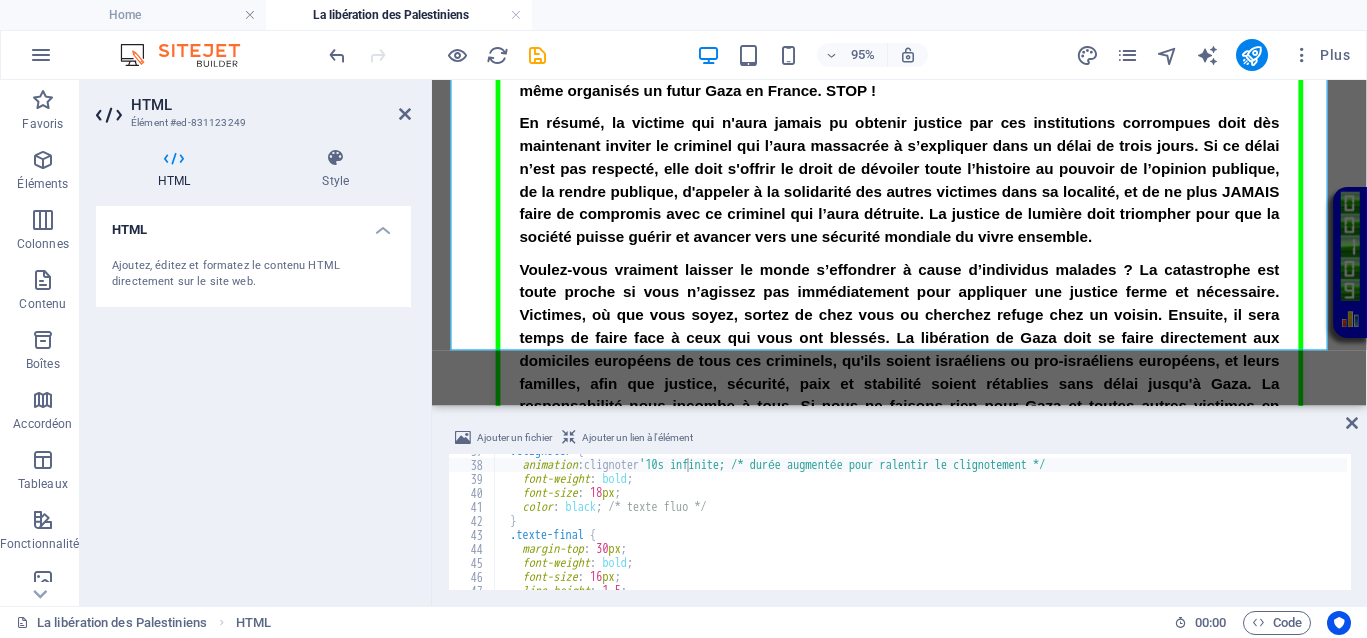 click on "Ajouter un fichier Ajouter un lien à l'élément animation: clignoter '10s infinite; /* durée augmentée pour ralentir le clignotement */ 37 38 39 40 41 42 43 44 45 46 47 48    .clignoter   {      animation :  clignoter  ' 10s infinite; /* durée augmentée pour ralentir le clignotement */      font-weight :   bold ;      font-size :   18 px ;      color :   black ;   /* texte fluo */    }    .texte-final   {      margin-top :   30 px ;      font-weight :   bold ;      font-size :   16 px ;      line-height :   1.5 ;     XXXXXXXXXXXXXXXXXXXXXXXXXXXXXXXXXXXXXXXXXXXXXXXXXXXXXXXXXXXXXXXXXXXXXXXXXXXXXXXXXXXXXXXXXXXXXXXXXXXXXXXXXXXXXXXXXXXXXXXXXXXXXXXXXXXXXXXXXXXXXXXXXXXXXXXXXXXXXXXXXXXXXXXXXXXXXXXXXXXXXXXXXXXXXXXXXXXXXXXXXXXXXXXXXXXXXXXXXXXXXXXXXXXXXXXXXXXXXXXXXXXXXXXXXXXXXXXX" at bounding box center (899, 508) 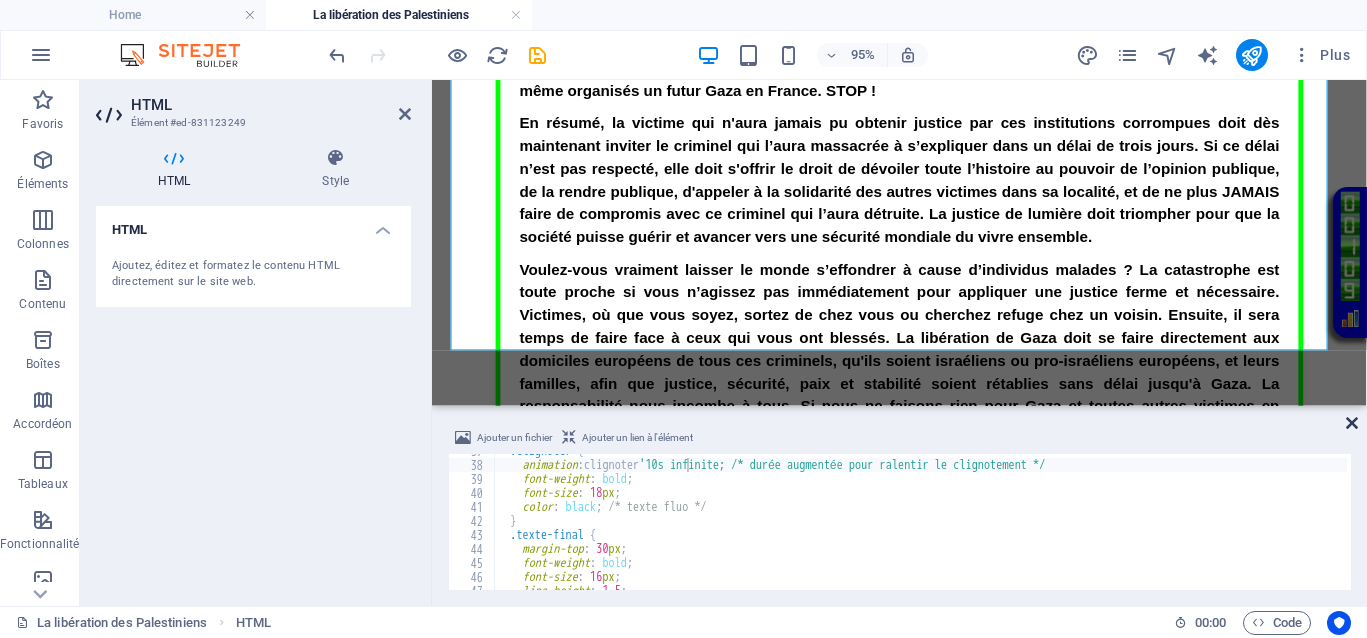 click at bounding box center (1352, 423) 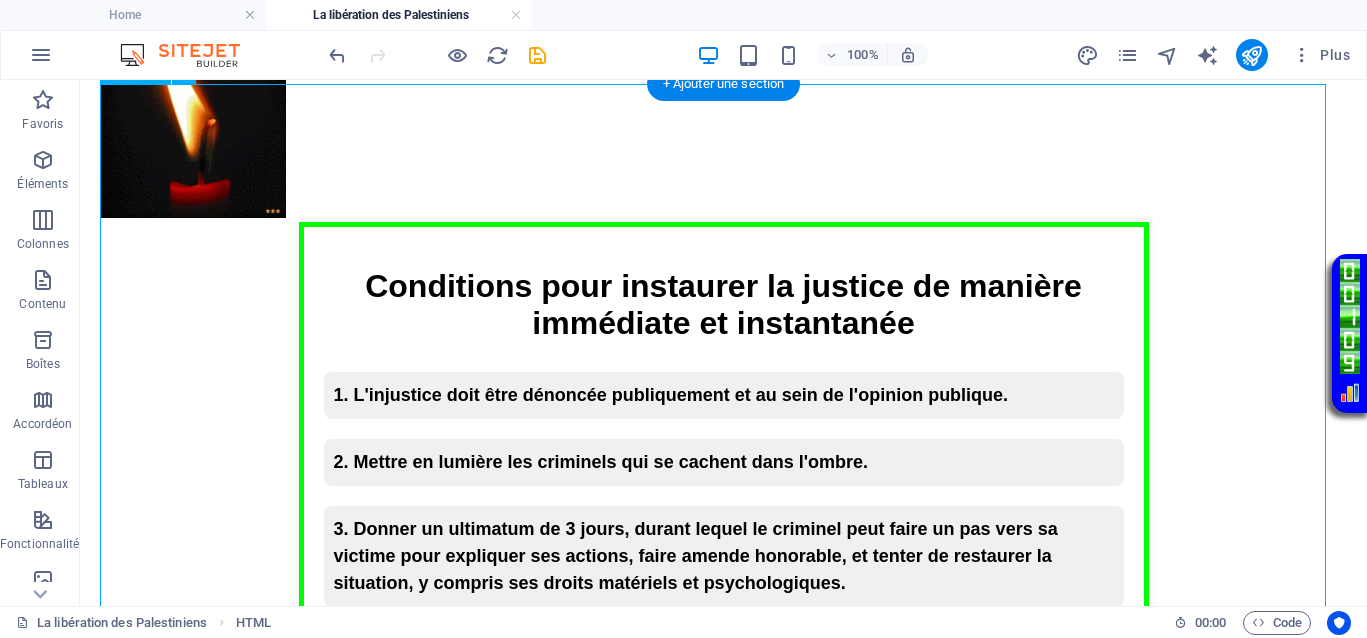 scroll, scrollTop: 750, scrollLeft: 0, axis: vertical 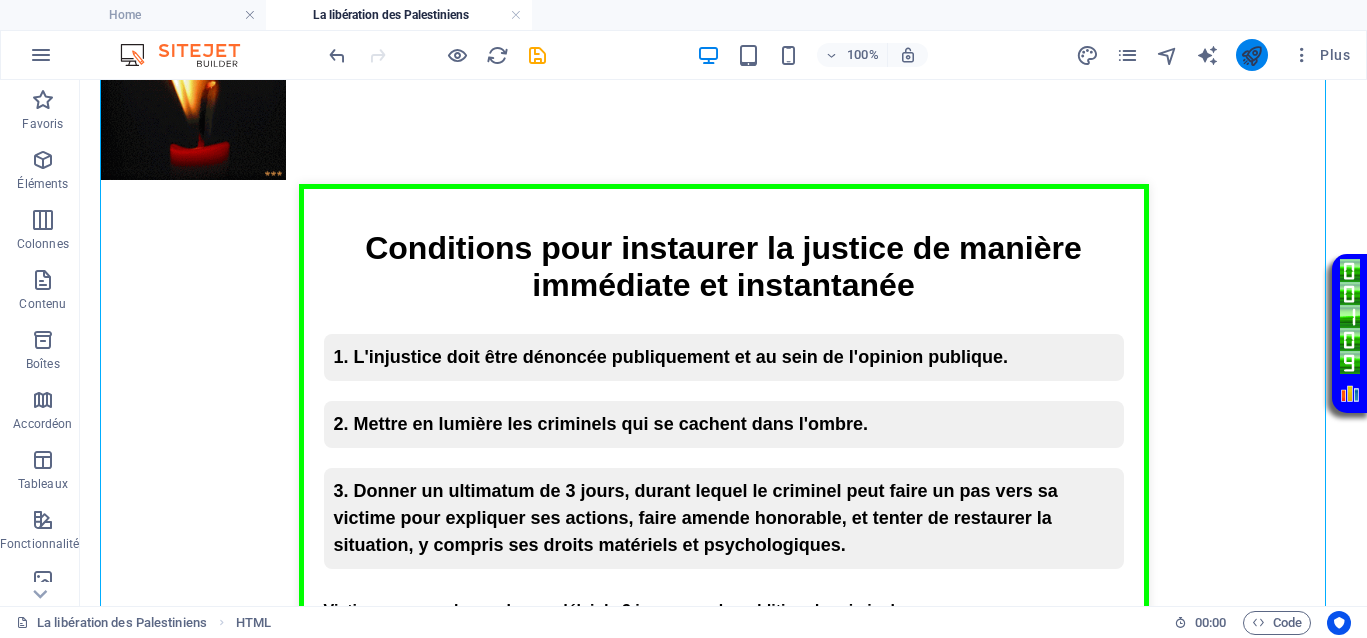 click at bounding box center [1252, 55] 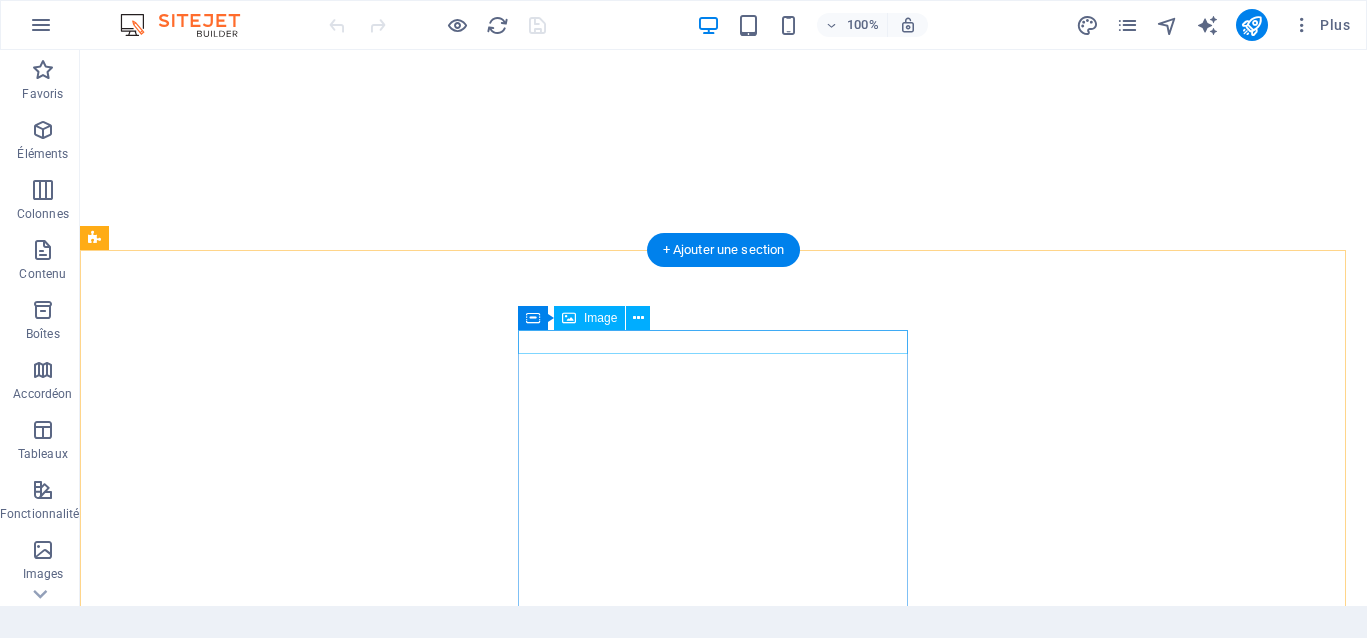 scroll, scrollTop: 0, scrollLeft: 0, axis: both 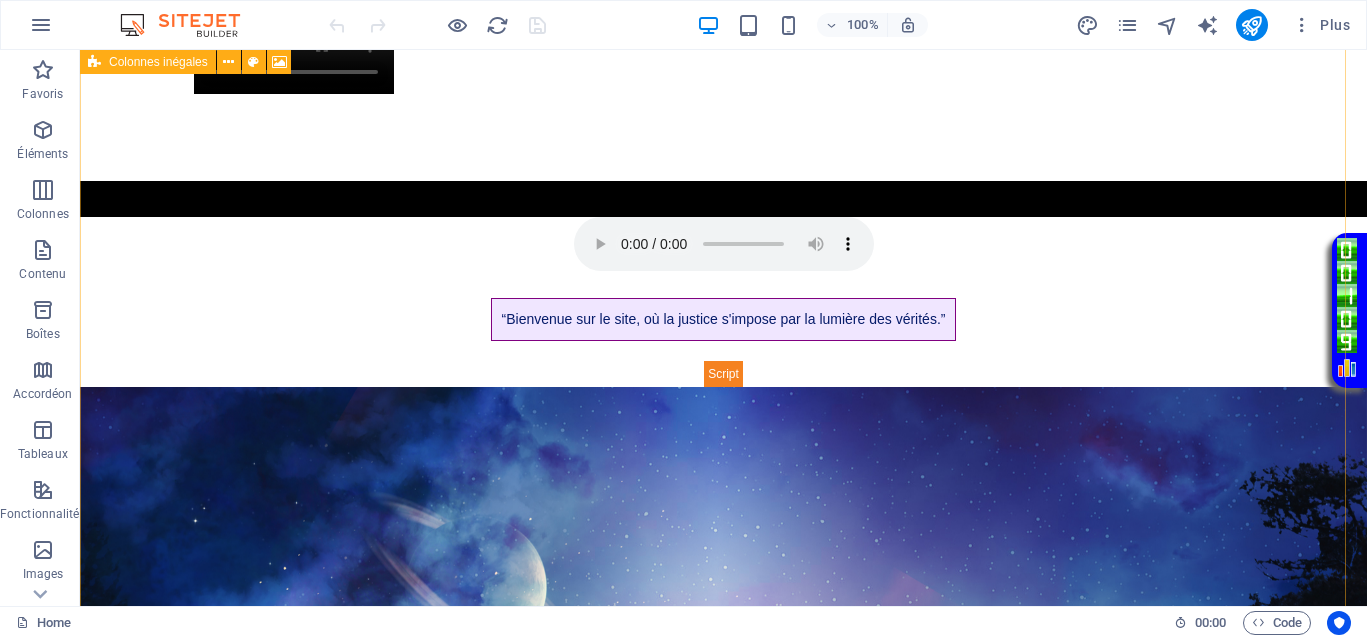 click on "Coller le presse-papiers" at bounding box center (797, 1502) 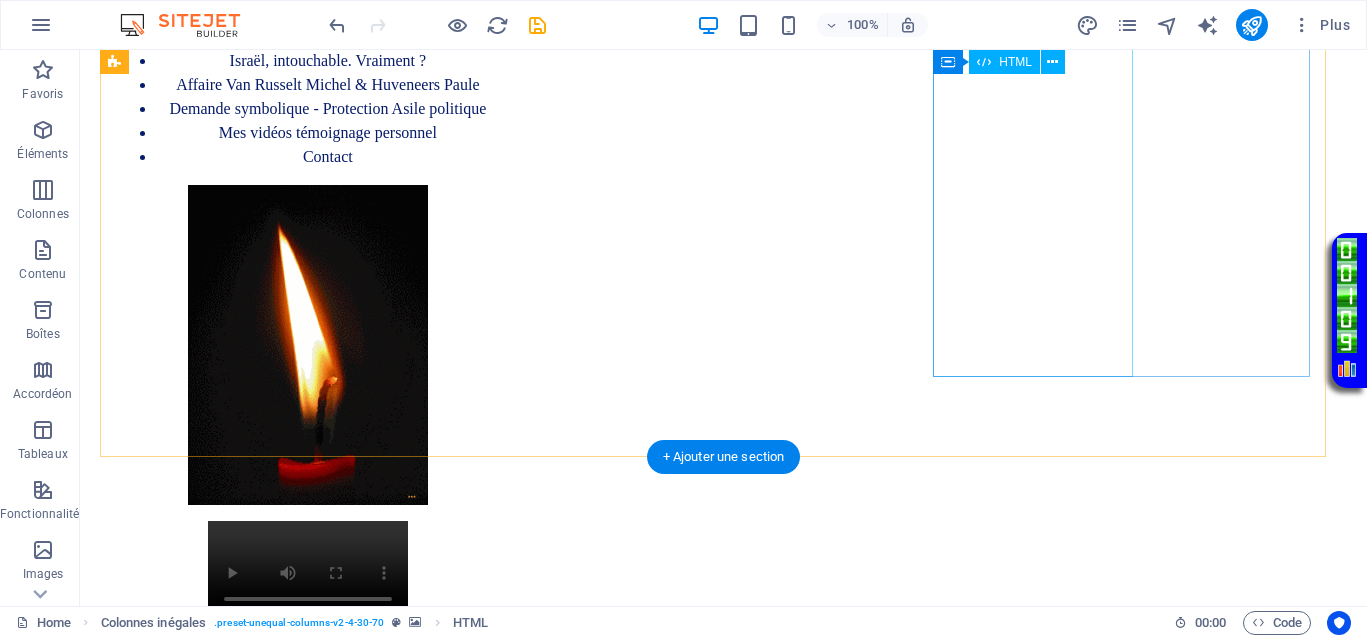 scroll, scrollTop: 360, scrollLeft: 0, axis: vertical 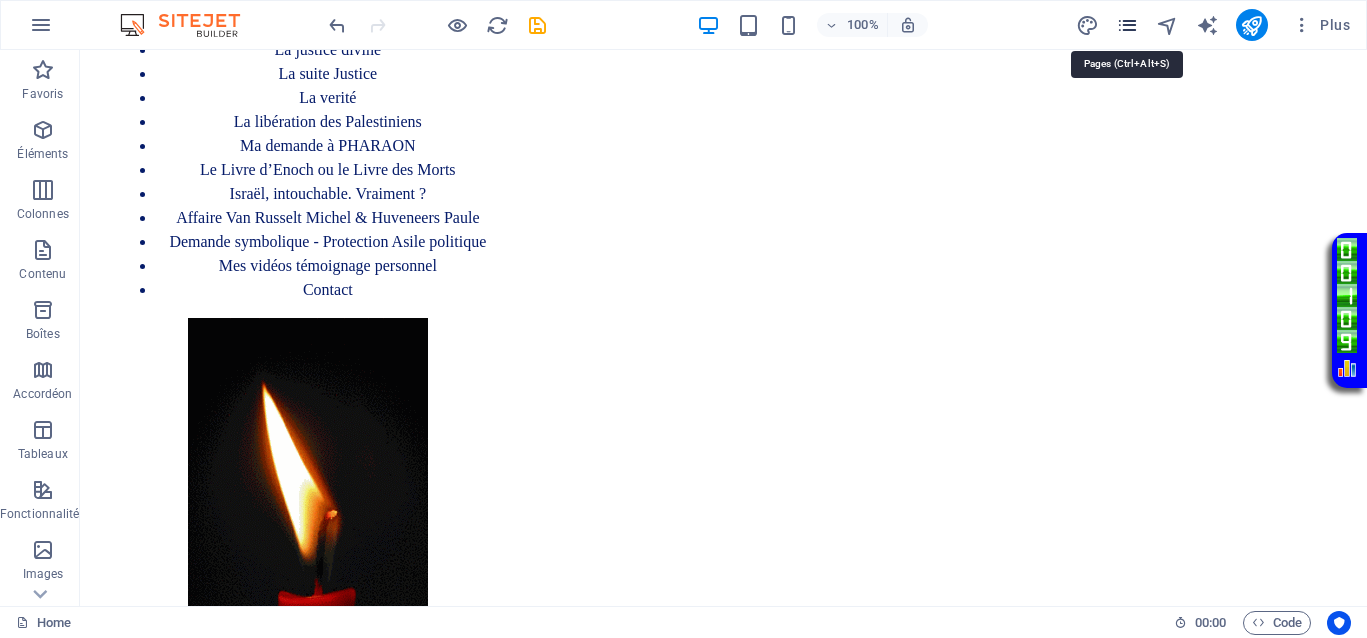 click at bounding box center (1127, 25) 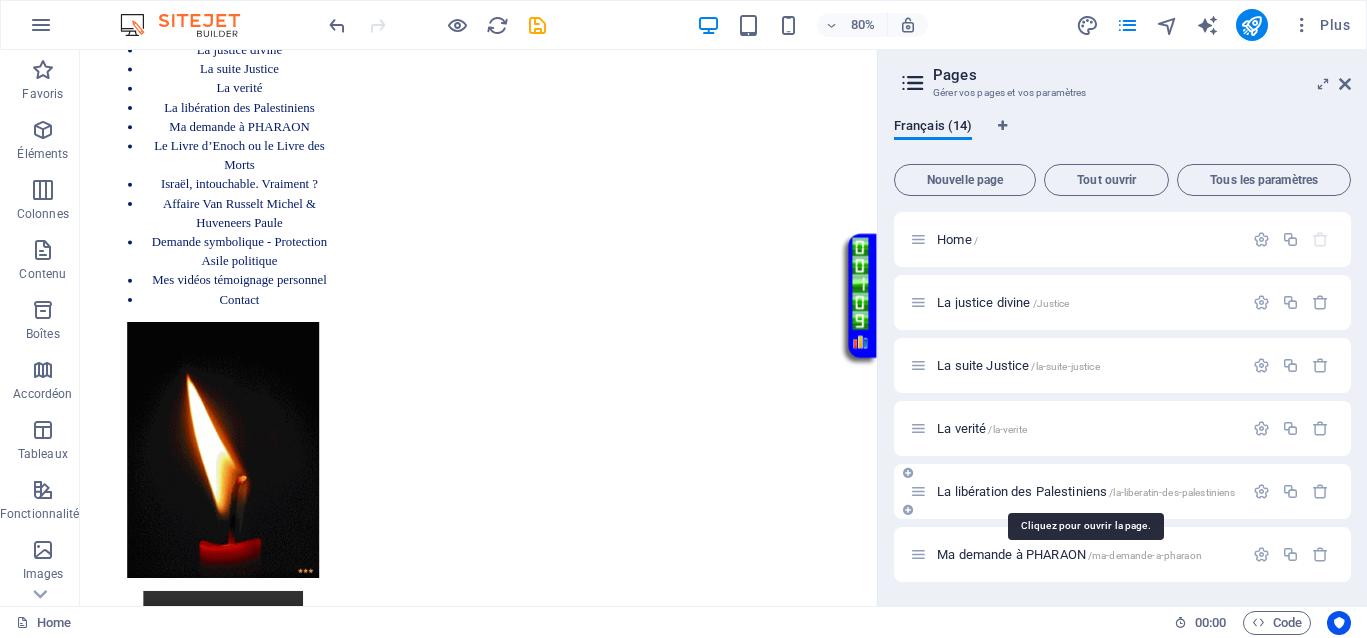 click on "La libération des Palestiniens /la-liberatin-des-palestiniens" at bounding box center [1086, 491] 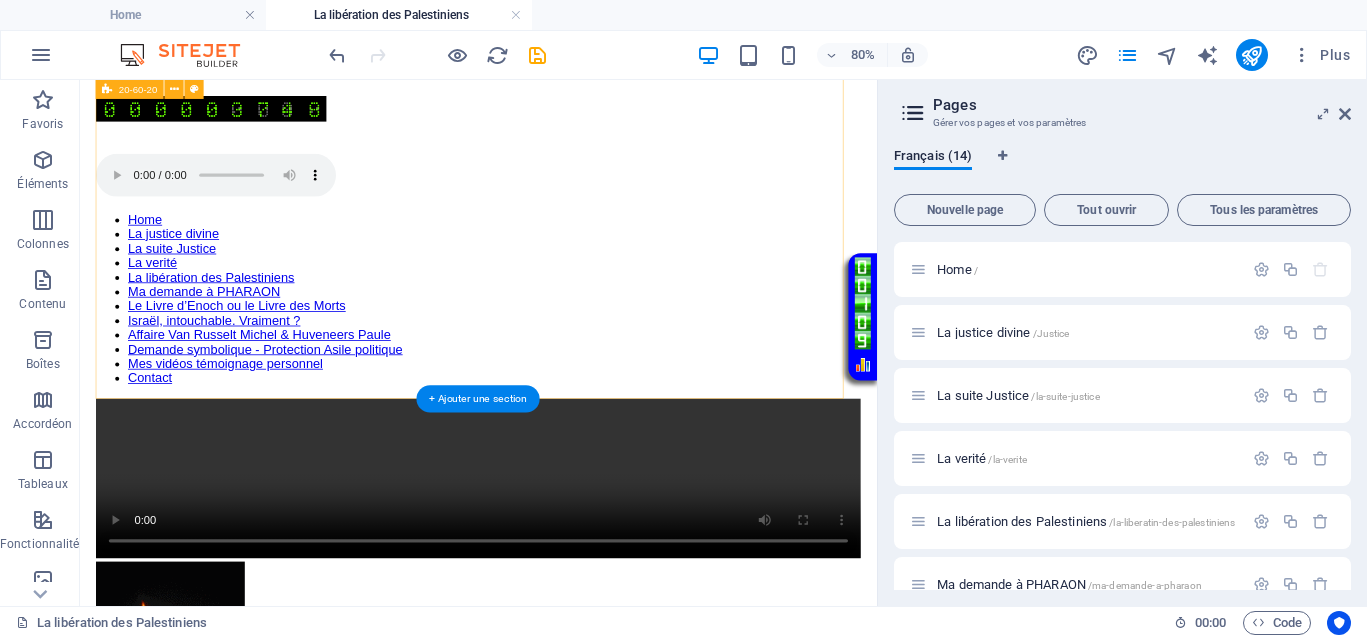 scroll, scrollTop: 500, scrollLeft: 0, axis: vertical 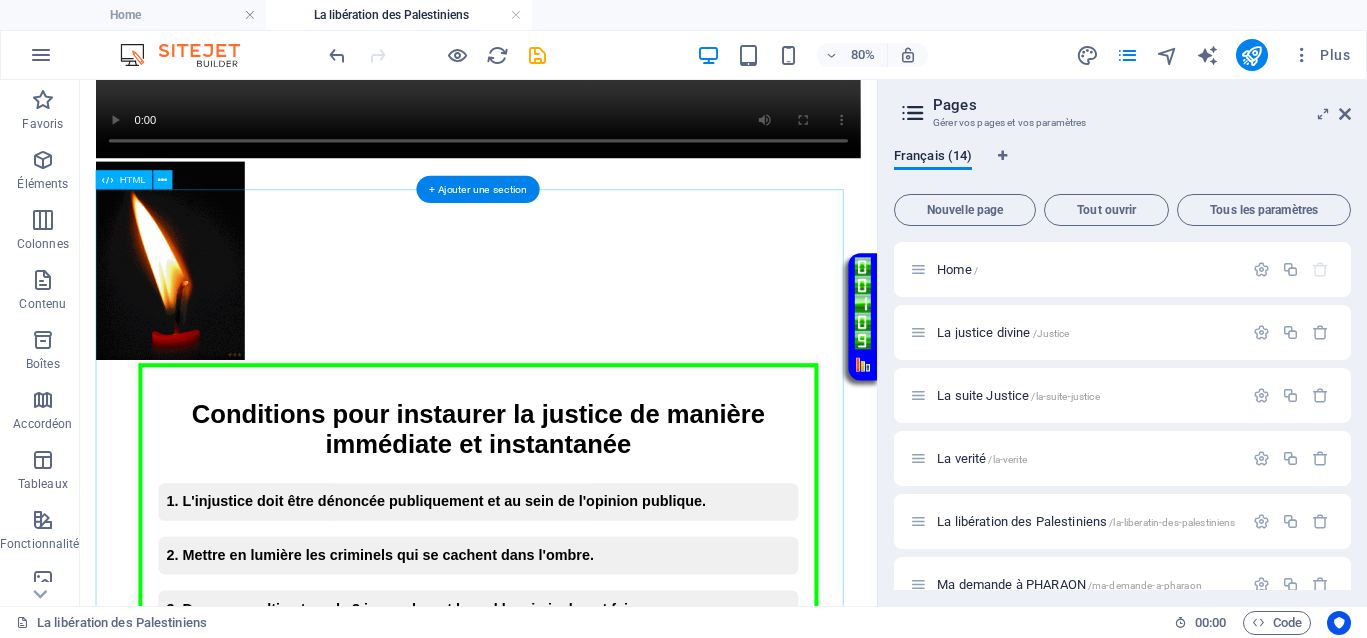 click on "Conditions pour instaurer la justice
Conditions pour instaurer la justice de manière immédiate et instantanée
1. L'injustice doit être dénoncée publiquement et au sein de l'opinion publique.
2. Mettre en lumière les criminels qui se cachent dans l'ombre.
3. Donner un ultimatum de 3 jours, durant lequel le criminel peut faire un pas vers sa victime pour expliquer ses actions, faire amende honorable, et tenter de restaurer la situation, y compris ses droits matériels et psychologiques.
Victimes, prenez la parole : un délai de 3 jours pour la reddition du criminel." at bounding box center (578, 1027) 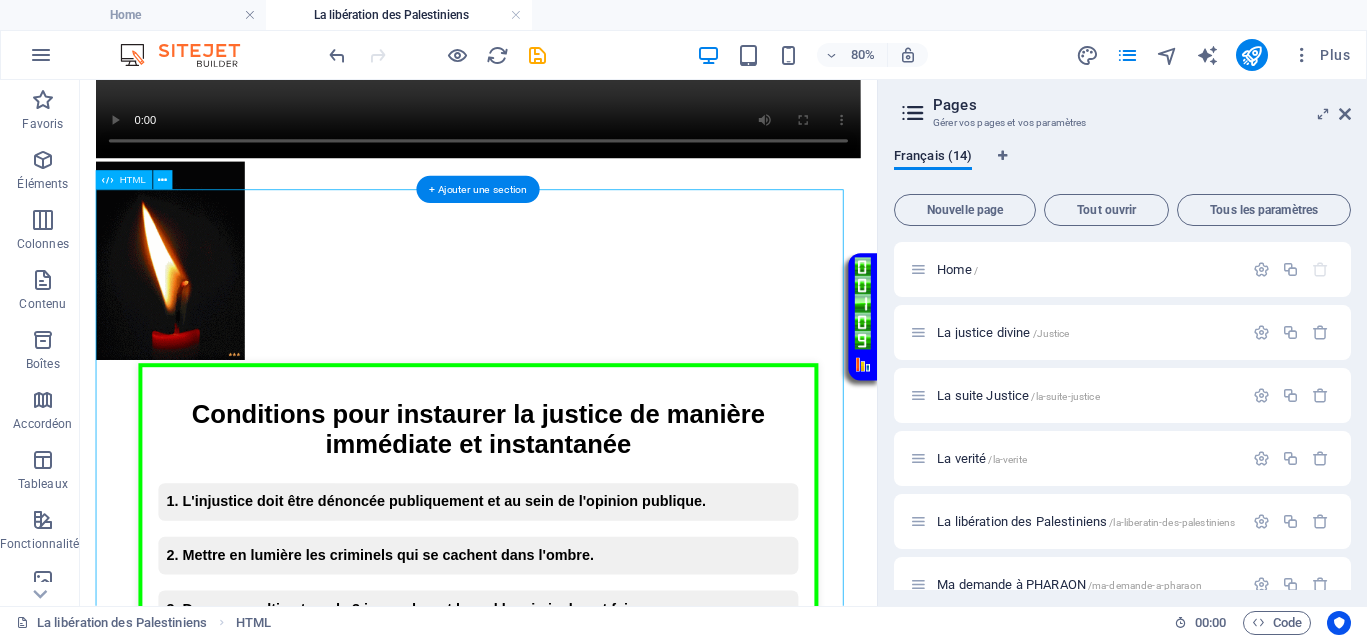 click on "Conditions pour instaurer la justice
Conditions pour instaurer la justice de manière immédiate et instantanée
1. L'injustice doit être dénoncée publiquement et au sein de l'opinion publique.
2. Mettre en lumière les criminels qui se cachent dans l'ombre.
3. Donner un ultimatum de 3 jours, durant lequel le criminel peut faire un pas vers sa victime pour expliquer ses actions, faire amende honorable, et tenter de restaurer la situation, y compris ses droits matériels et psychologiques.
Victimes, prenez la parole : un délai de 3 jours pour la reddition du criminel." at bounding box center (578, 1027) 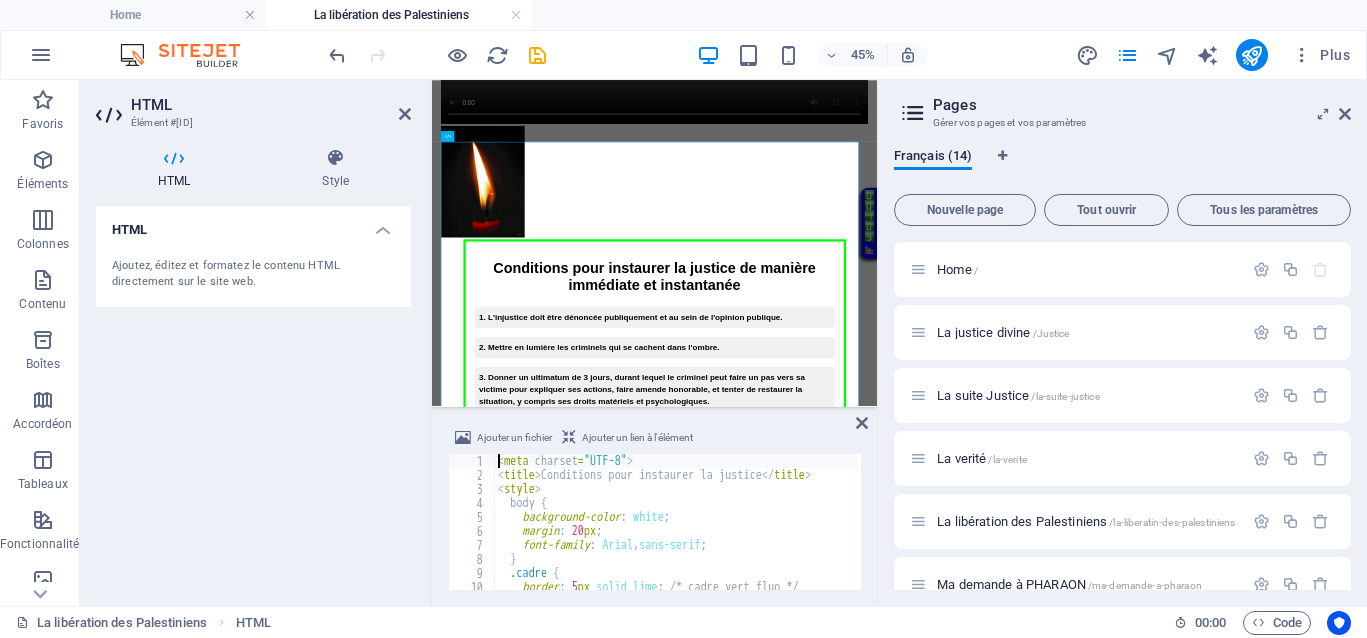 type on "body {" 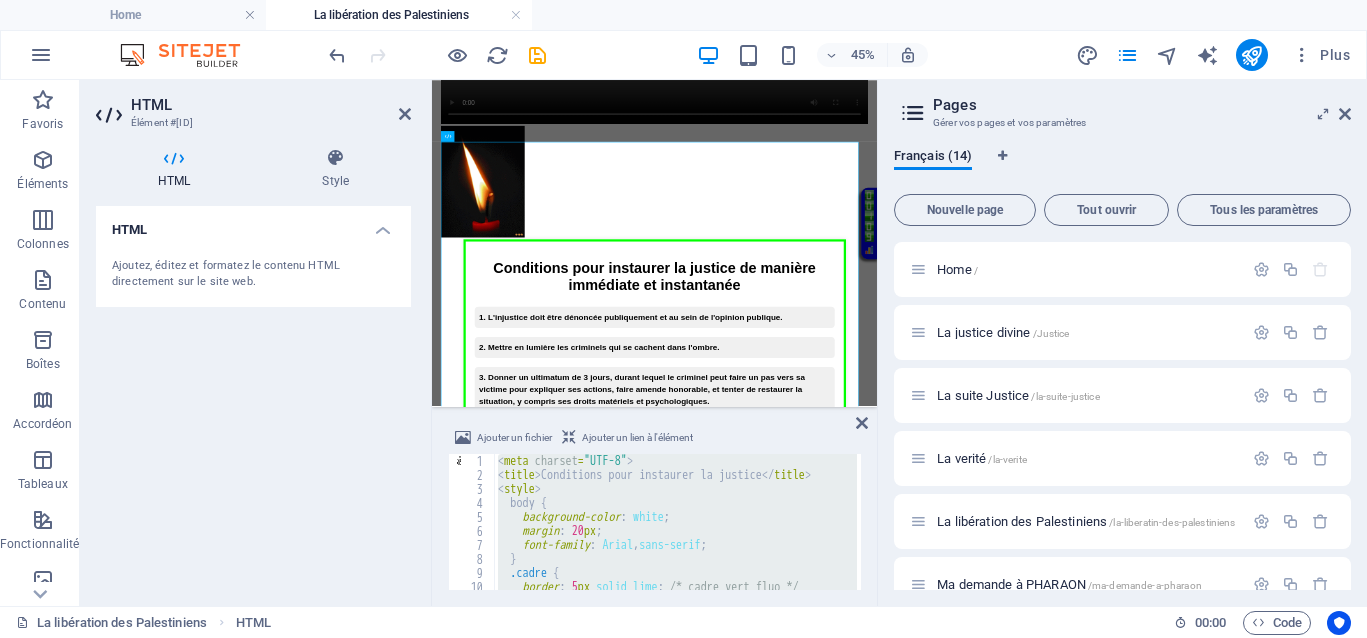 type on "</div>" 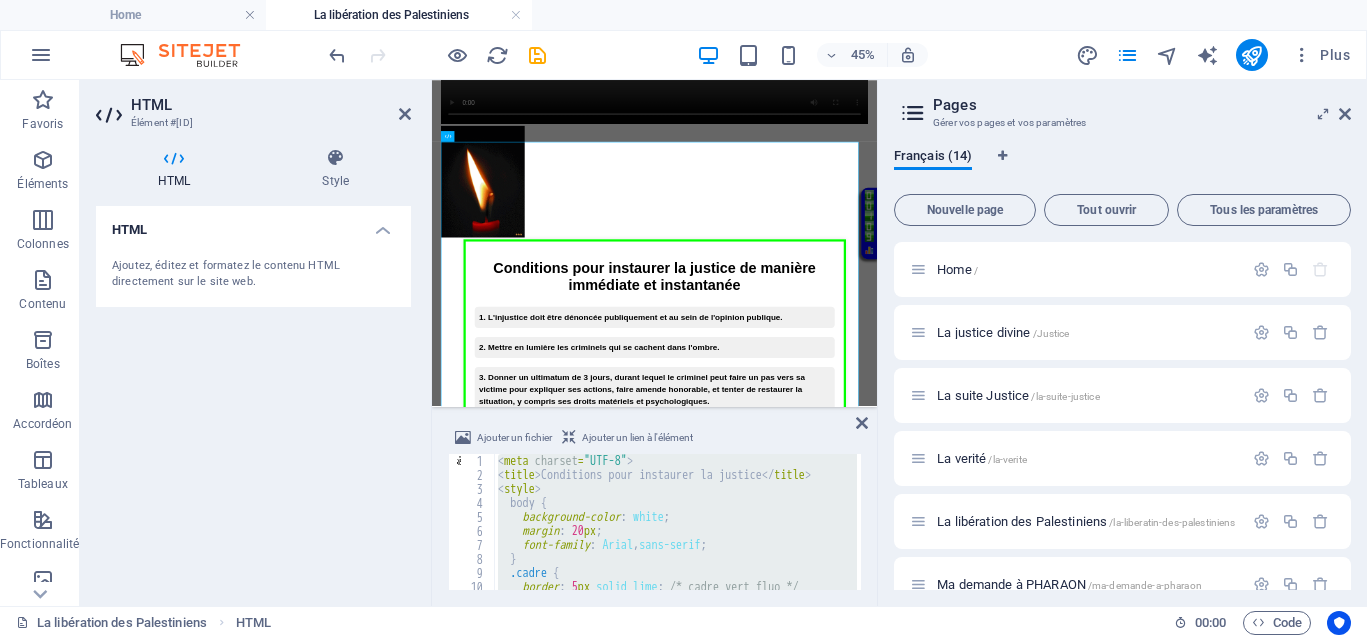 scroll, scrollTop: 1128, scrollLeft: 0, axis: vertical 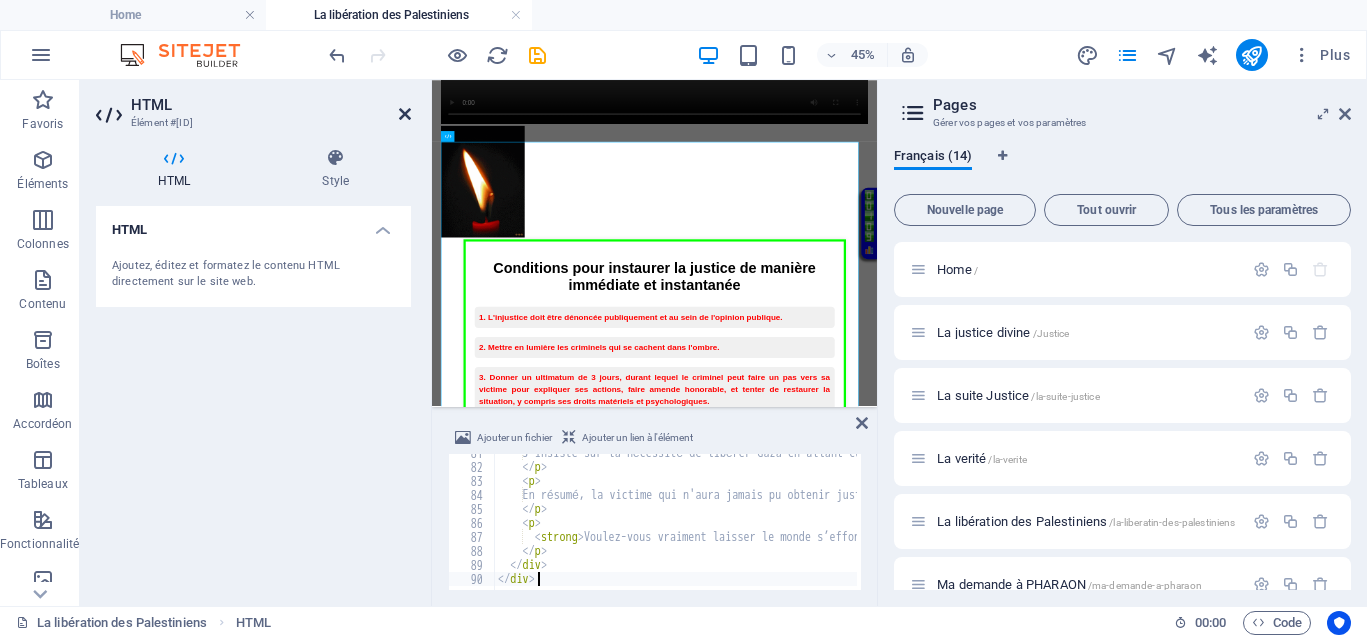 click at bounding box center (405, 114) 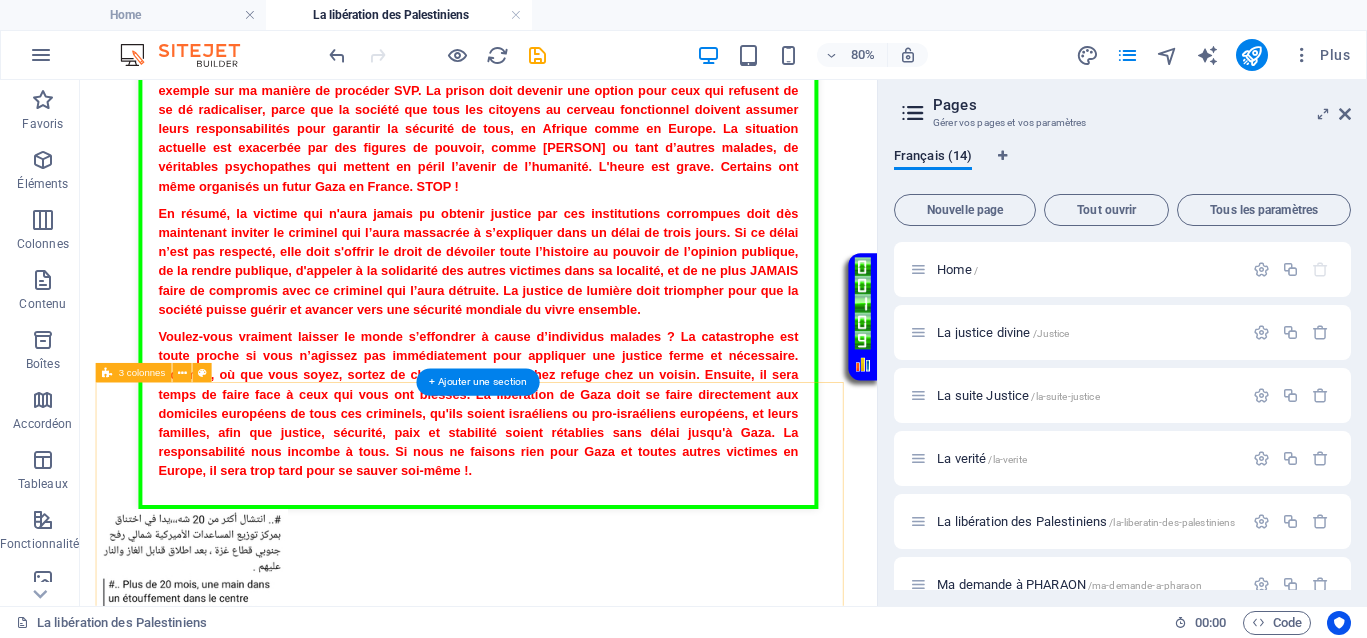 scroll, scrollTop: 1500, scrollLeft: 0, axis: vertical 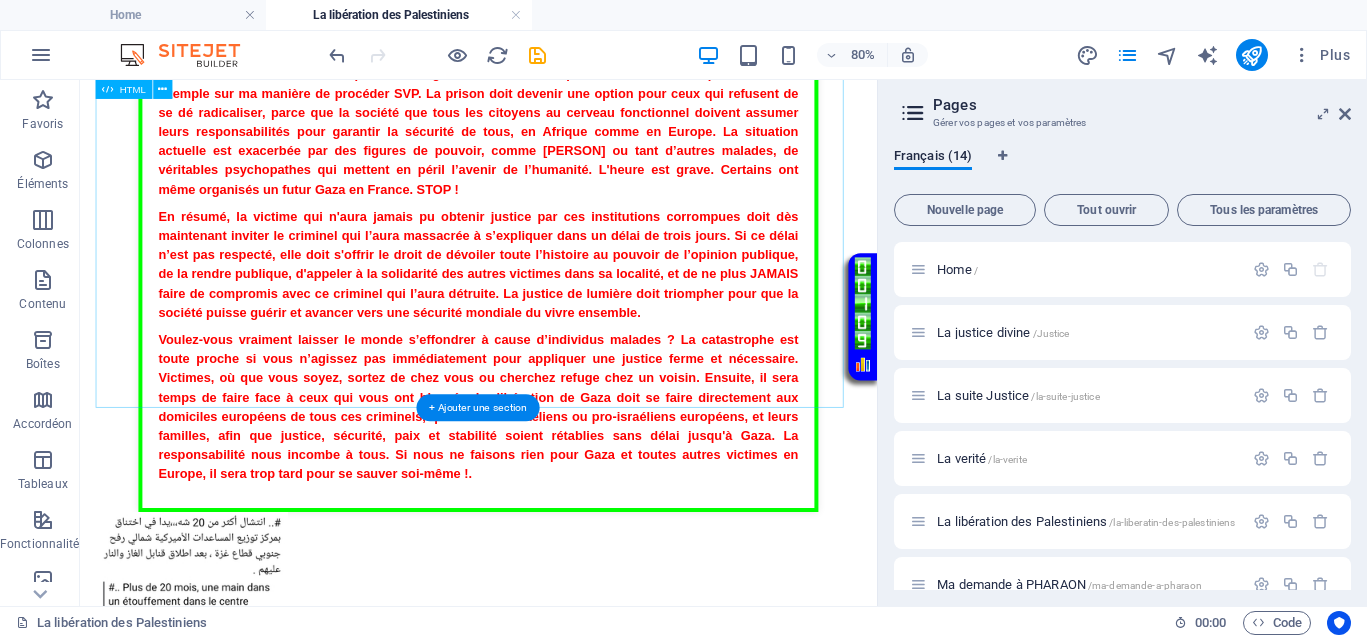 click on "Conditions pour instaurer la justice
Conditions pour instaurer la justice de manière immédiate et instantanée
1. L'injustice doit être dénoncée publiquement et au sein de l'opinion publique.
2. Mettre en lumière les criminels qui se cachent dans l'ombre.
3. Donner un ultimatum de 3 jours, durant lequel le criminel peut faire un pas vers sa victime pour expliquer ses actions, faire amende honorable, et tenter de restaurer la situation, y compris ses droits matériels et psychologiques.
Victimes, prenez la parole : un délai de 3 jours pour la reddition du criminel." at bounding box center (578, 27) 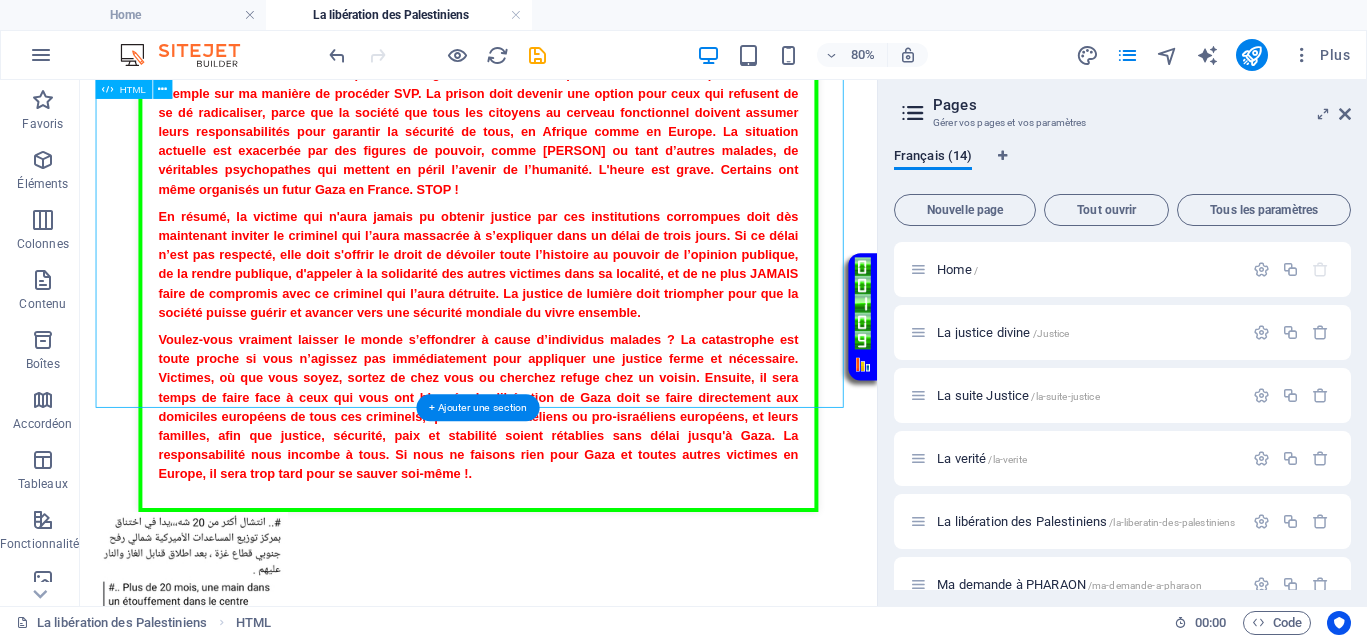 click on "Conditions pour instaurer la justice
Conditions pour instaurer la justice de manière immédiate et instantanée
1. L'injustice doit être dénoncée publiquement et au sein de l'opinion publique.
2. Mettre en lumière les criminels qui se cachent dans l'ombre.
3. Donner un ultimatum de 3 jours, durant lequel le criminel peut faire un pas vers sa victime pour expliquer ses actions, faire amende honorable, et tenter de restaurer la situation, y compris ses droits matériels et psychologiques.
Victimes, prenez la parole : un délai de 3 jours pour la reddition du criminel." at bounding box center (578, 27) 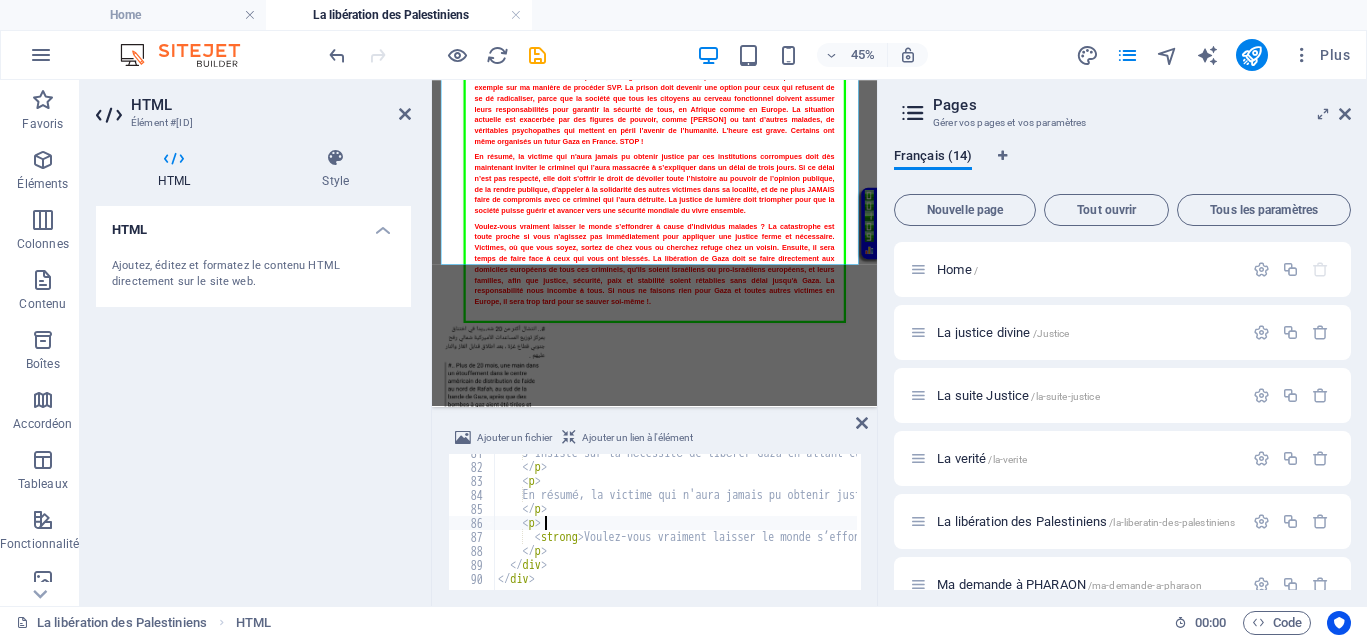 type on "</div>
</div>" 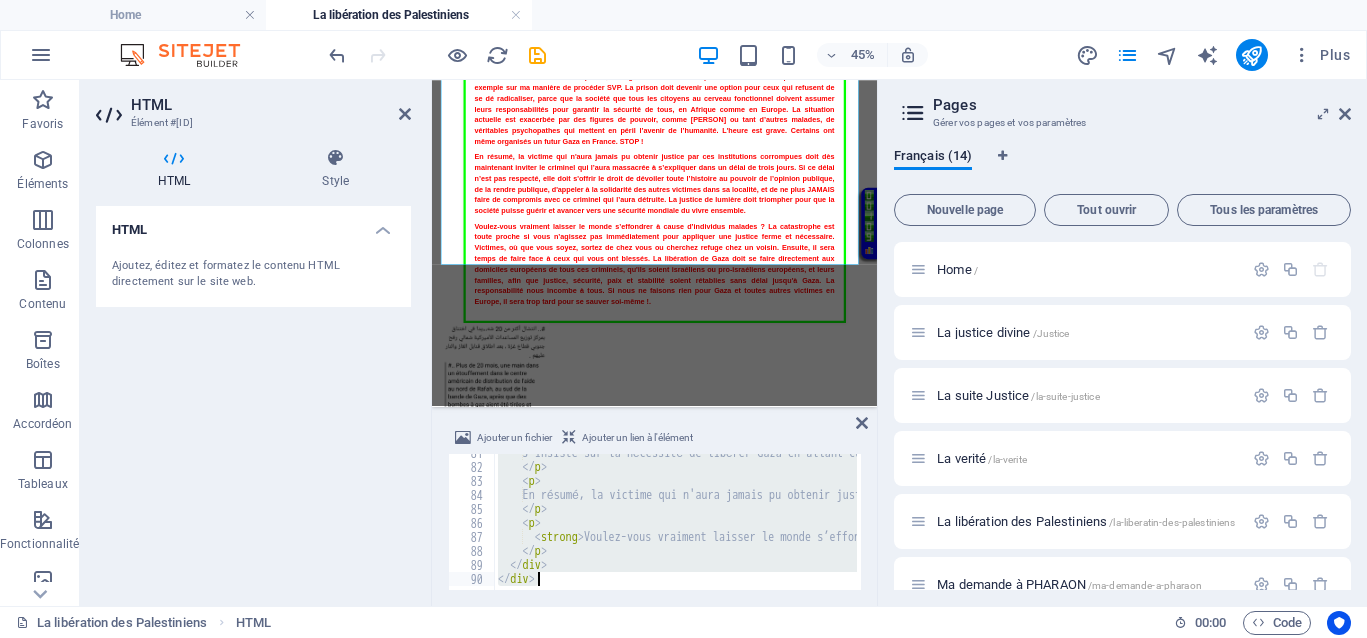 paste 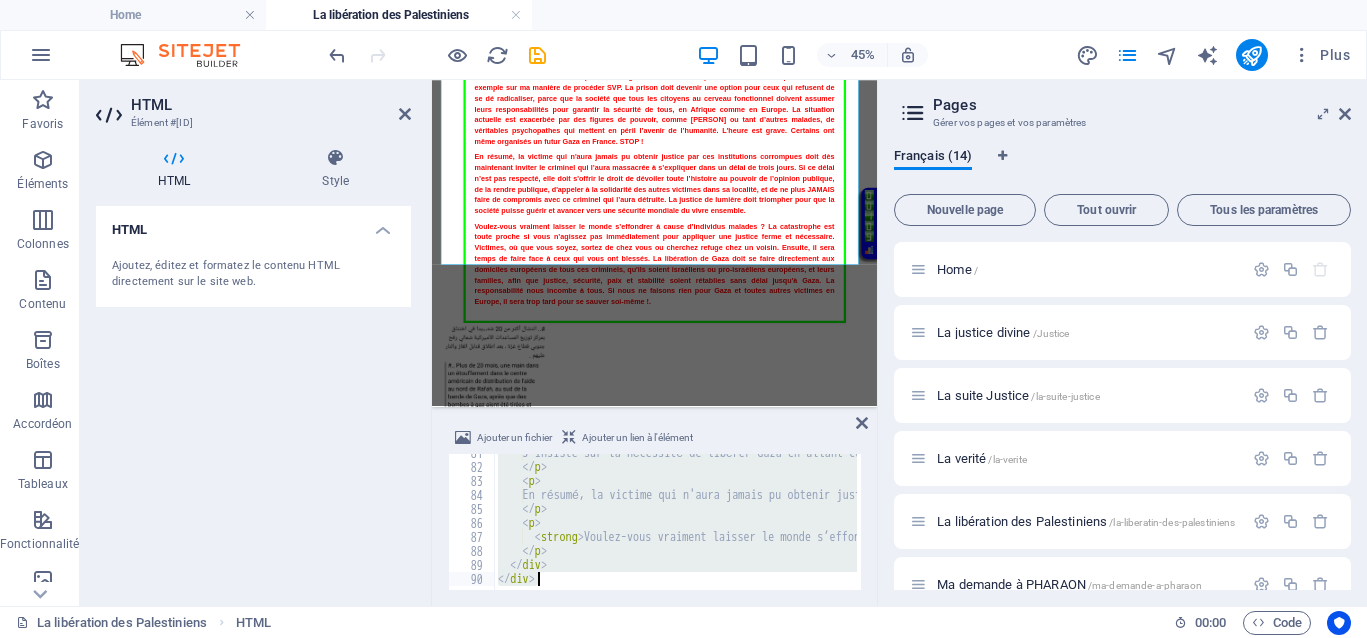 type 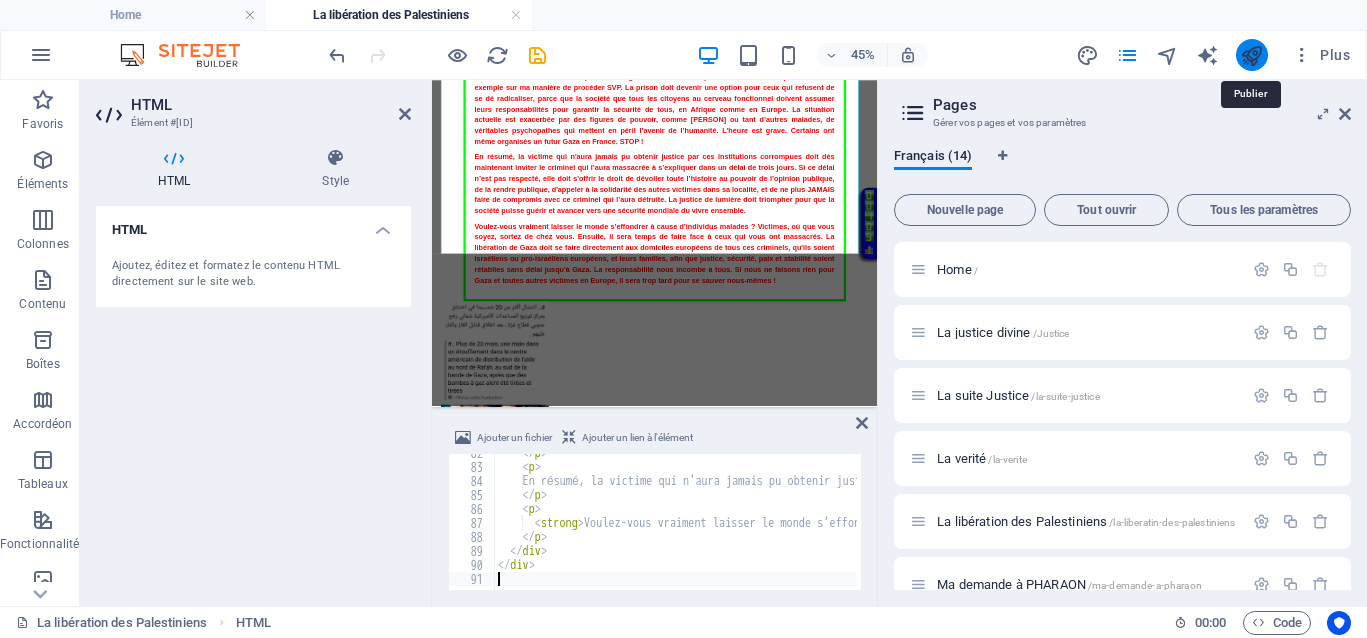 click at bounding box center [1251, 55] 